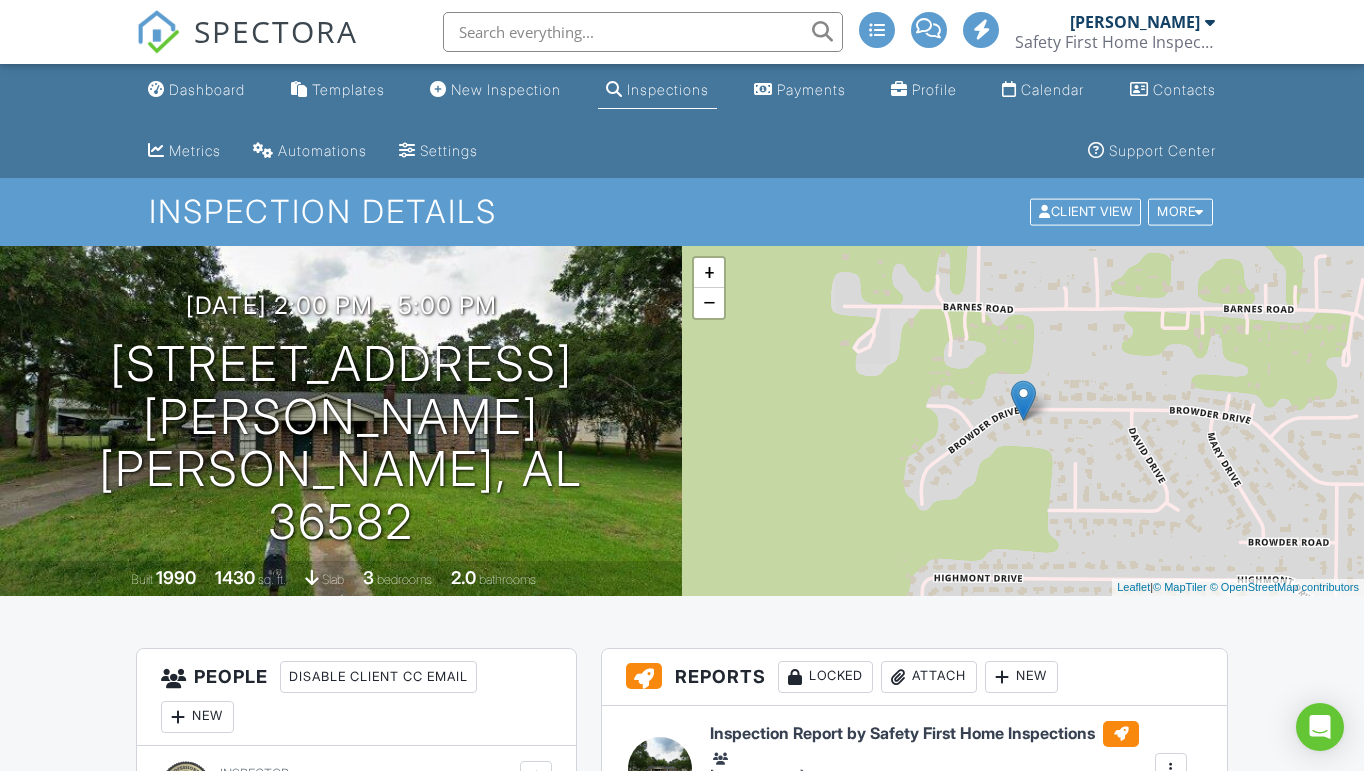 scroll, scrollTop: 0, scrollLeft: 0, axis: both 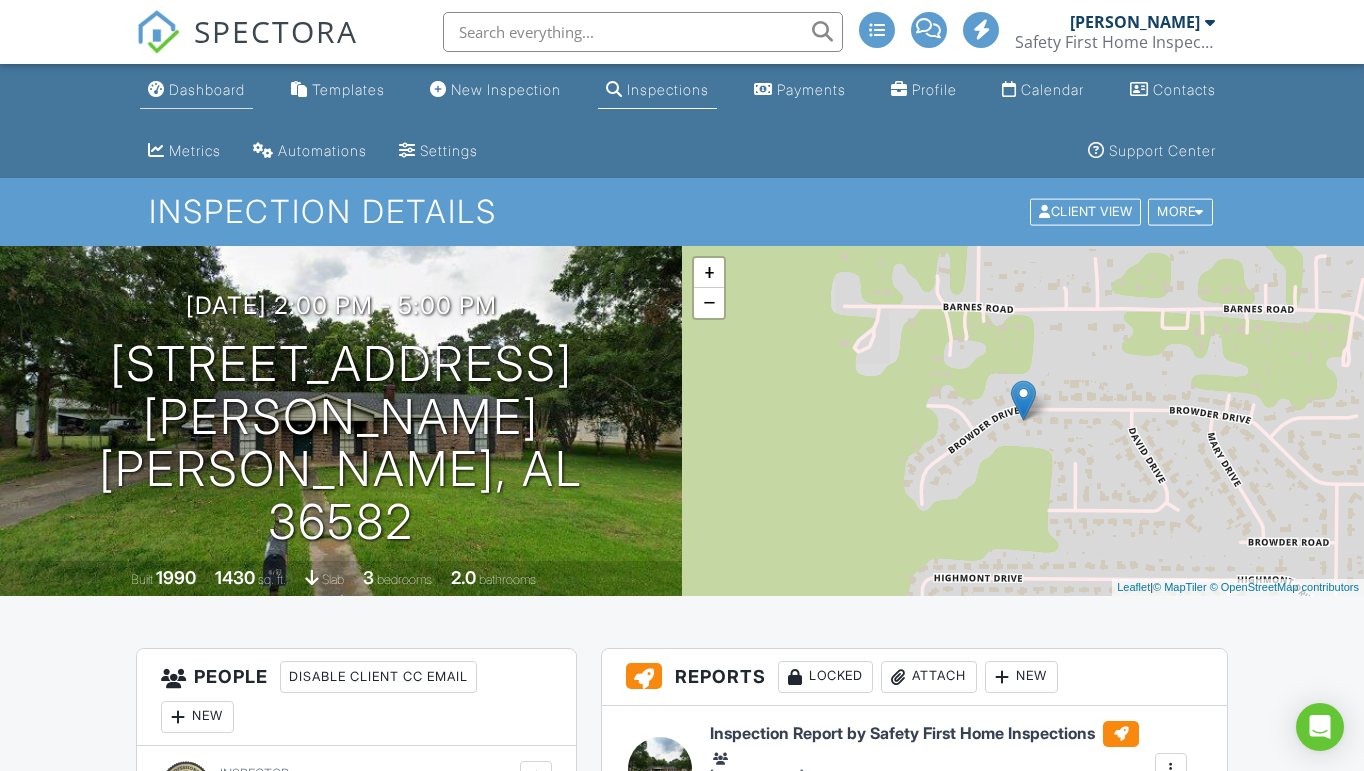 click on "Dashboard" at bounding box center [207, 89] 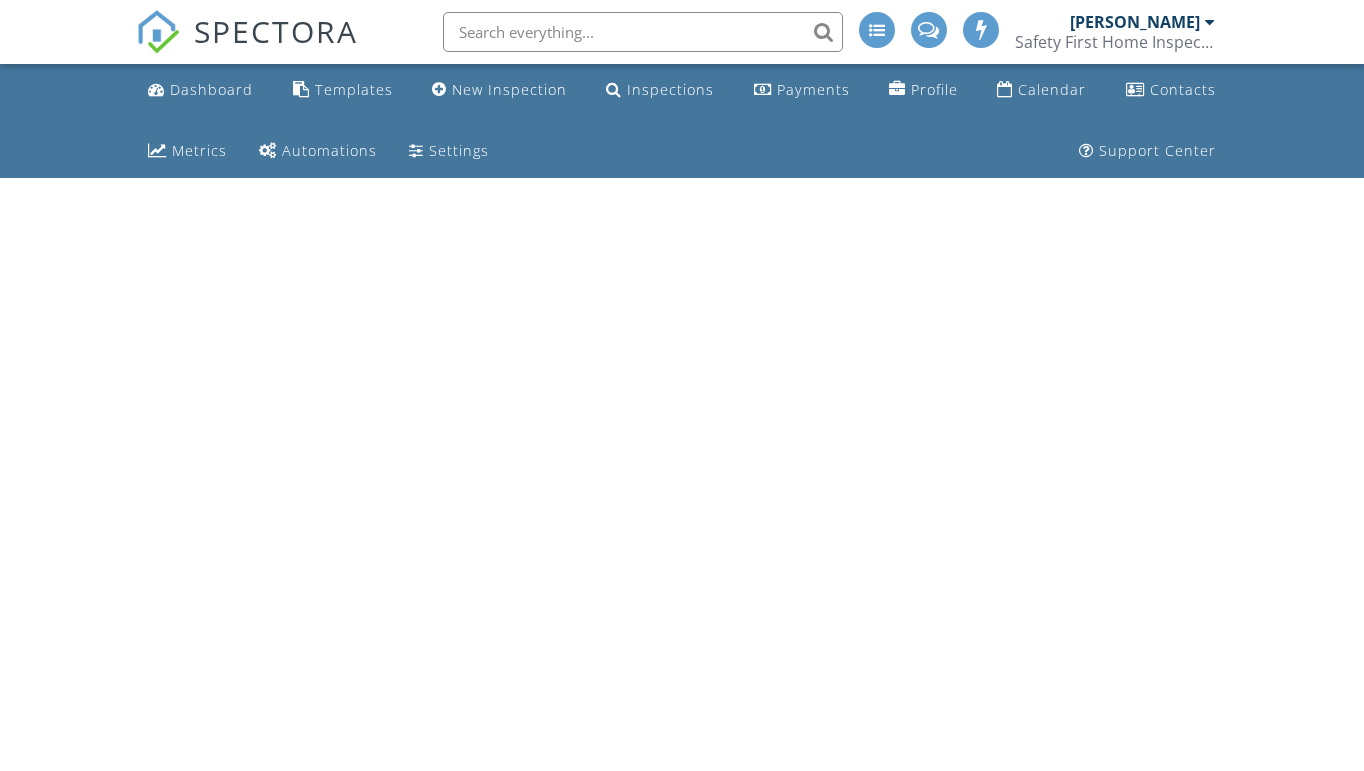 scroll, scrollTop: 0, scrollLeft: 0, axis: both 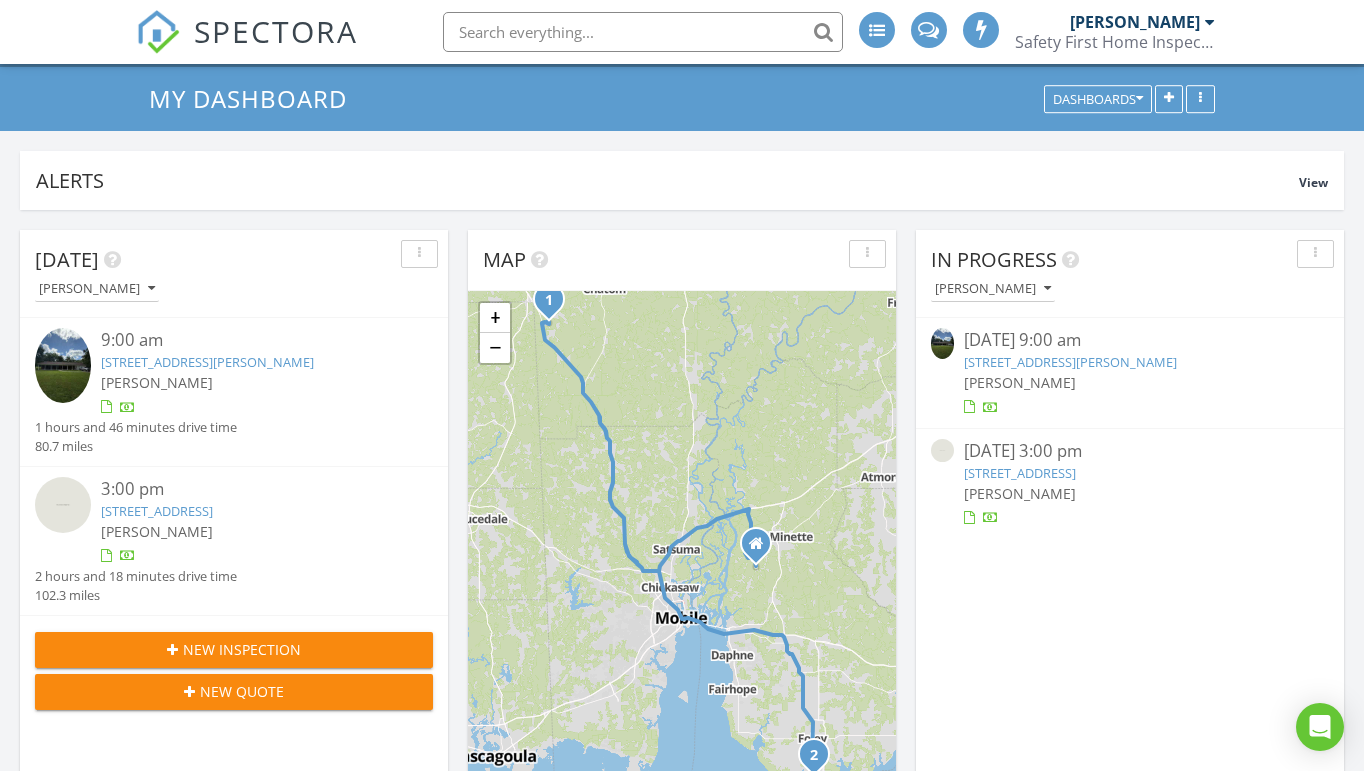 click on "[STREET_ADDRESS][PERSON_NAME]" at bounding box center [207, 362] 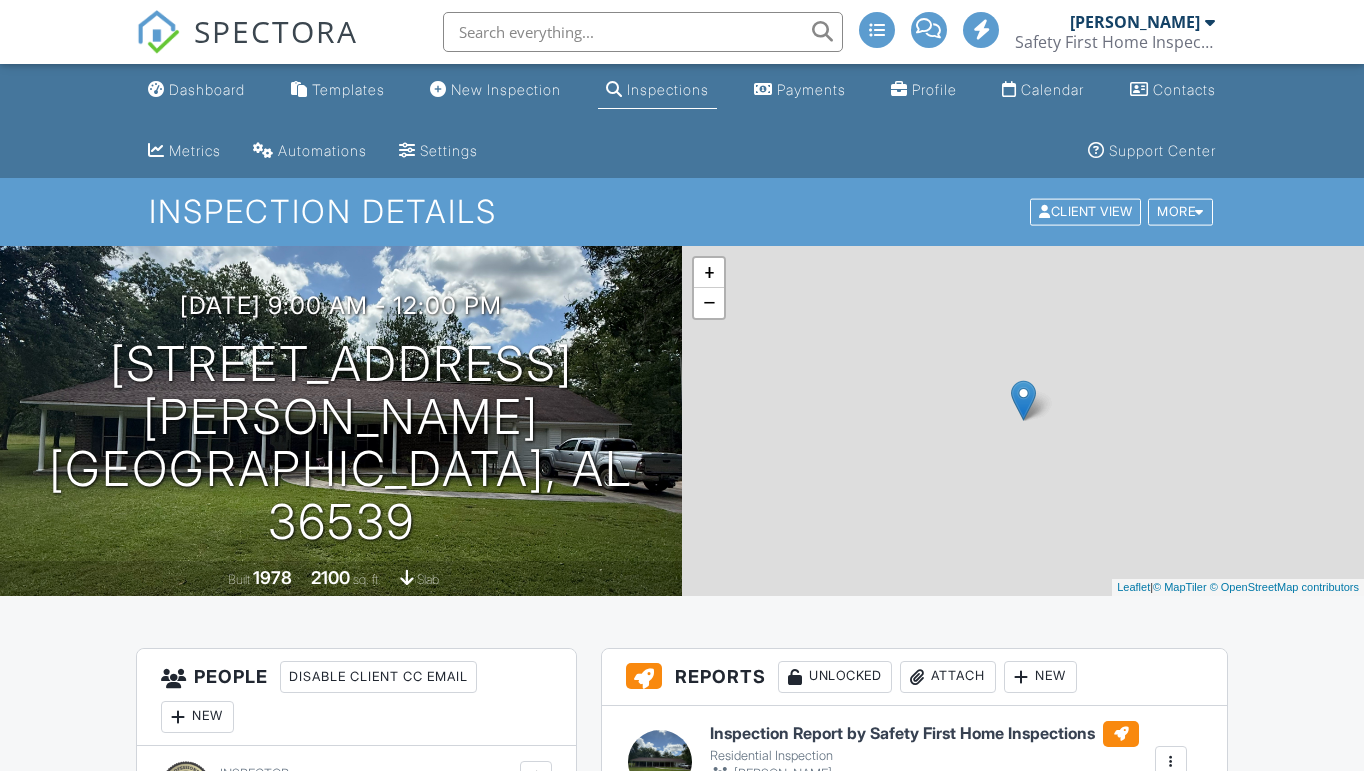 scroll, scrollTop: 0, scrollLeft: 0, axis: both 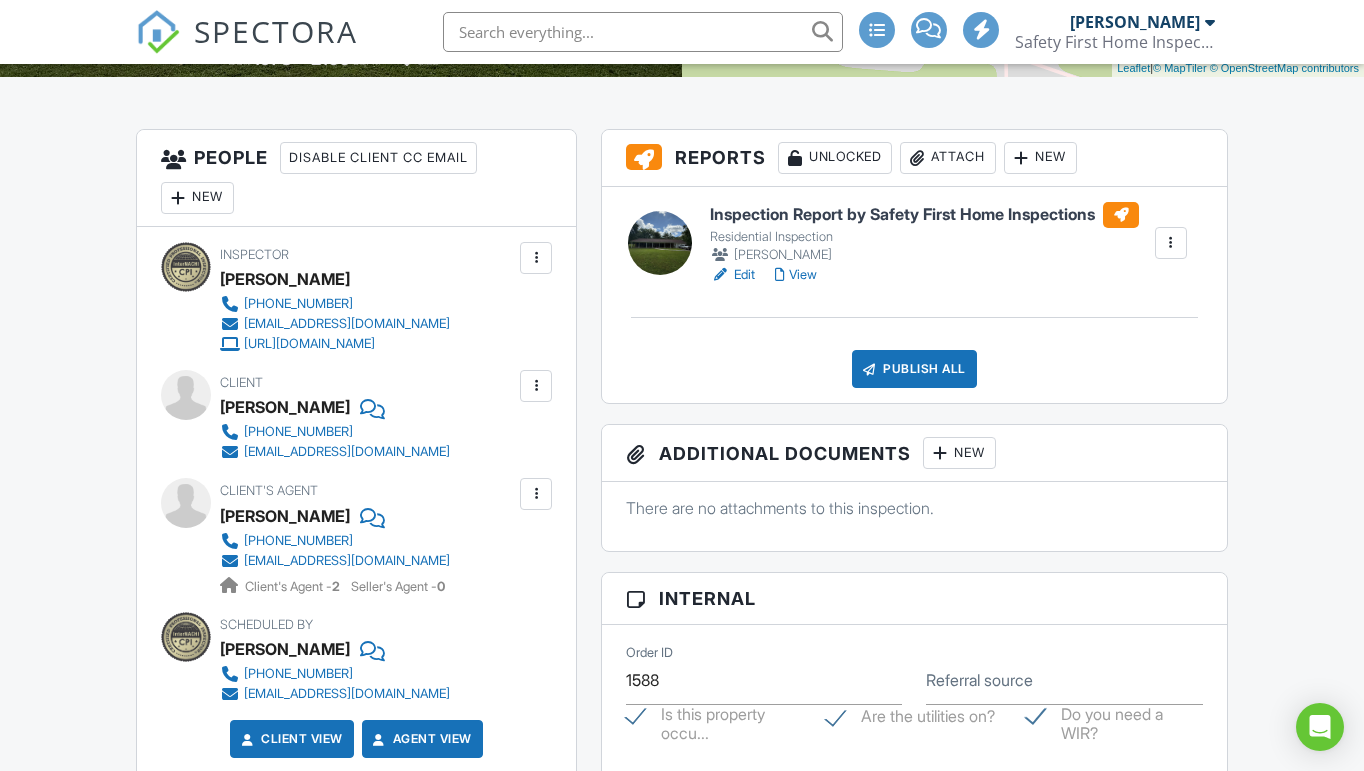 click on "Edit" at bounding box center (732, 275) 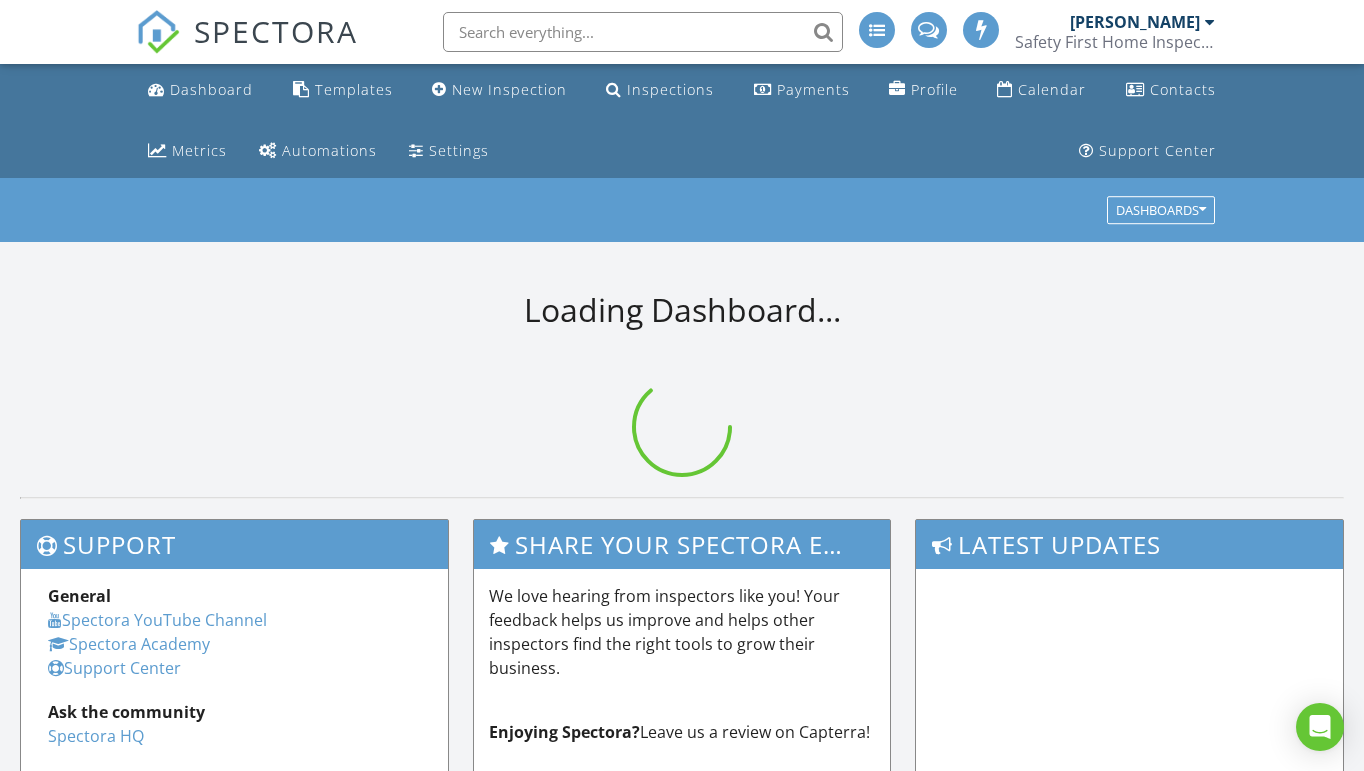 scroll, scrollTop: 0, scrollLeft: 0, axis: both 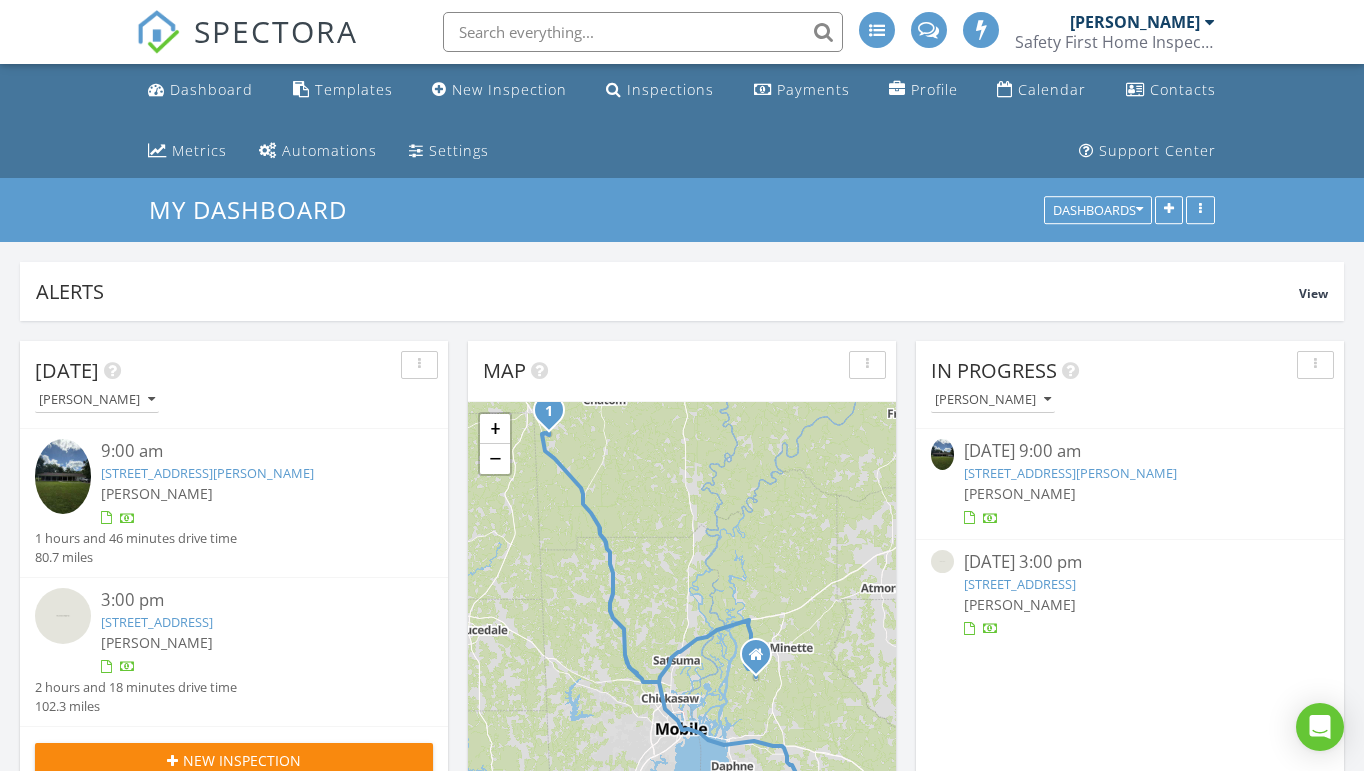 click on "[STREET_ADDRESS][PERSON_NAME]" at bounding box center (207, 473) 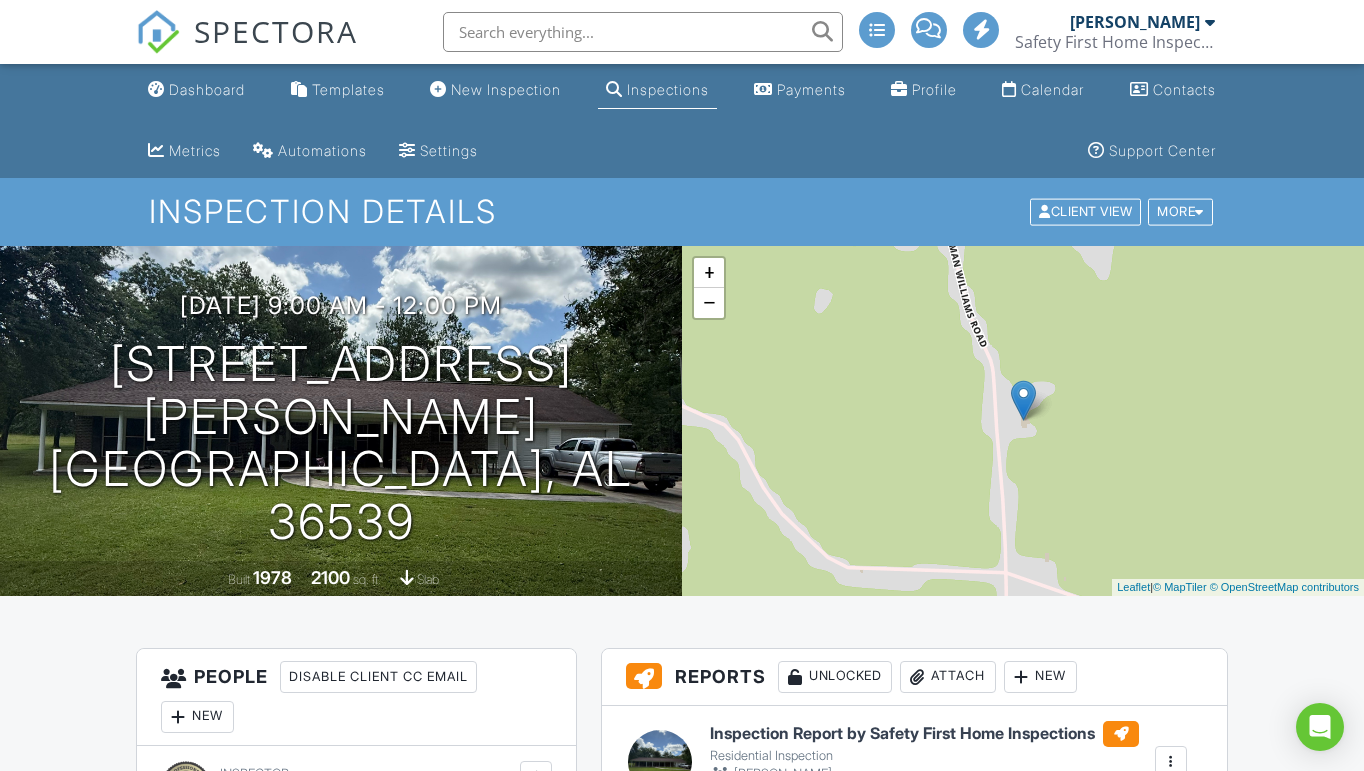 scroll, scrollTop: 0, scrollLeft: 0, axis: both 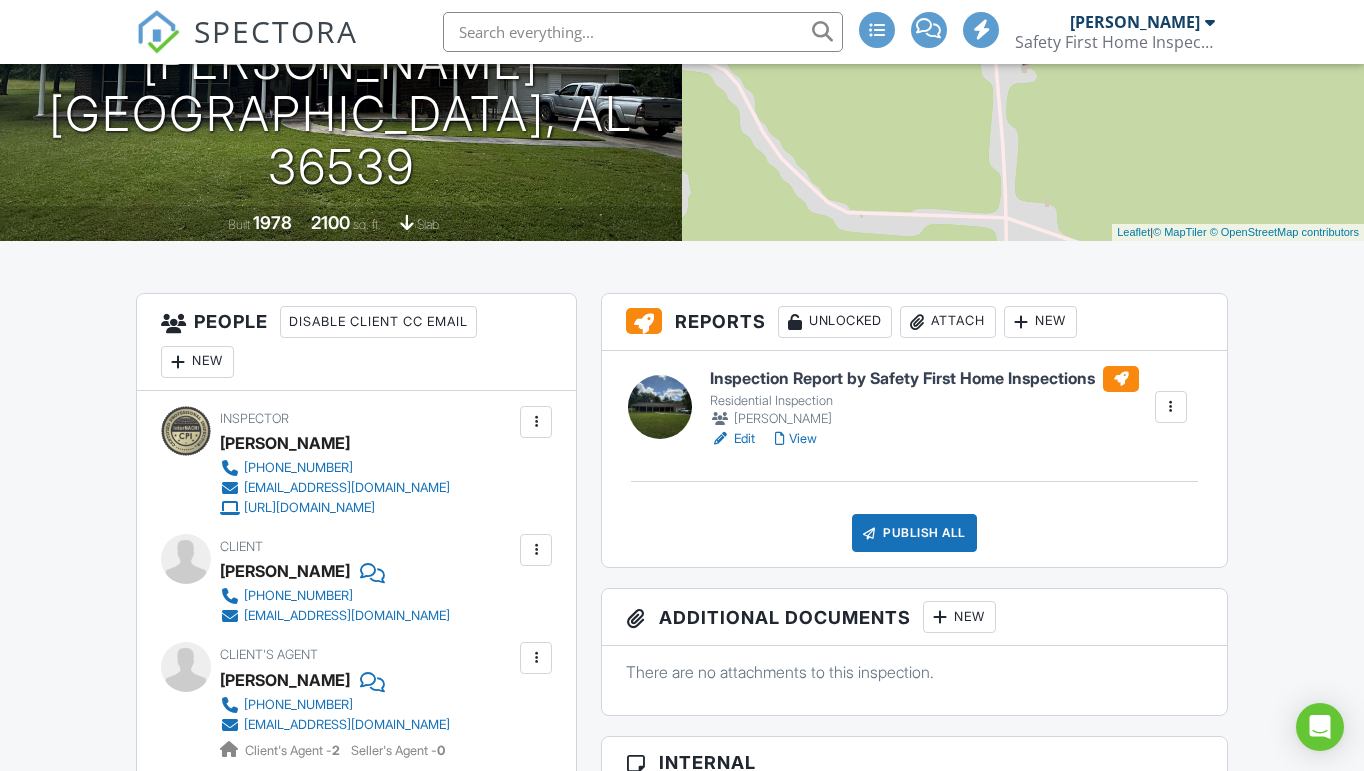 click on "View" at bounding box center [796, 439] 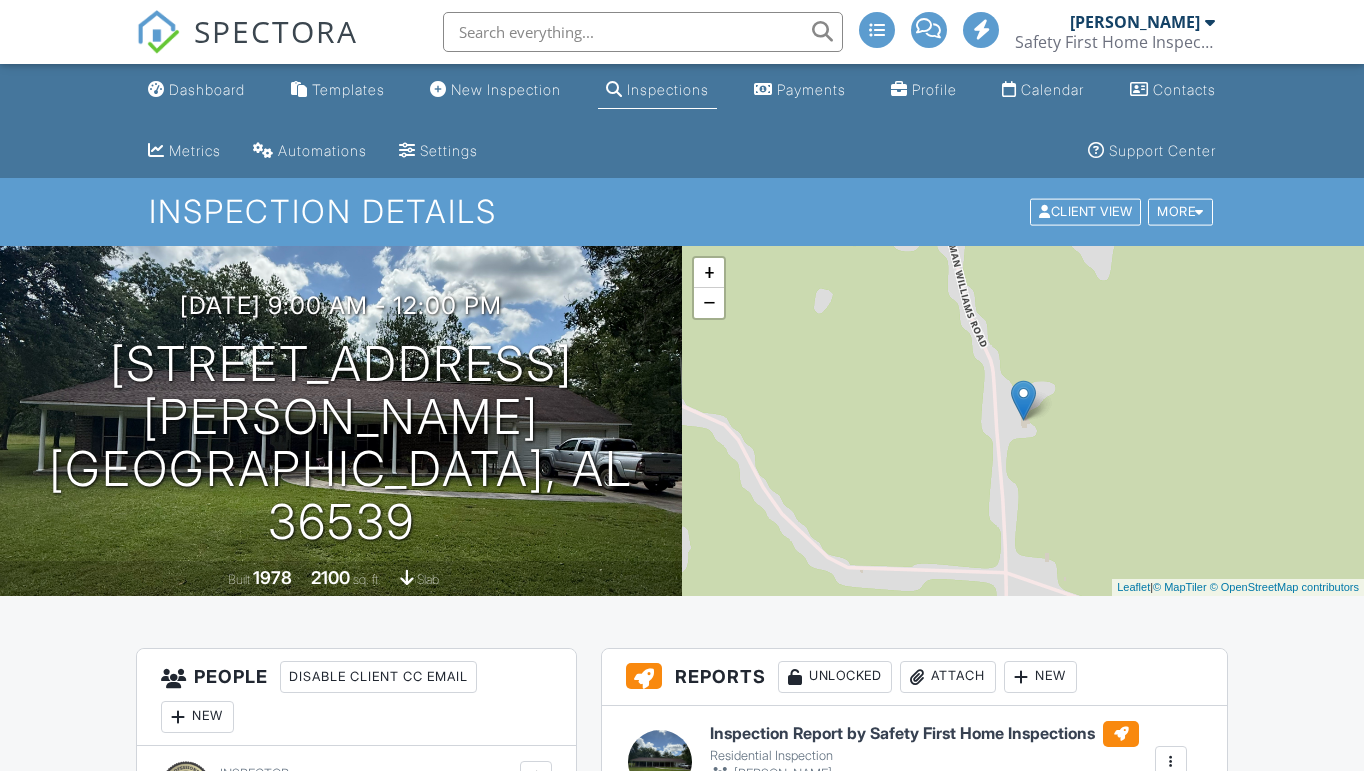 scroll, scrollTop: 0, scrollLeft: 0, axis: both 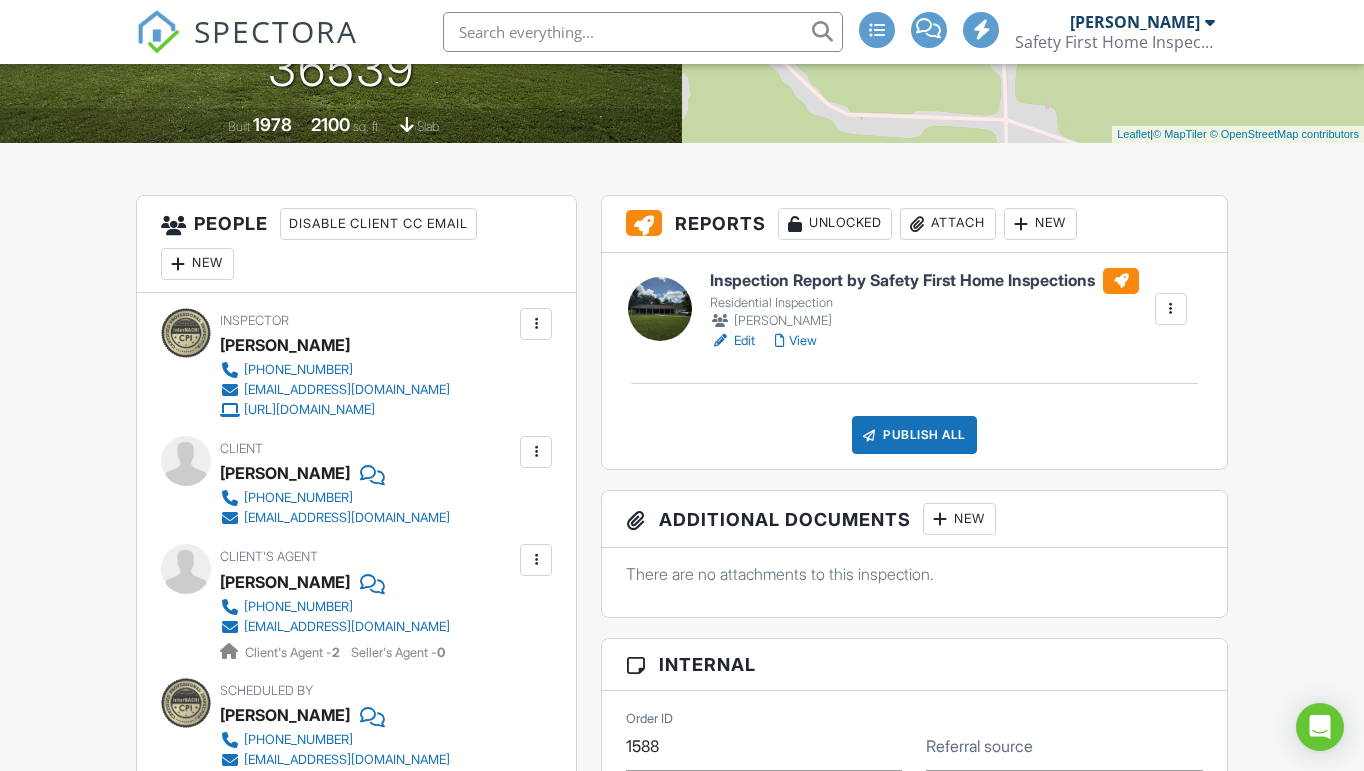click on "View" at bounding box center [796, 341] 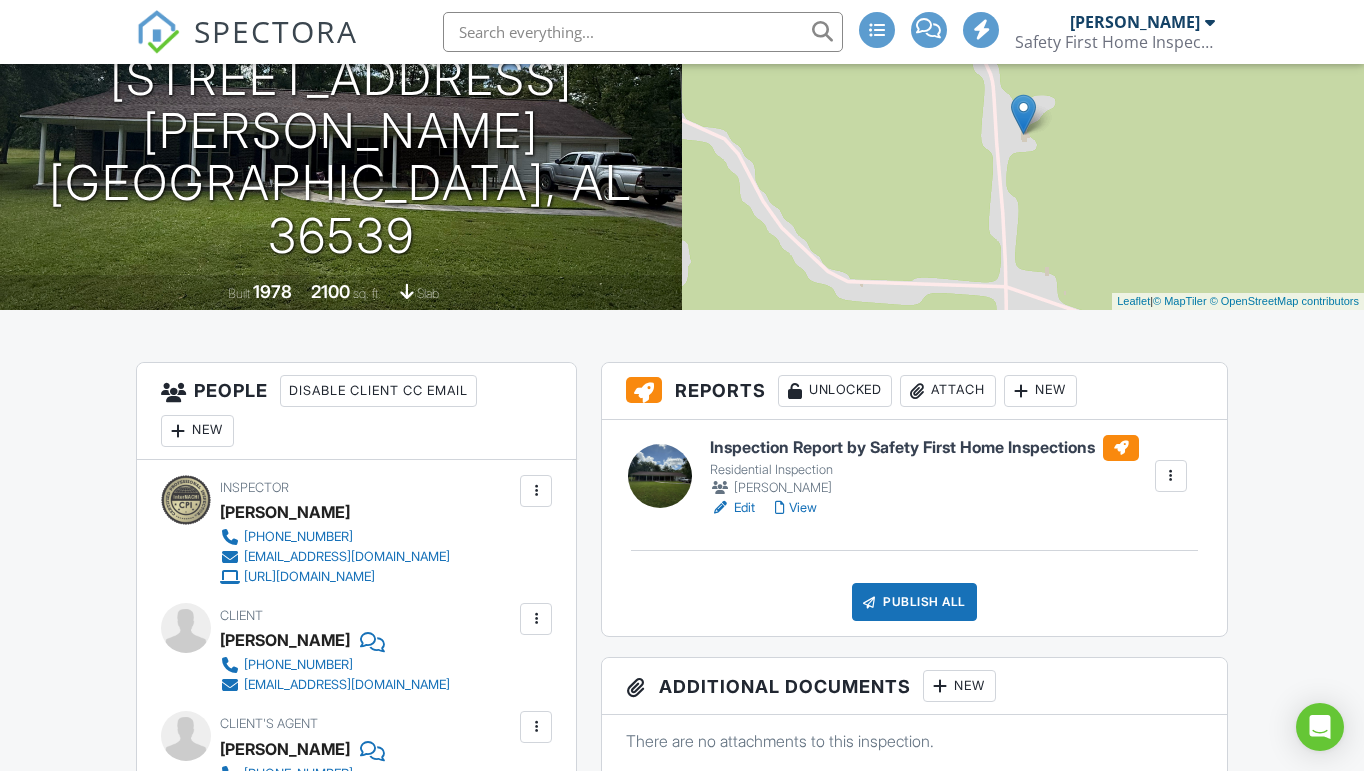 scroll, scrollTop: 317, scrollLeft: 0, axis: vertical 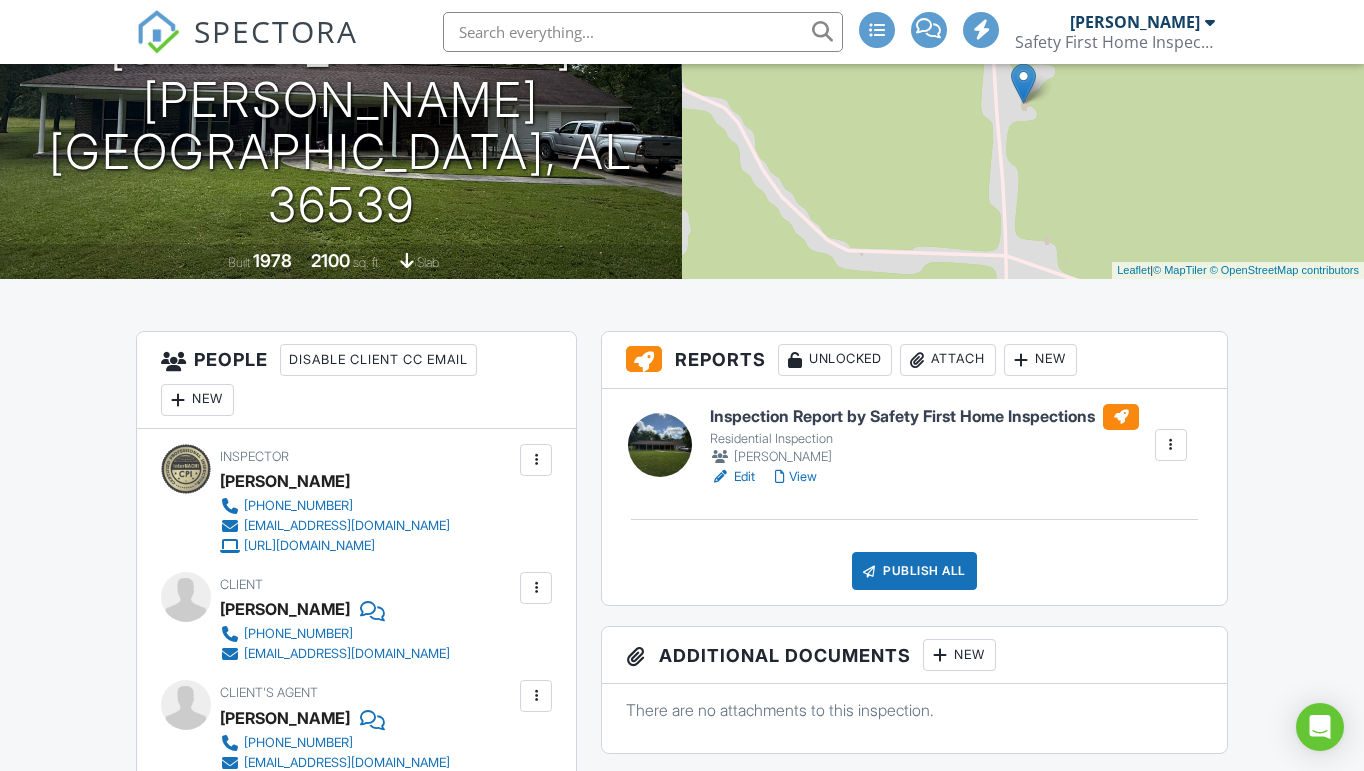 click on "View" at bounding box center [796, 477] 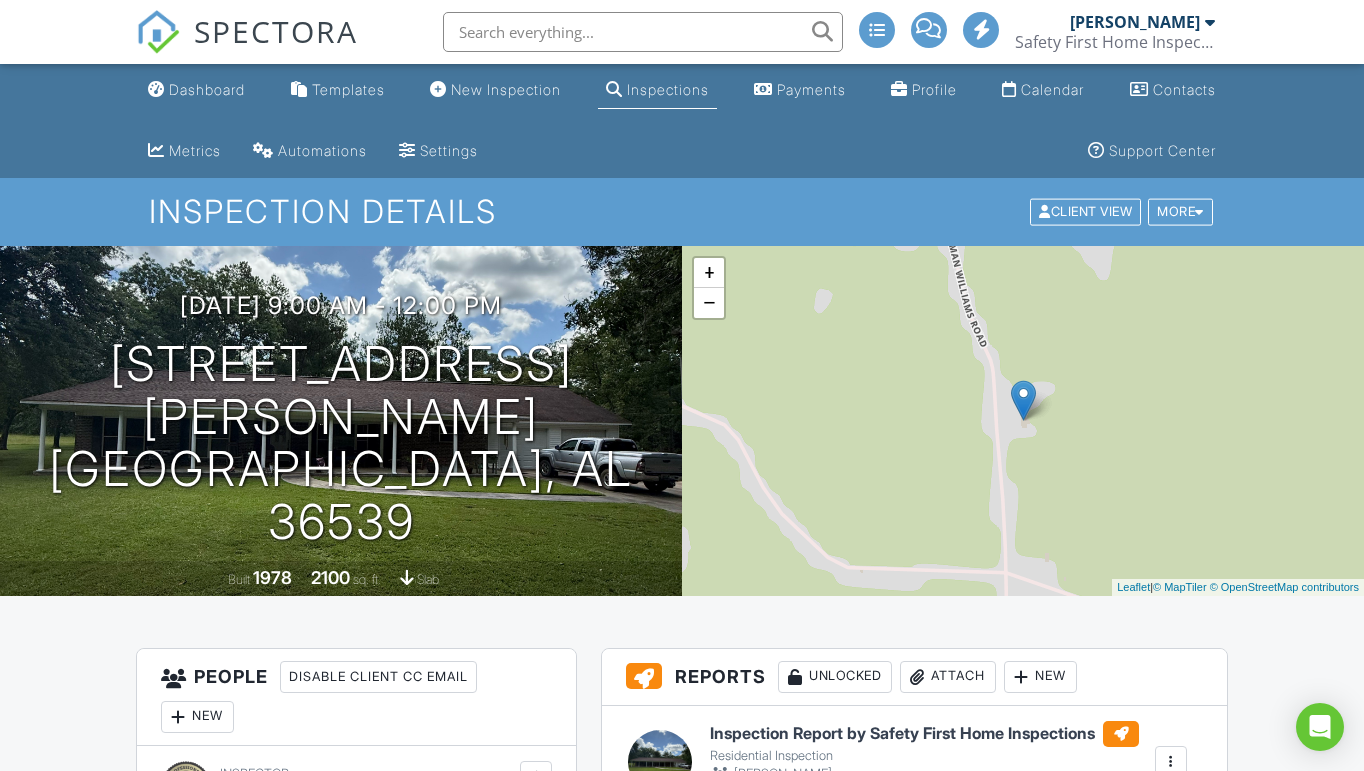 scroll, scrollTop: 297, scrollLeft: 0, axis: vertical 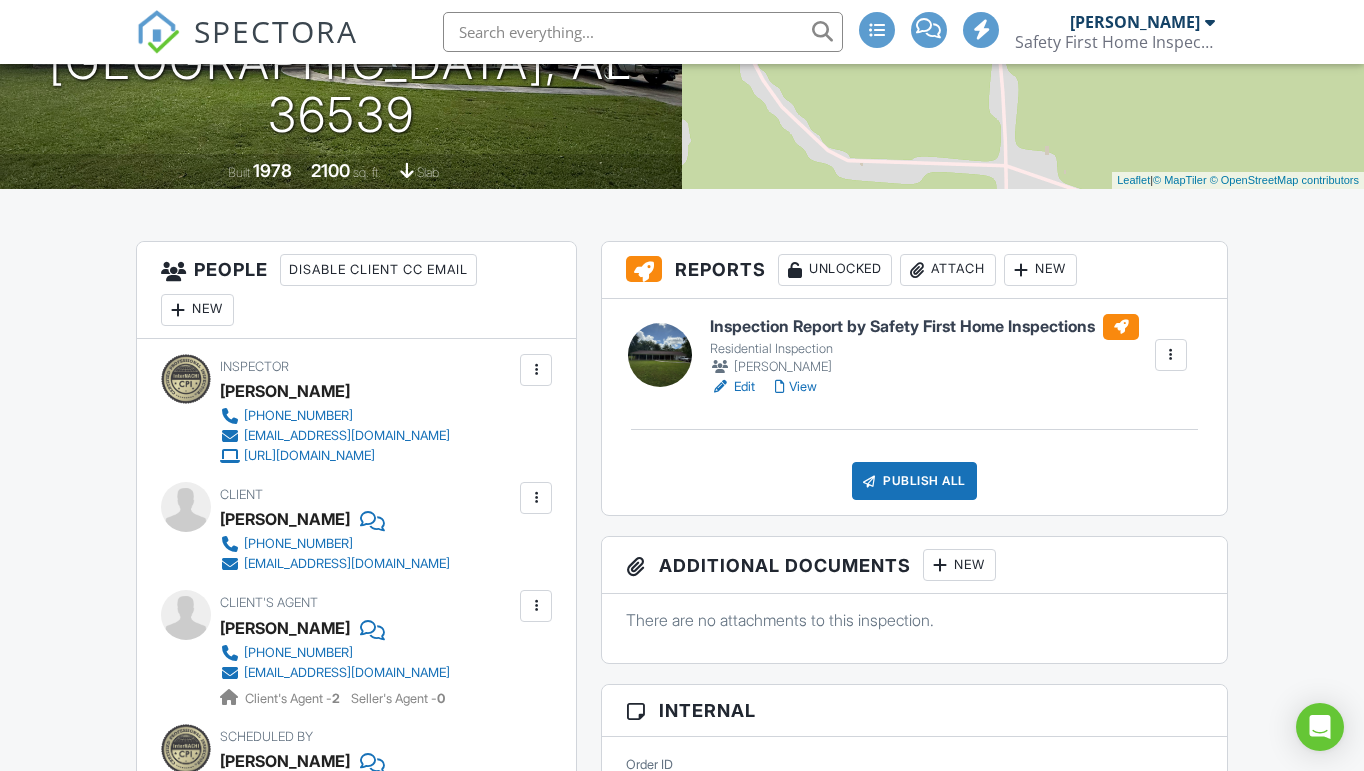 click on "Publish All" at bounding box center [914, 481] 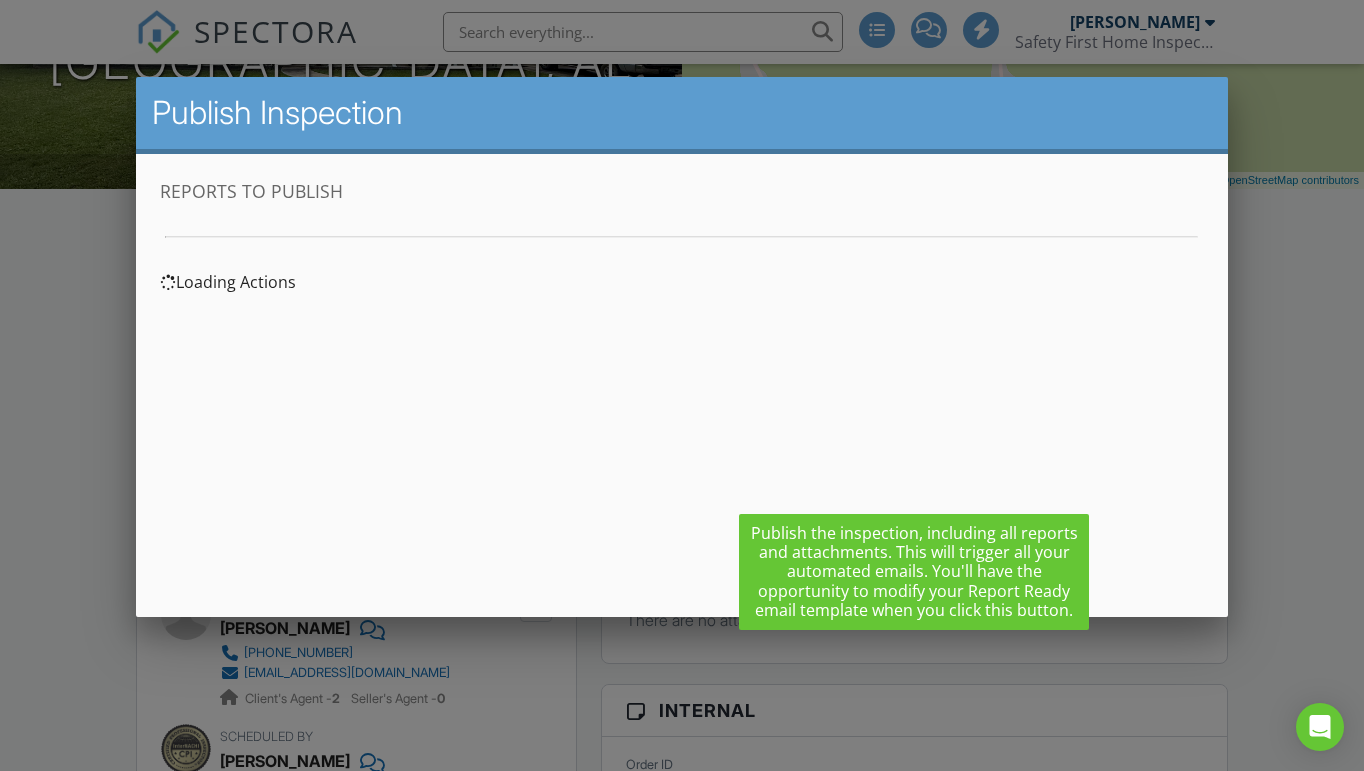 scroll, scrollTop: 0, scrollLeft: 0, axis: both 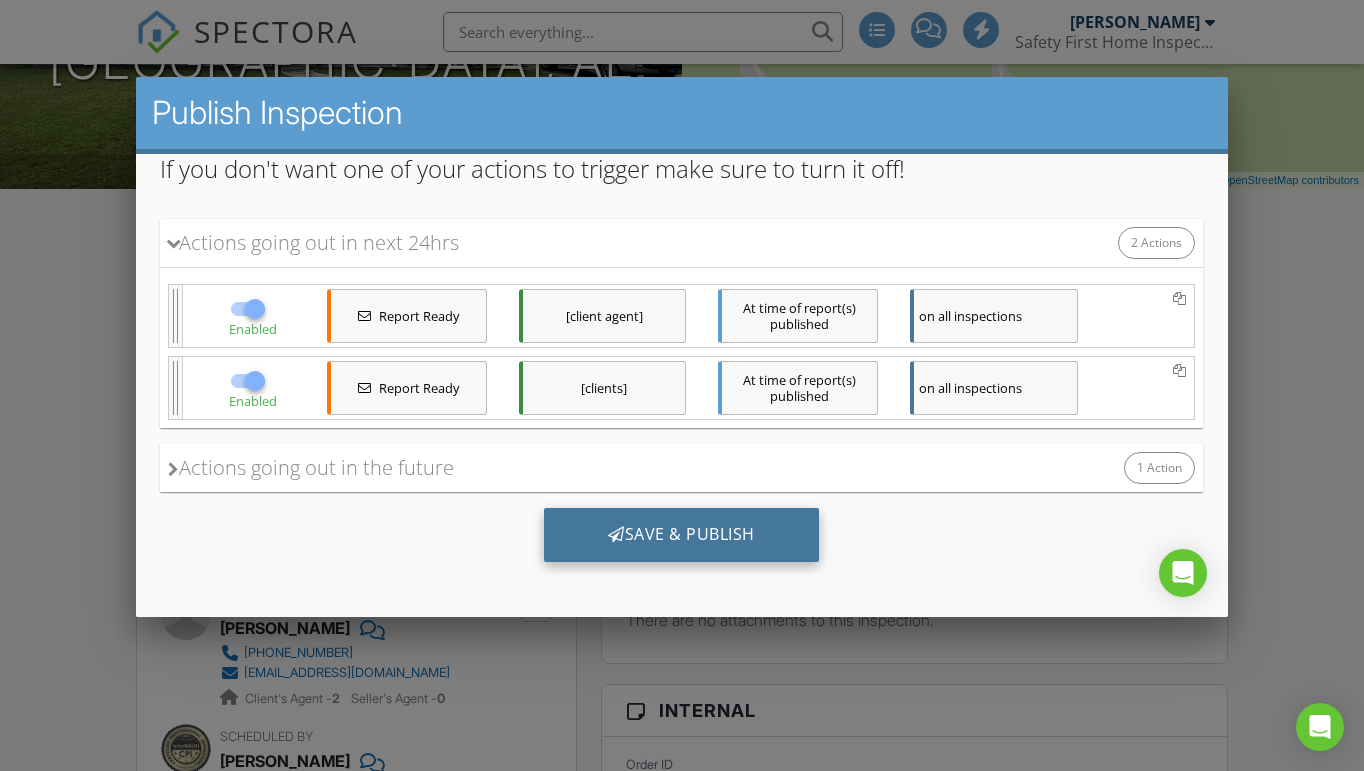 click on "Save & Publish" at bounding box center [681, 535] 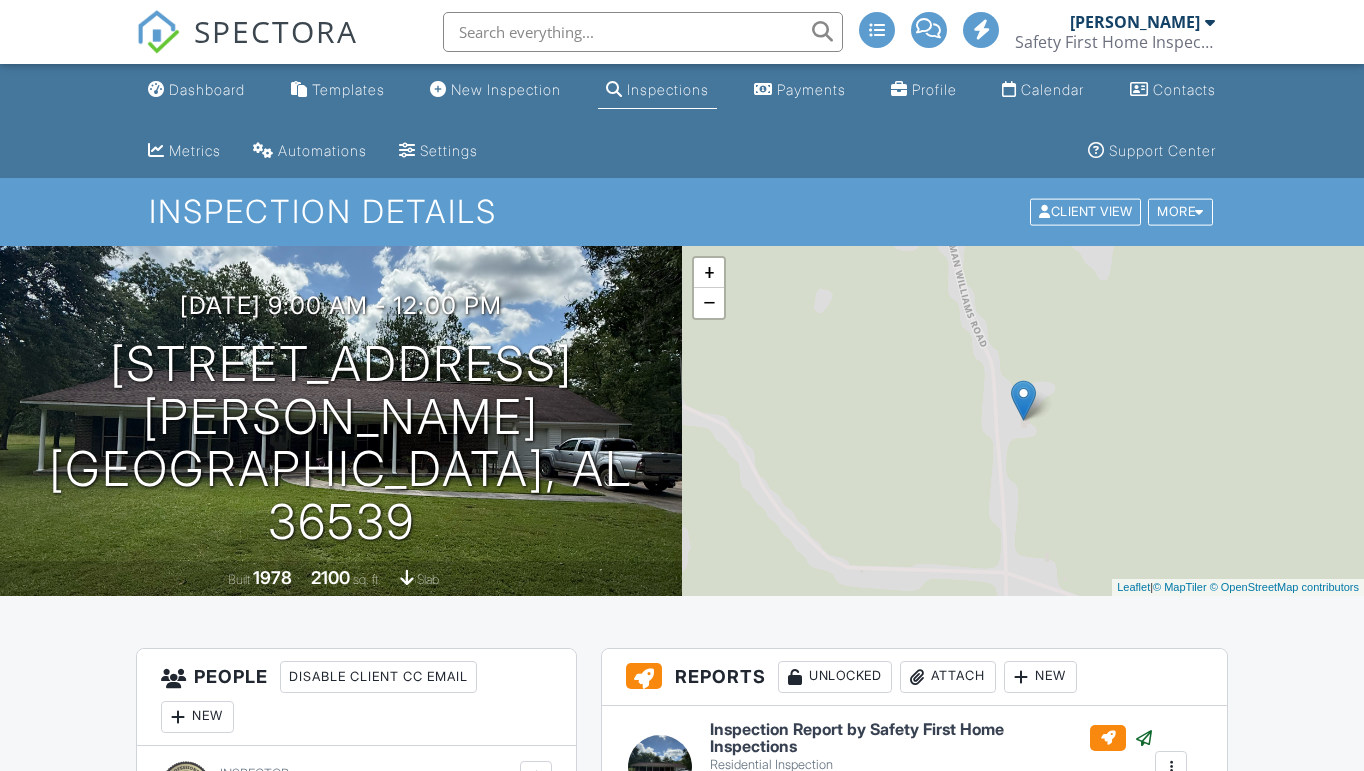 scroll, scrollTop: 0, scrollLeft: 0, axis: both 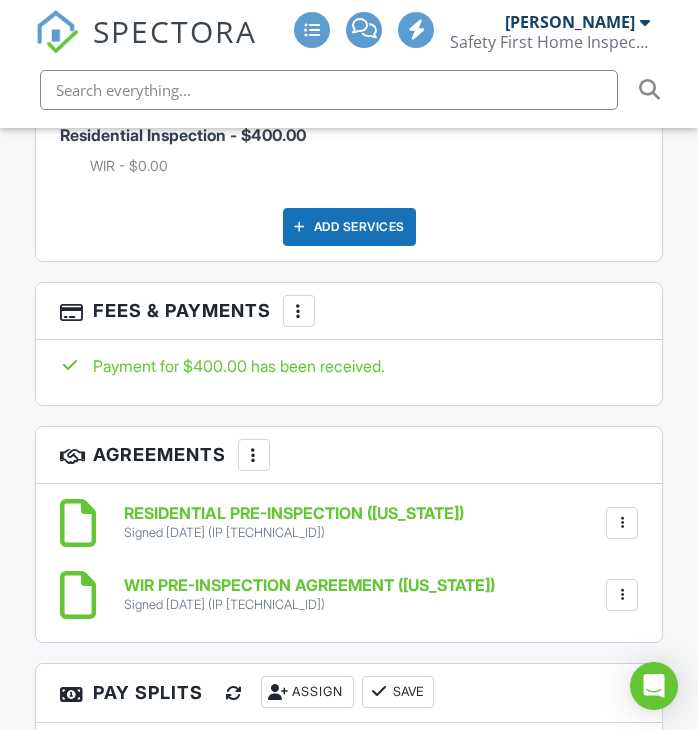 click at bounding box center (299, 311) 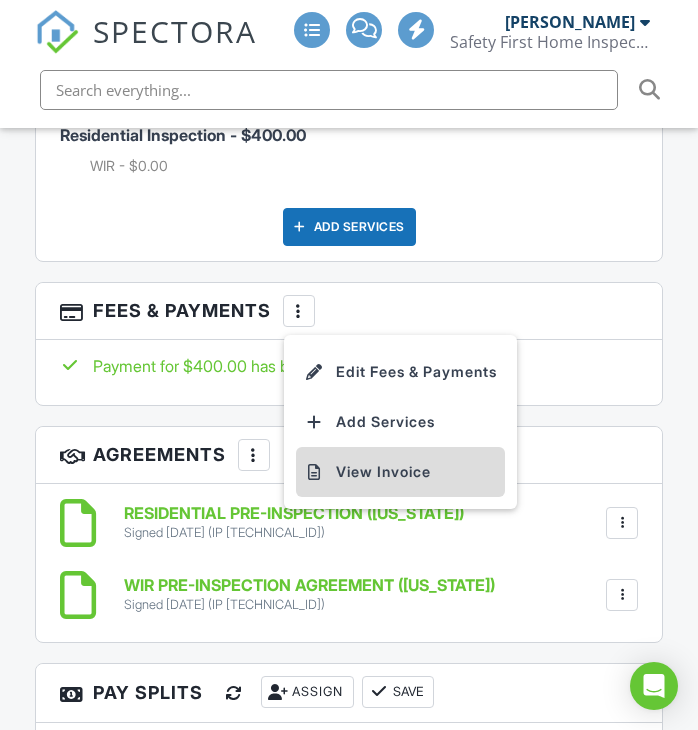click on "View Invoice" at bounding box center (400, 472) 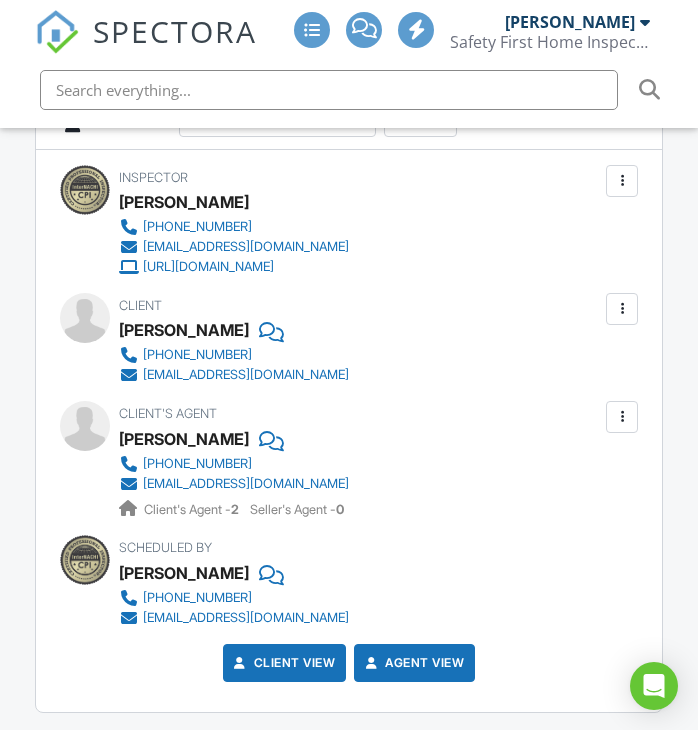scroll, scrollTop: 2449, scrollLeft: 0, axis: vertical 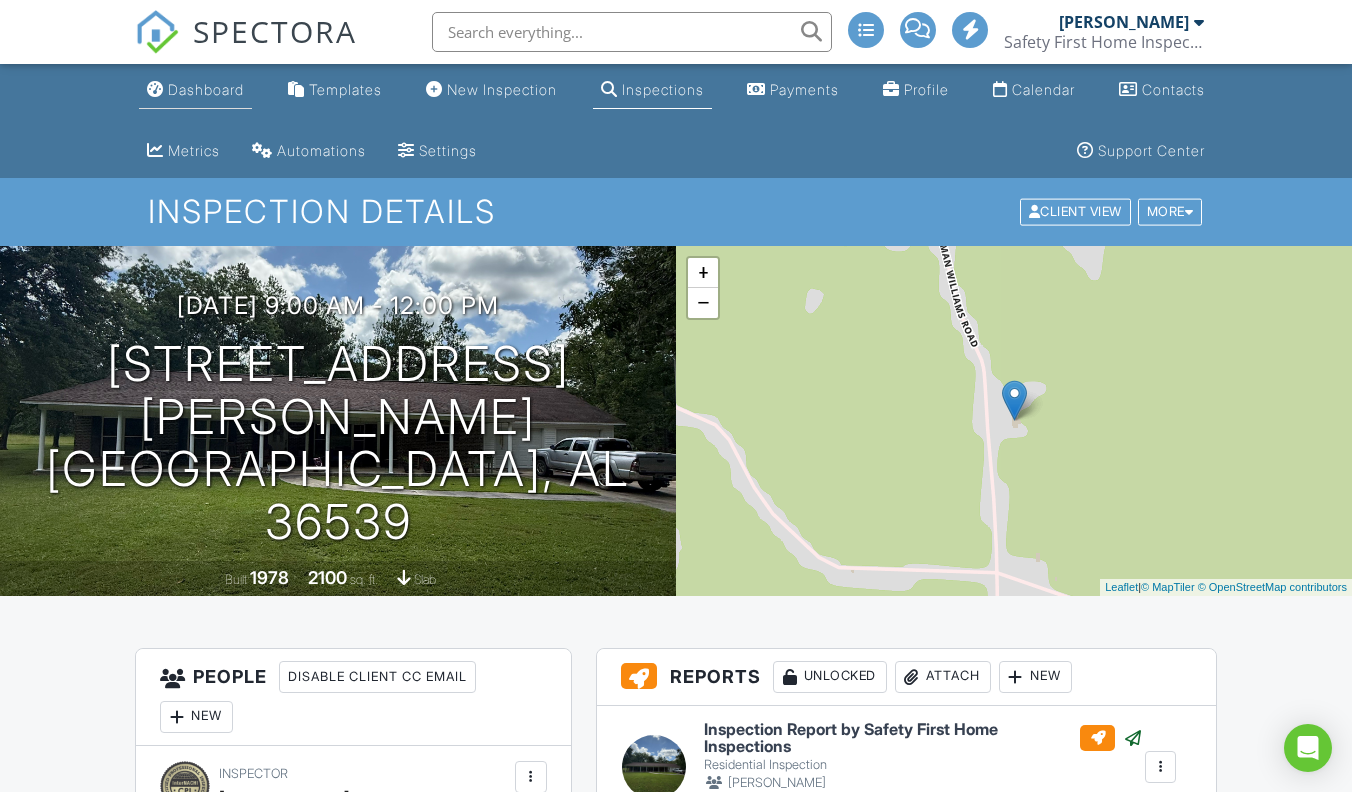 click on "Dashboard" at bounding box center (206, 89) 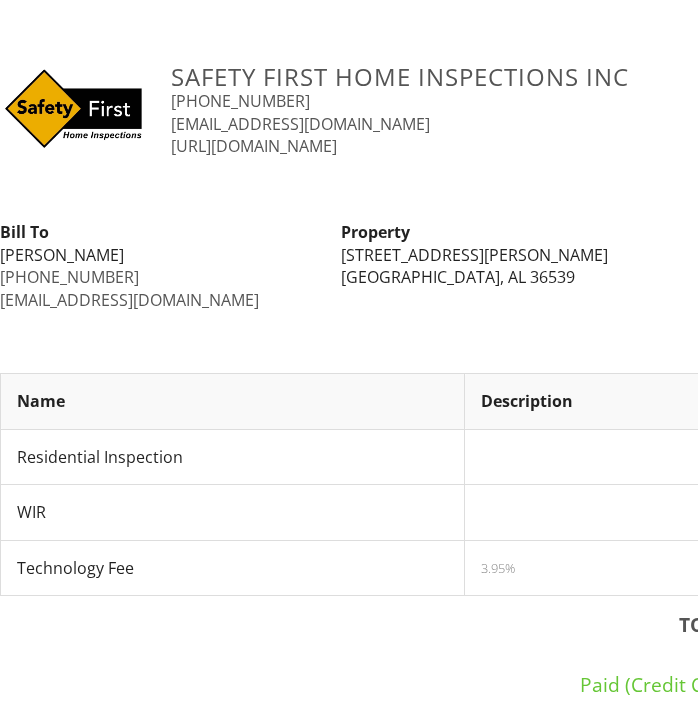scroll, scrollTop: 0, scrollLeft: 0, axis: both 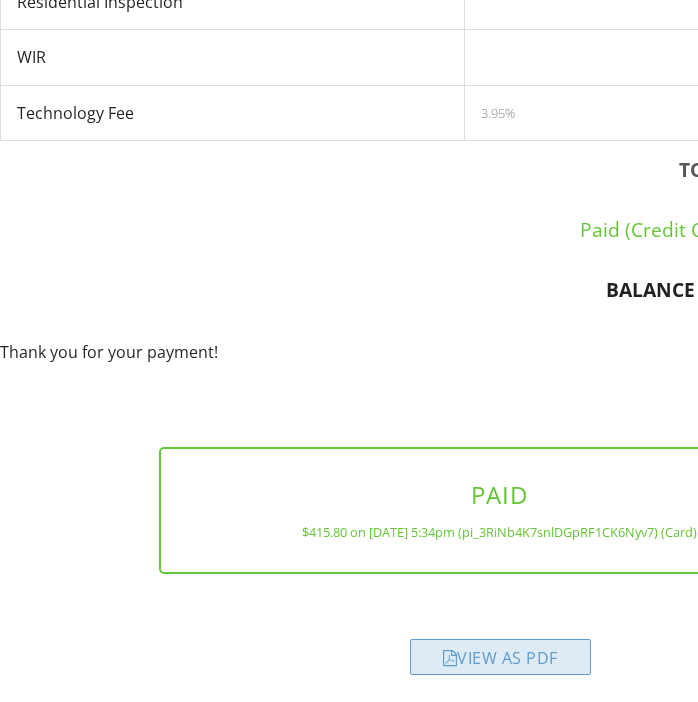 click on "View as PDF" at bounding box center [500, 657] 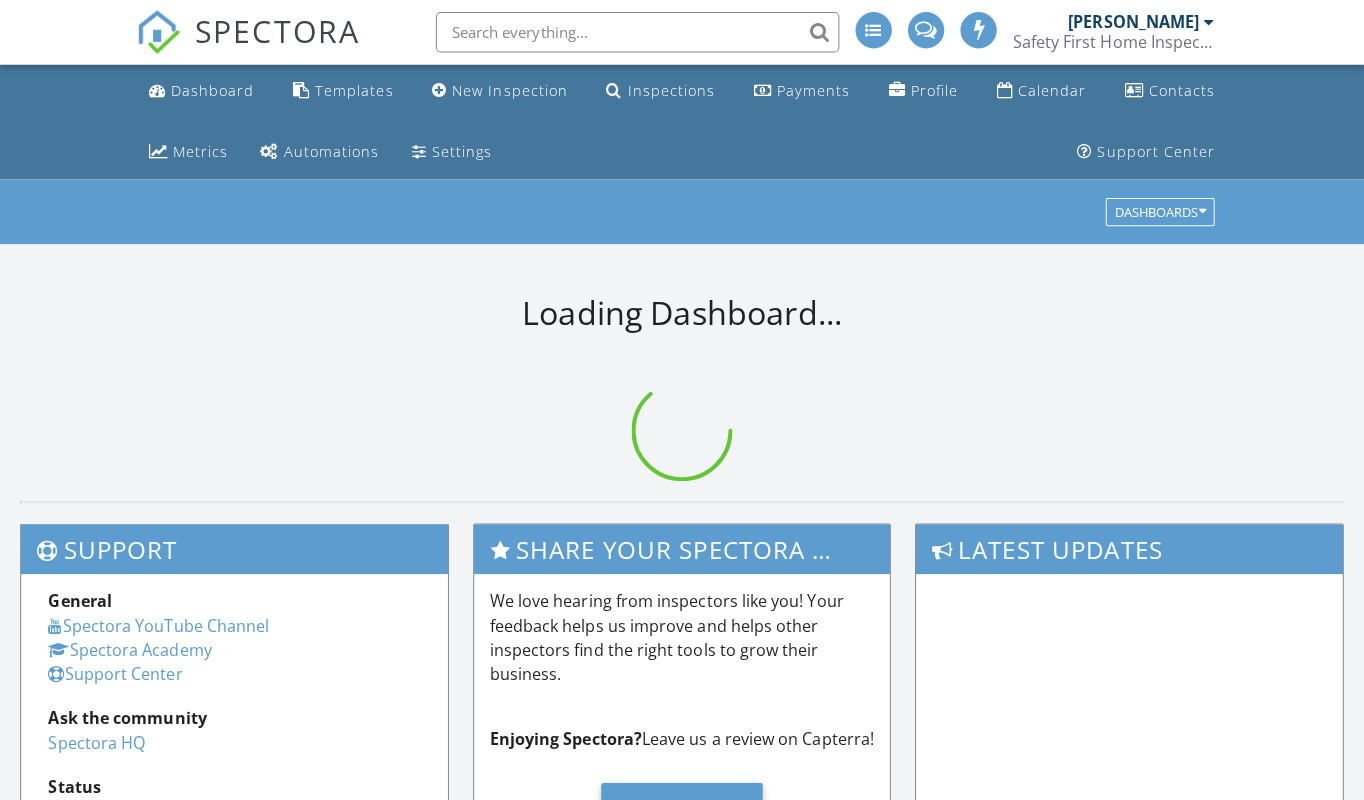 scroll, scrollTop: 0, scrollLeft: 0, axis: both 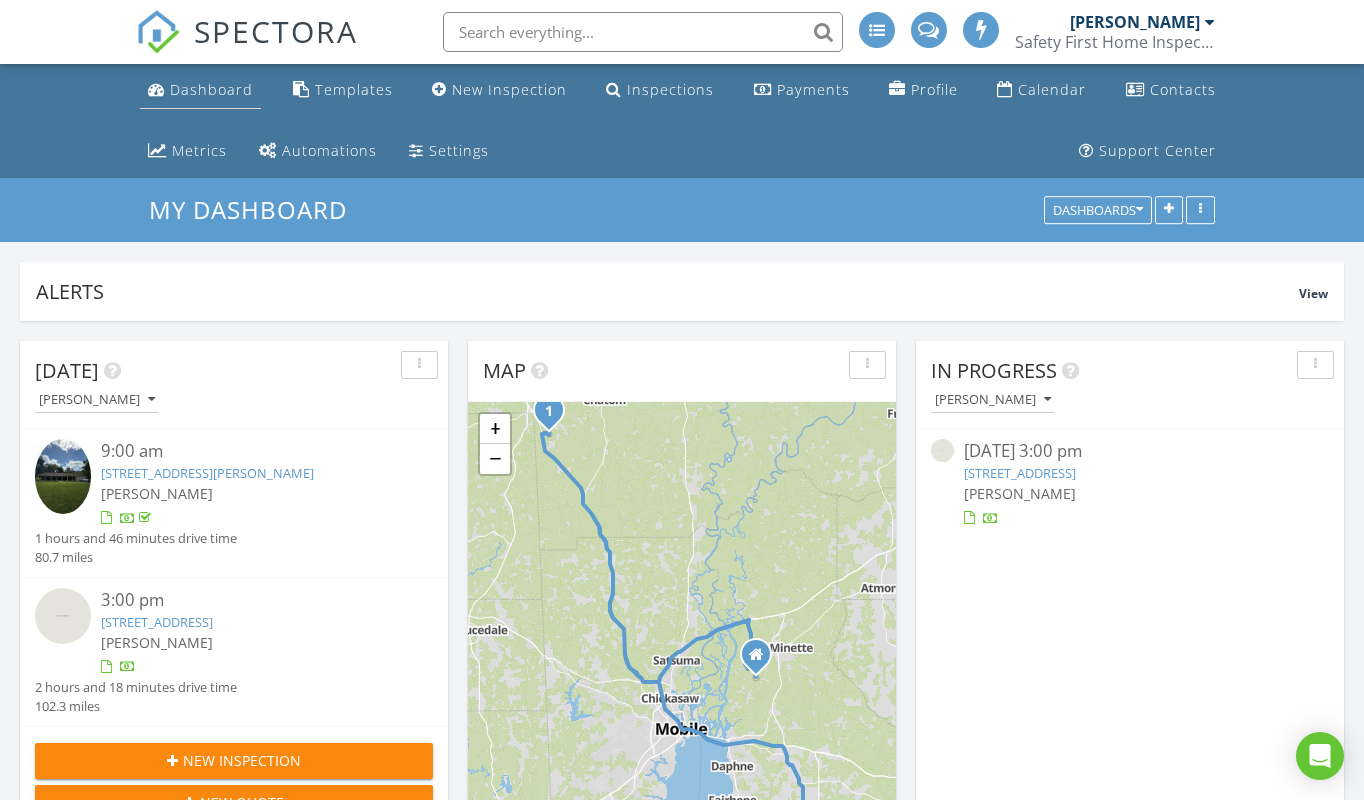 click on "Dashboard" at bounding box center [211, 89] 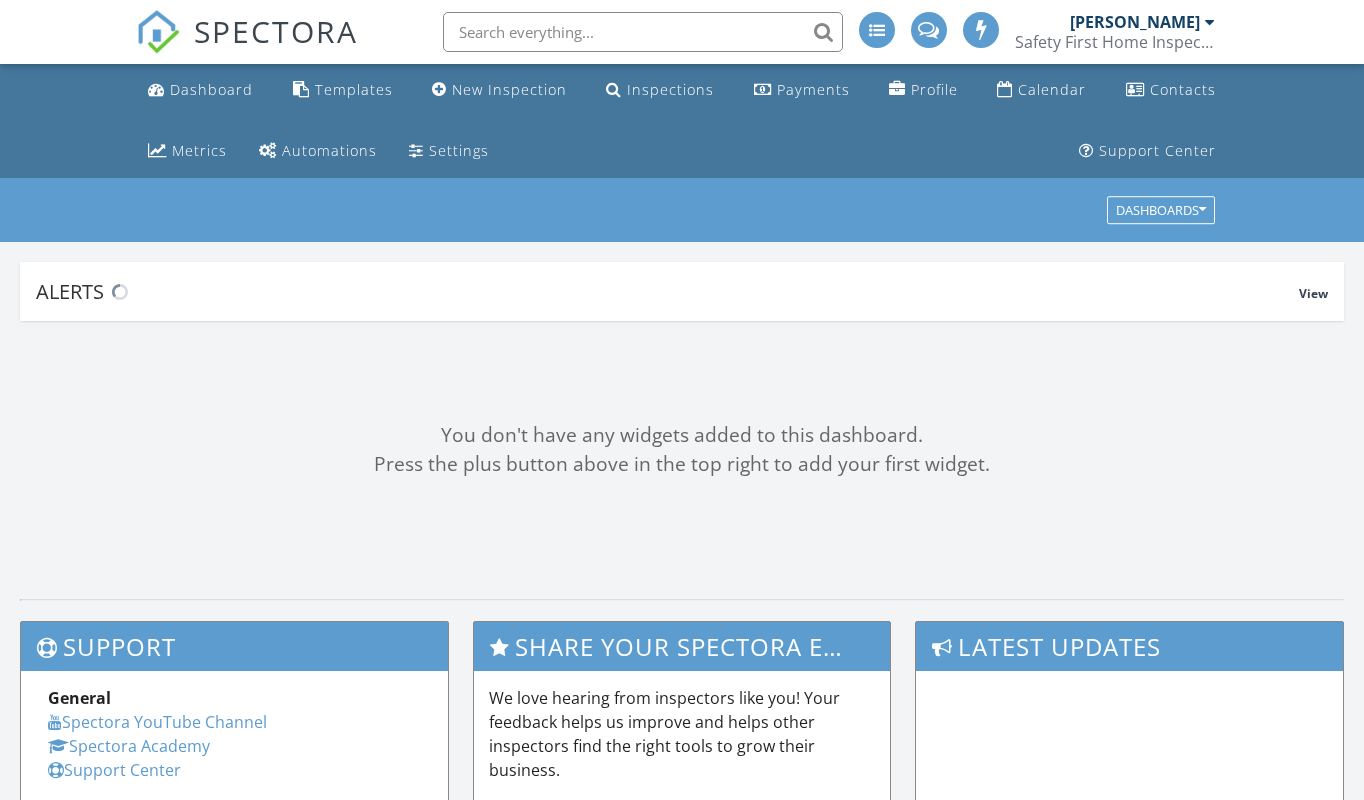 scroll, scrollTop: 0, scrollLeft: 0, axis: both 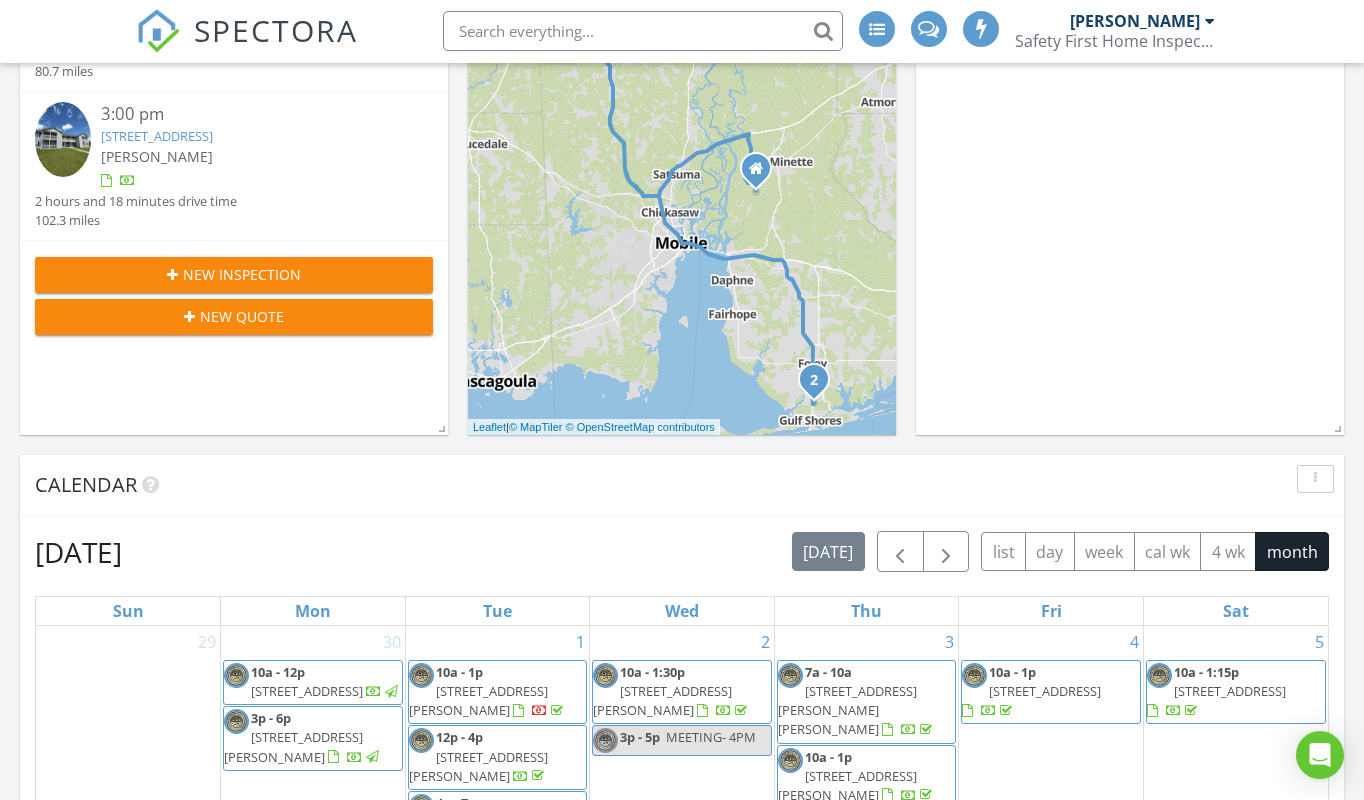 click on "[STREET_ADDRESS]" at bounding box center [157, 137] 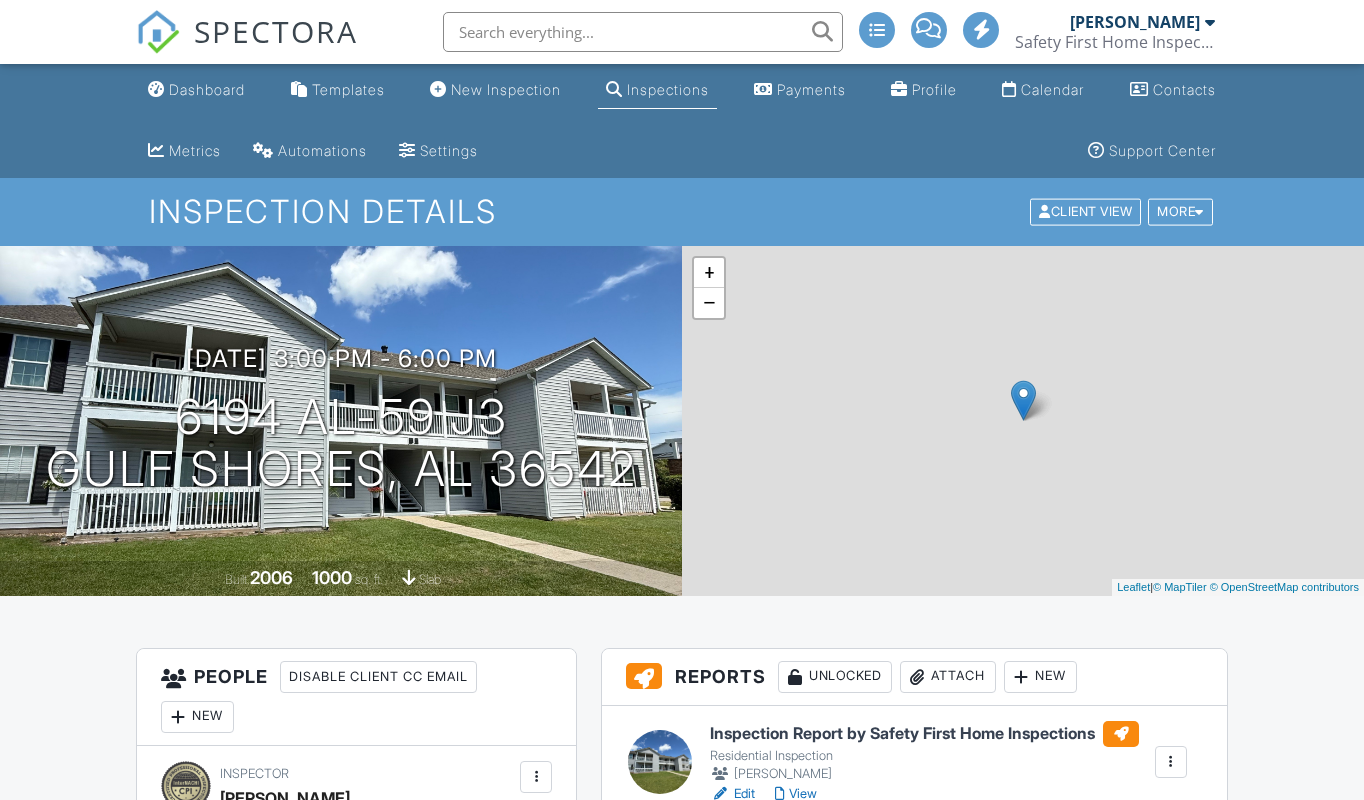 scroll, scrollTop: 523, scrollLeft: 0, axis: vertical 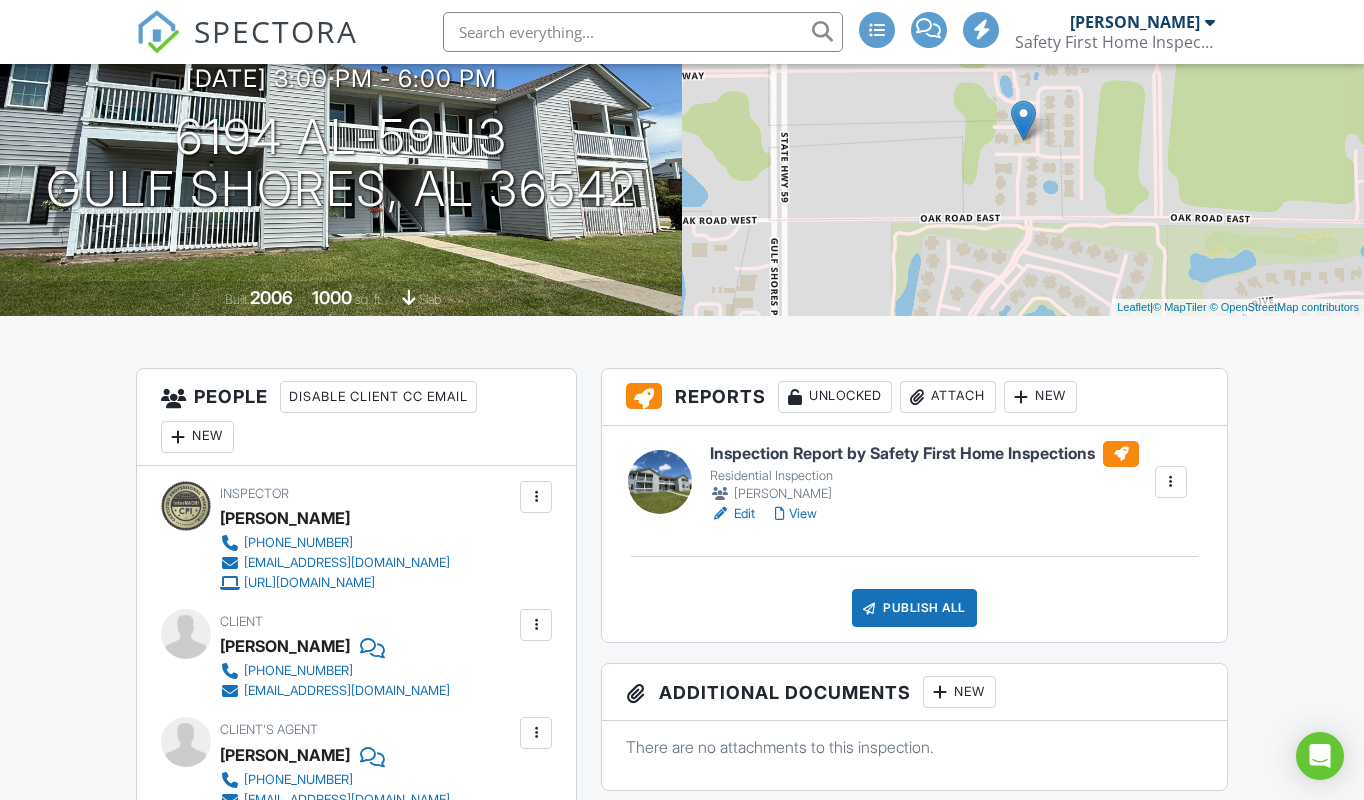 click on "View" at bounding box center (796, 514) 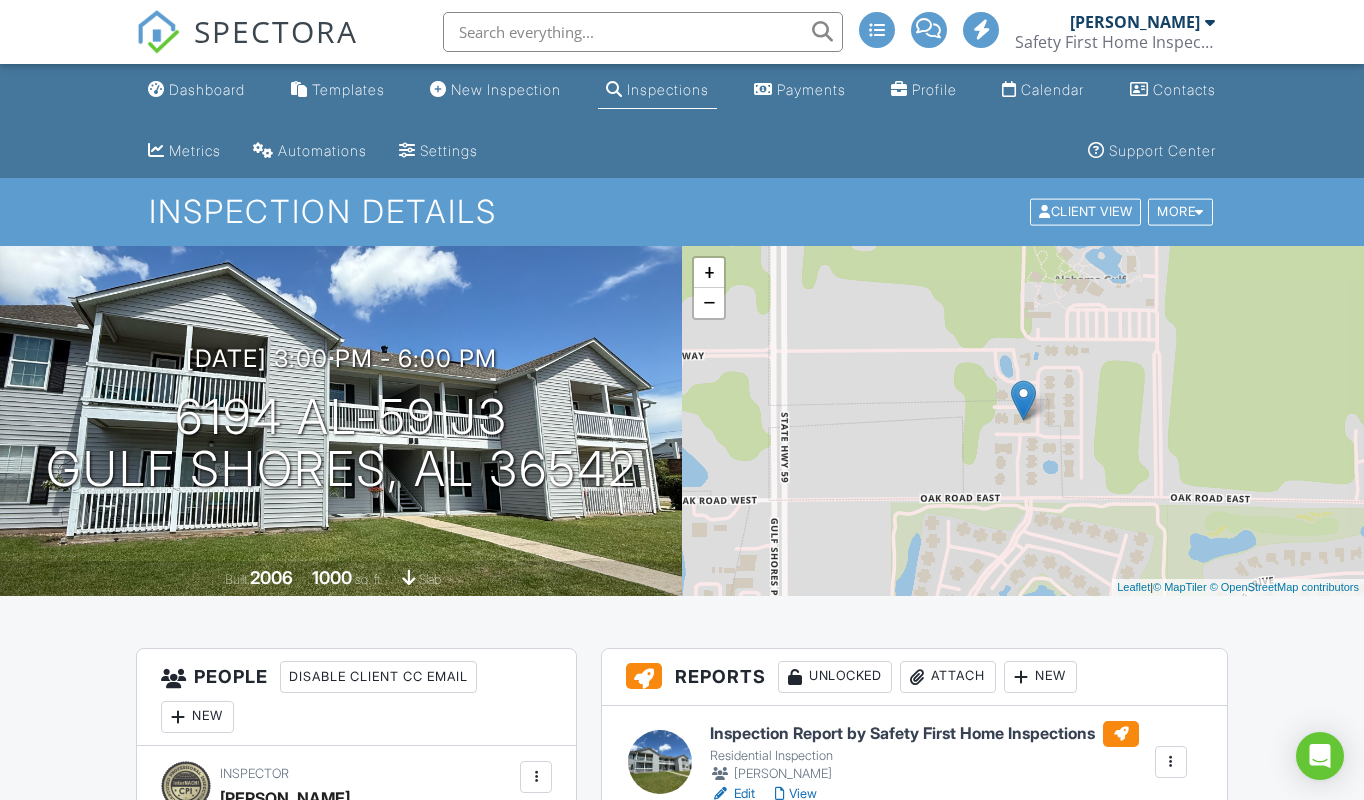 scroll, scrollTop: 432, scrollLeft: 0, axis: vertical 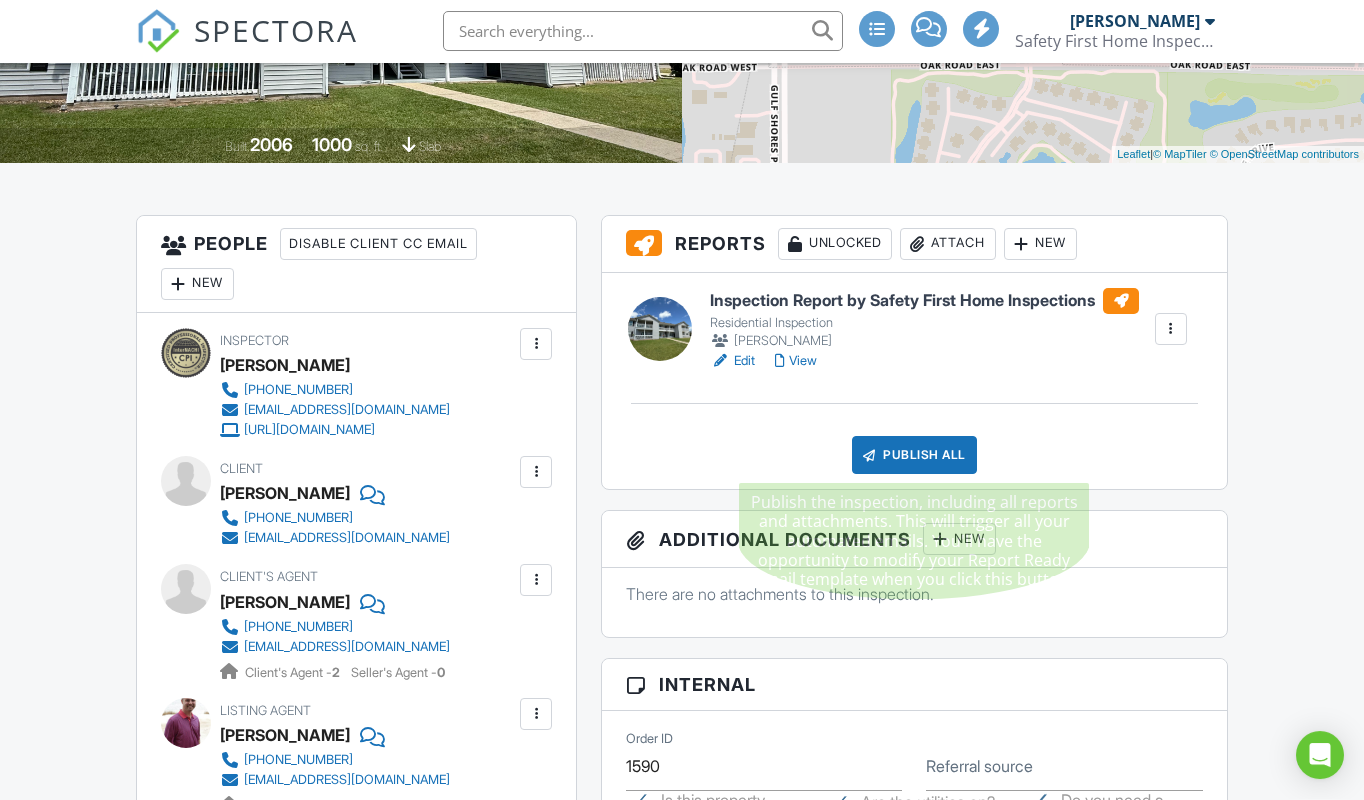 click on "Publish All" at bounding box center [914, 456] 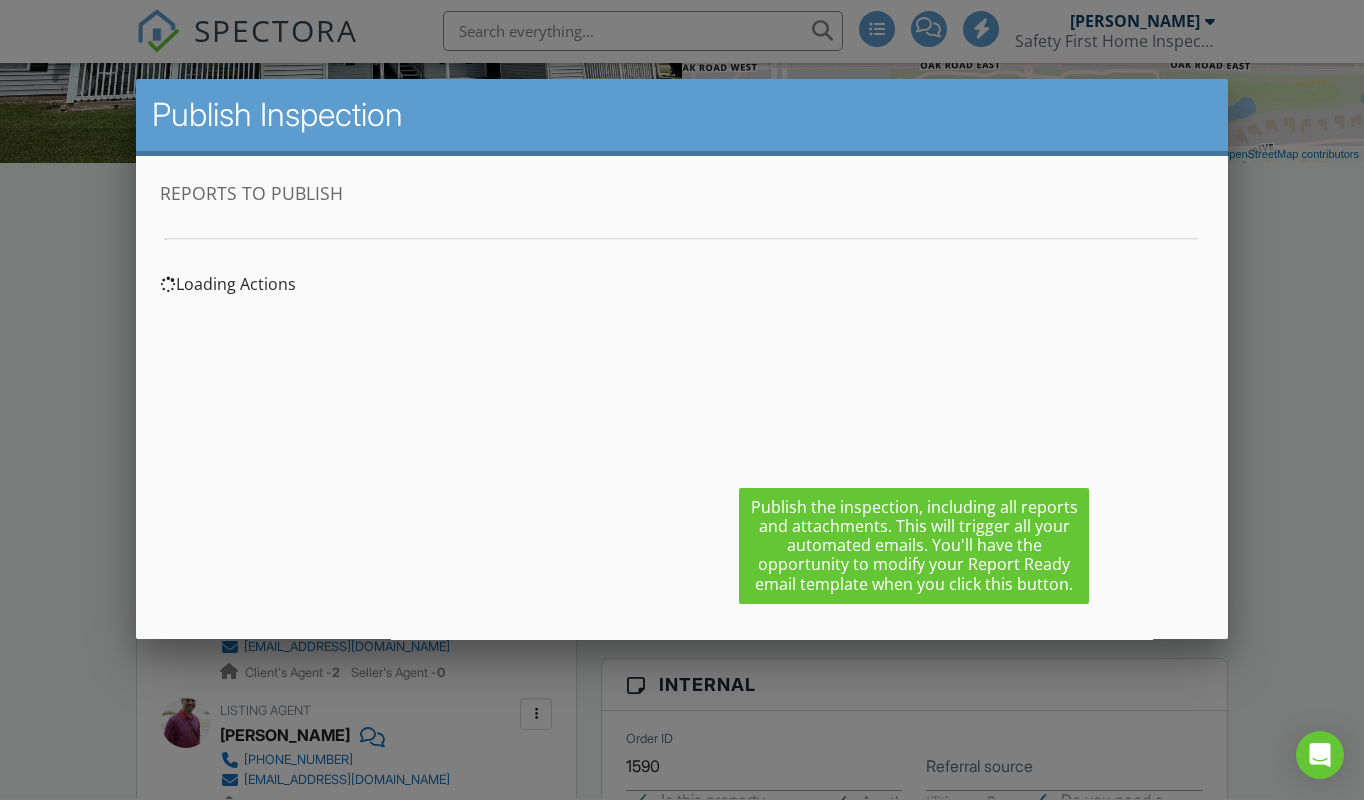 scroll, scrollTop: 0, scrollLeft: 0, axis: both 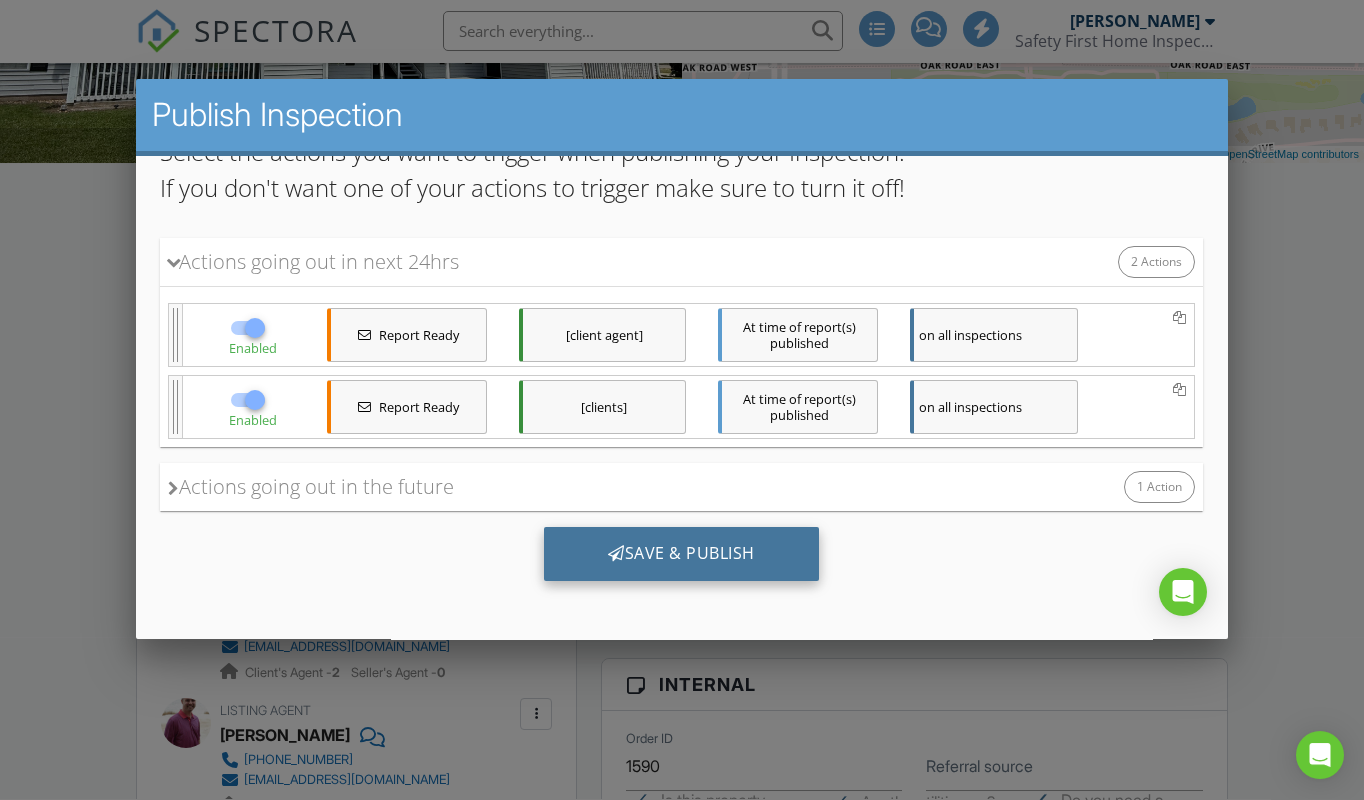 click on "Save & Publish" at bounding box center (681, 554) 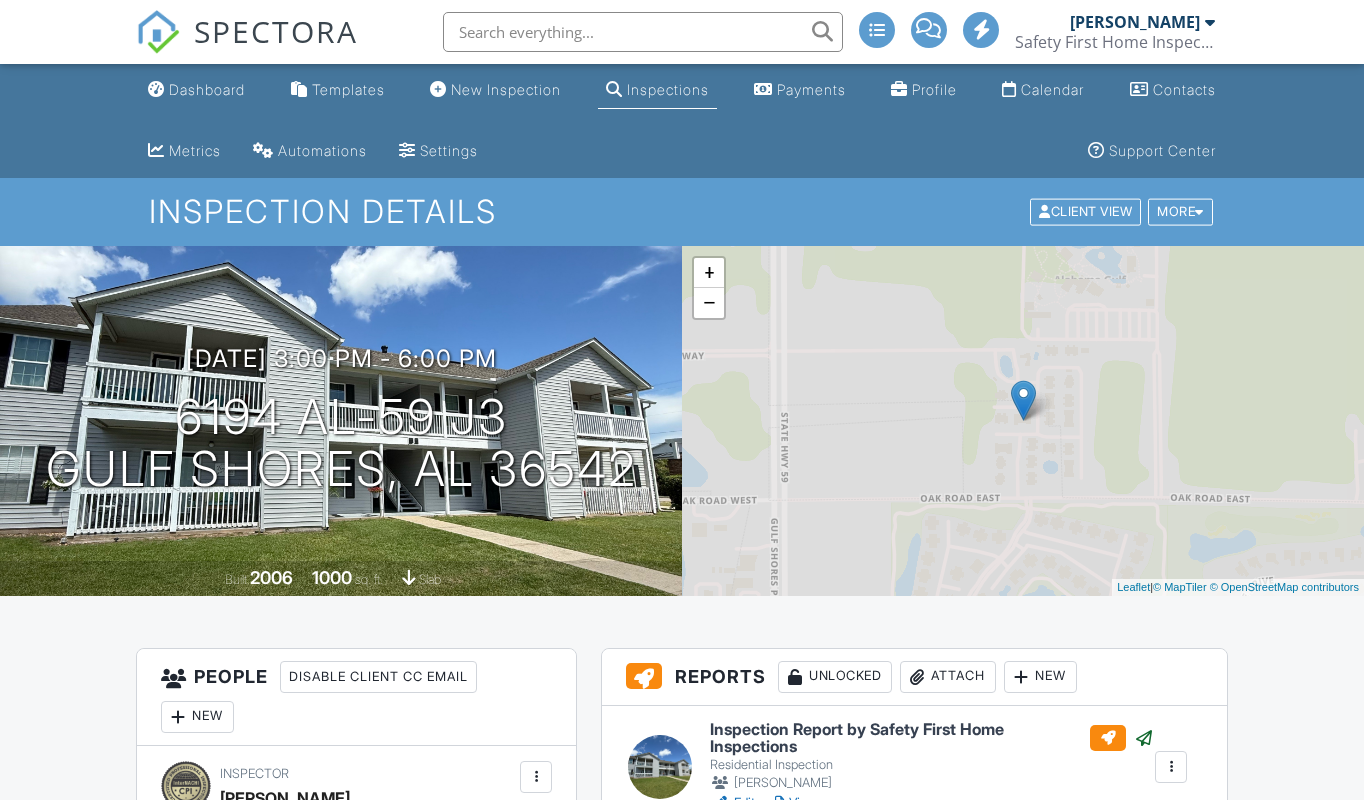 scroll, scrollTop: 650, scrollLeft: 0, axis: vertical 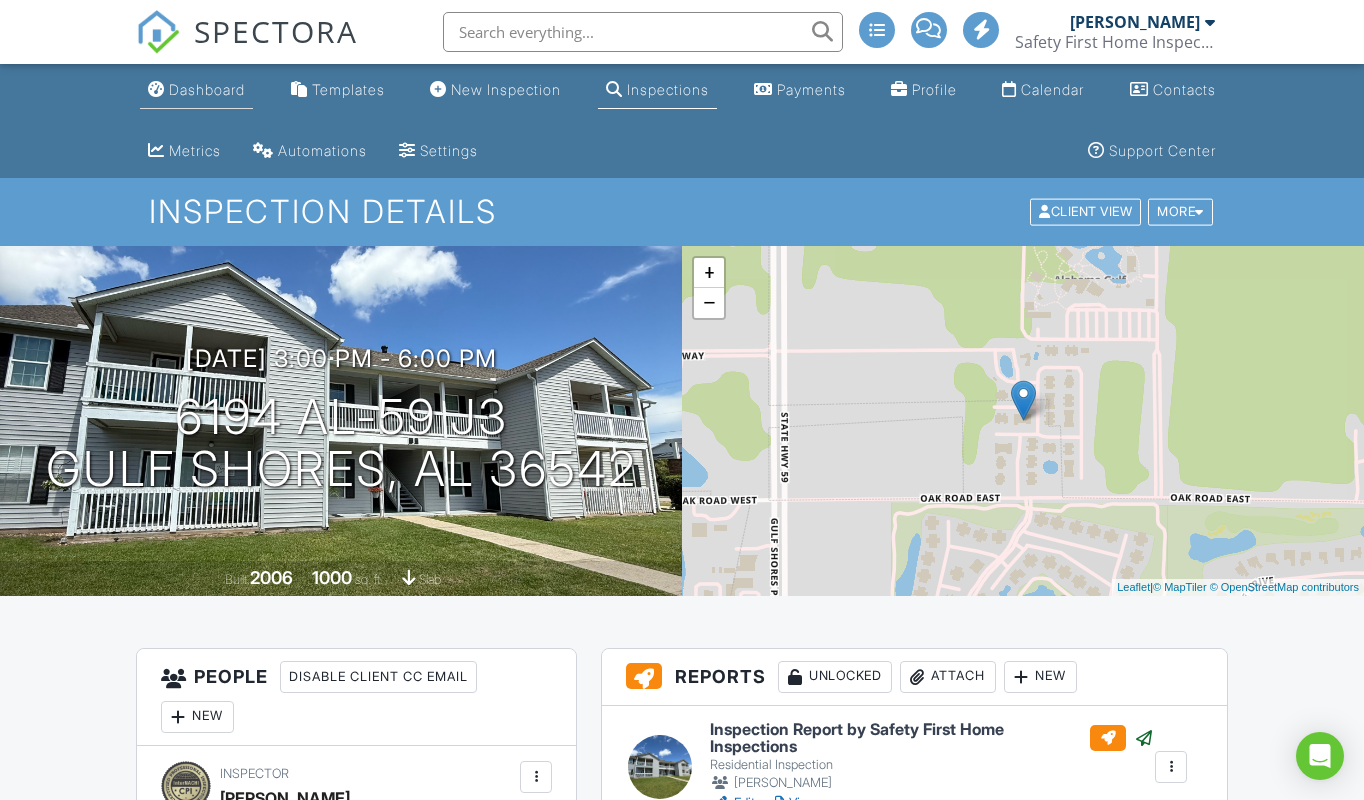 click on "Dashboard" at bounding box center [207, 89] 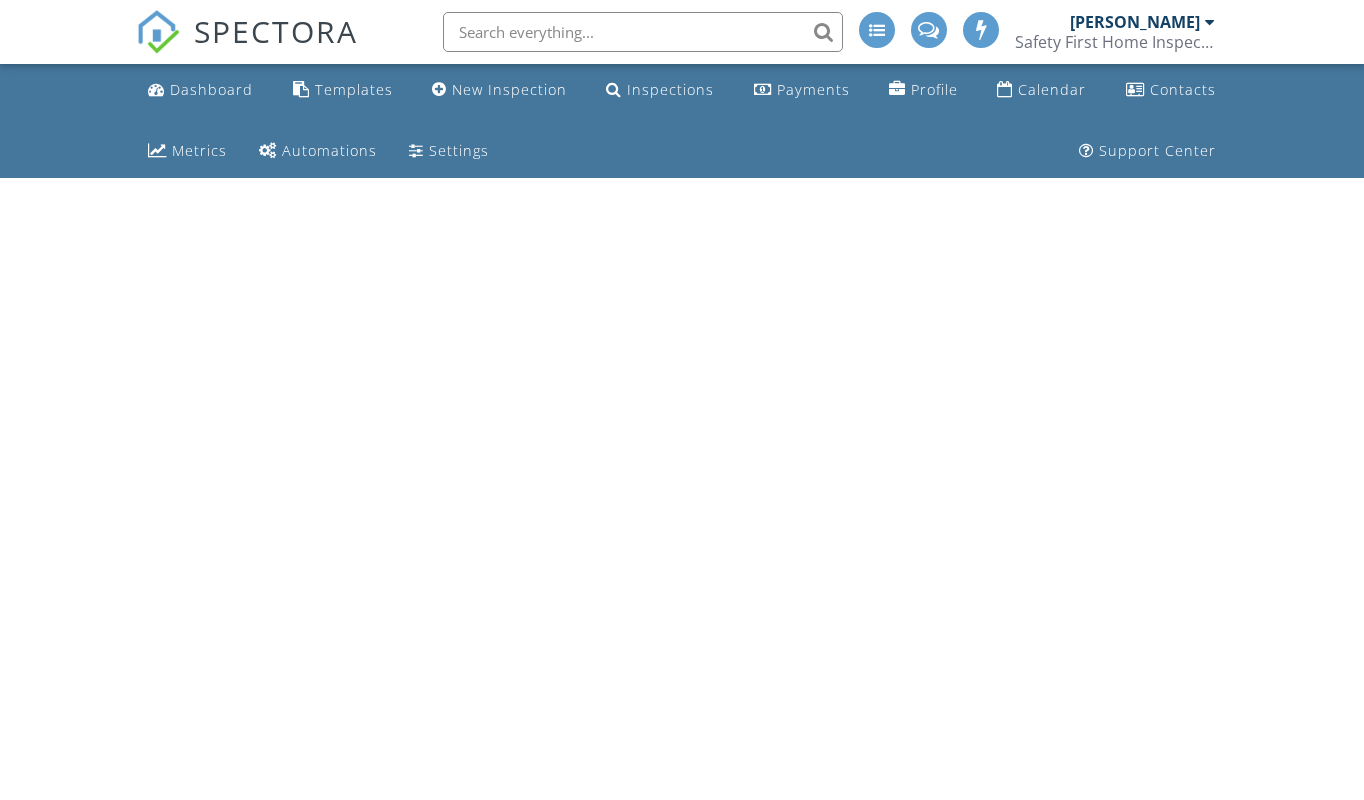scroll, scrollTop: 0, scrollLeft: 0, axis: both 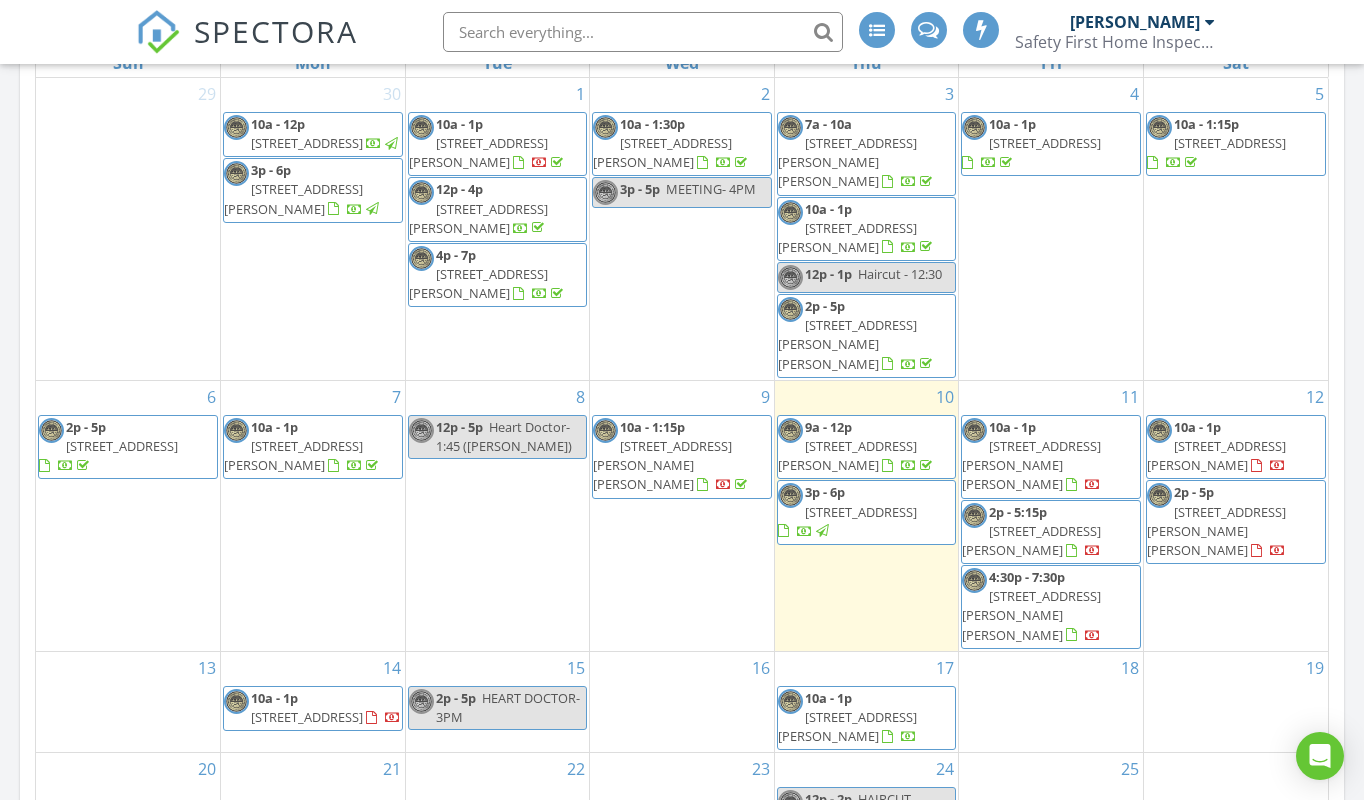 click on "[STREET_ADDRESS][PERSON_NAME][PERSON_NAME]" at bounding box center (1031, 465) 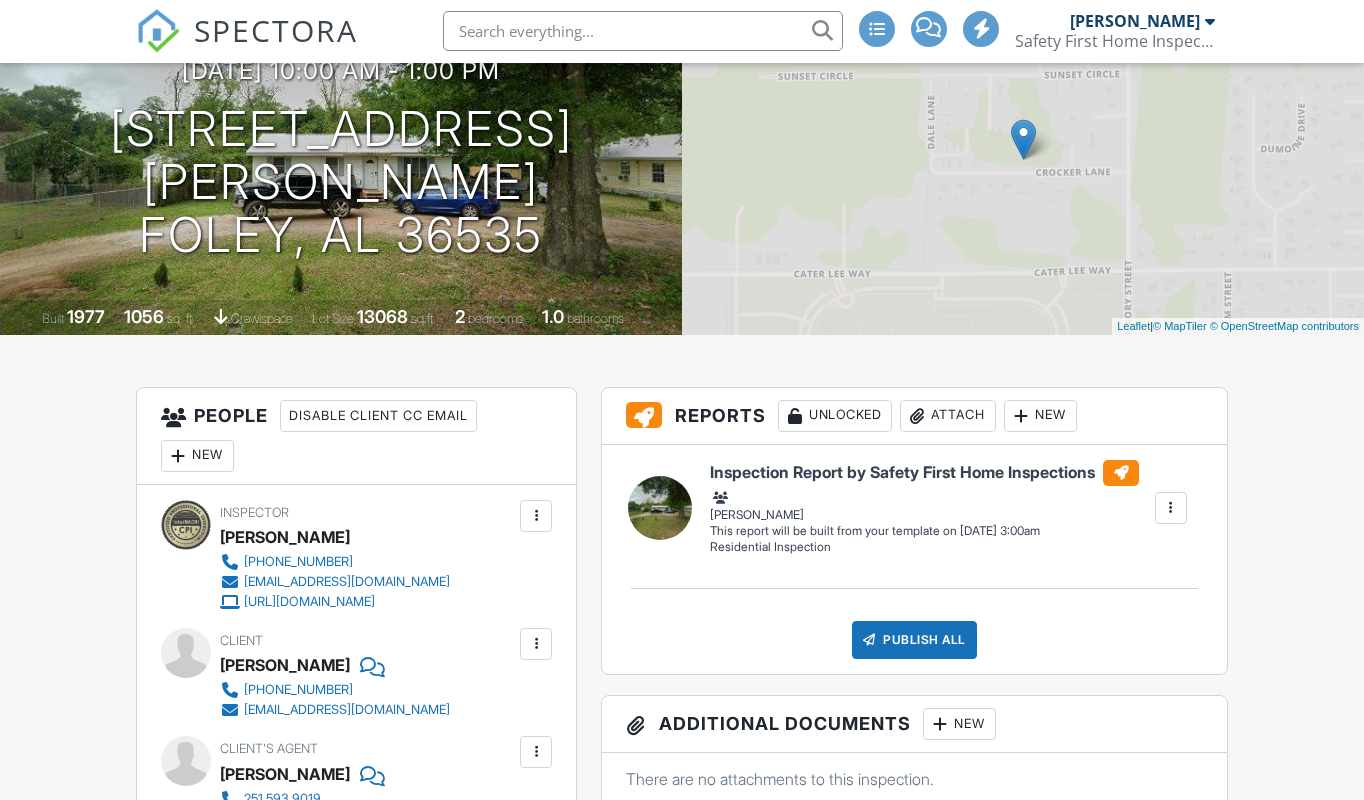 scroll, scrollTop: 0, scrollLeft: 0, axis: both 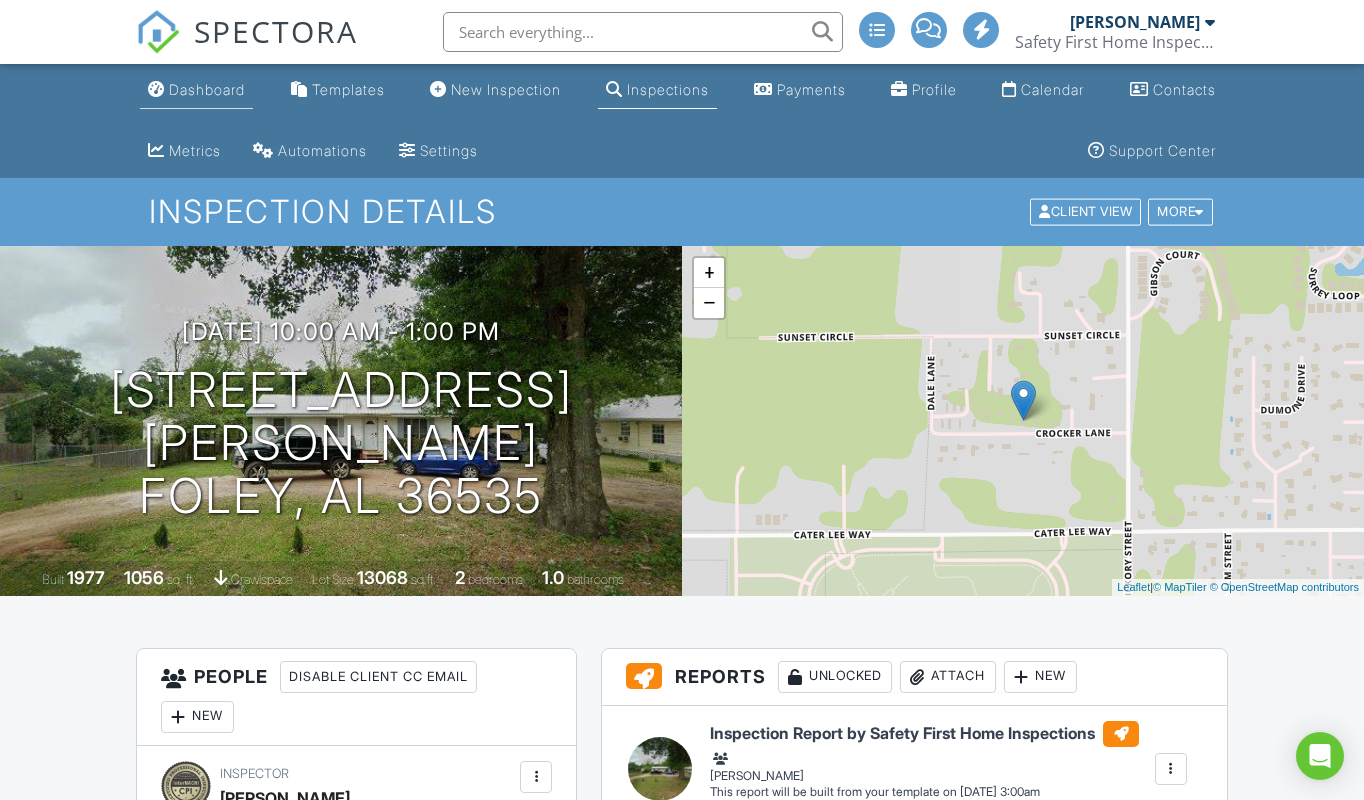 click on "Dashboard" at bounding box center (207, 89) 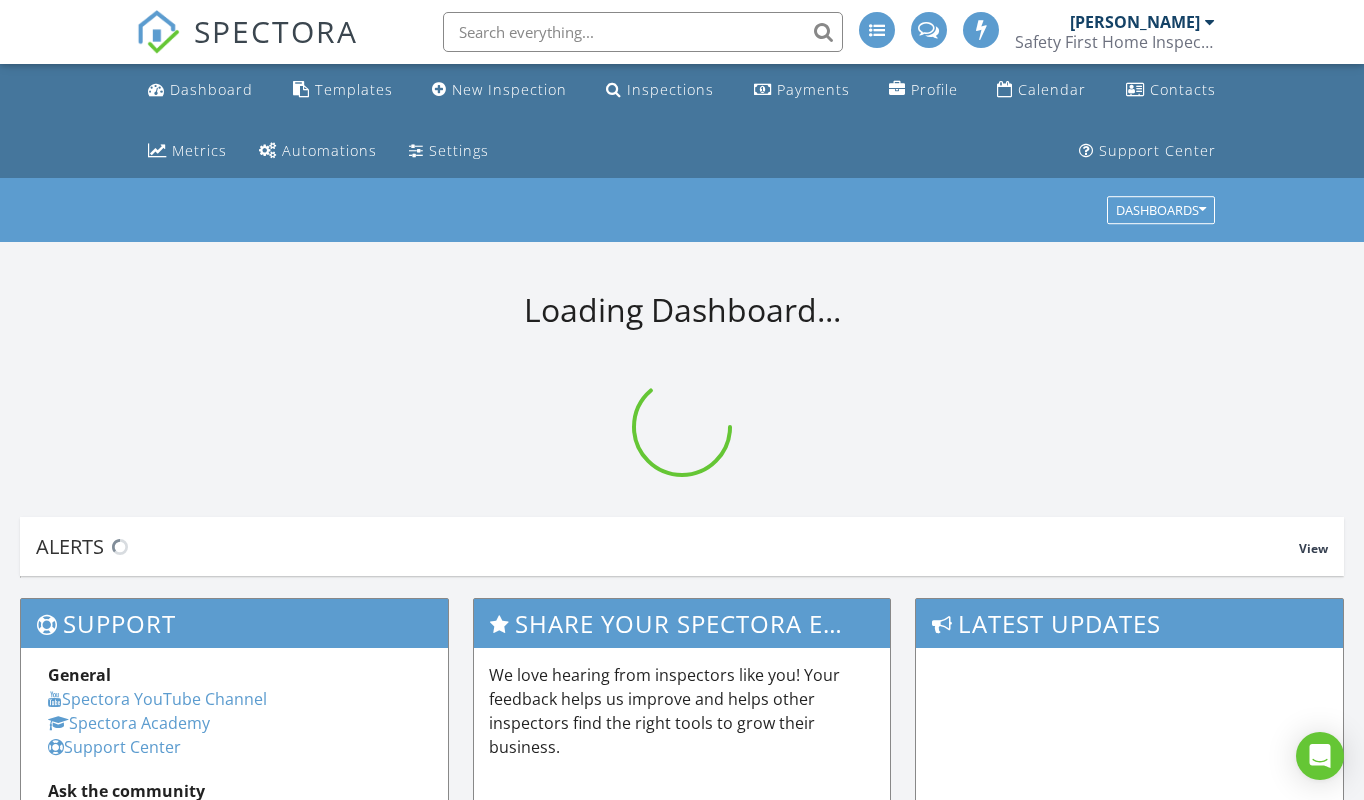 scroll, scrollTop: 0, scrollLeft: 0, axis: both 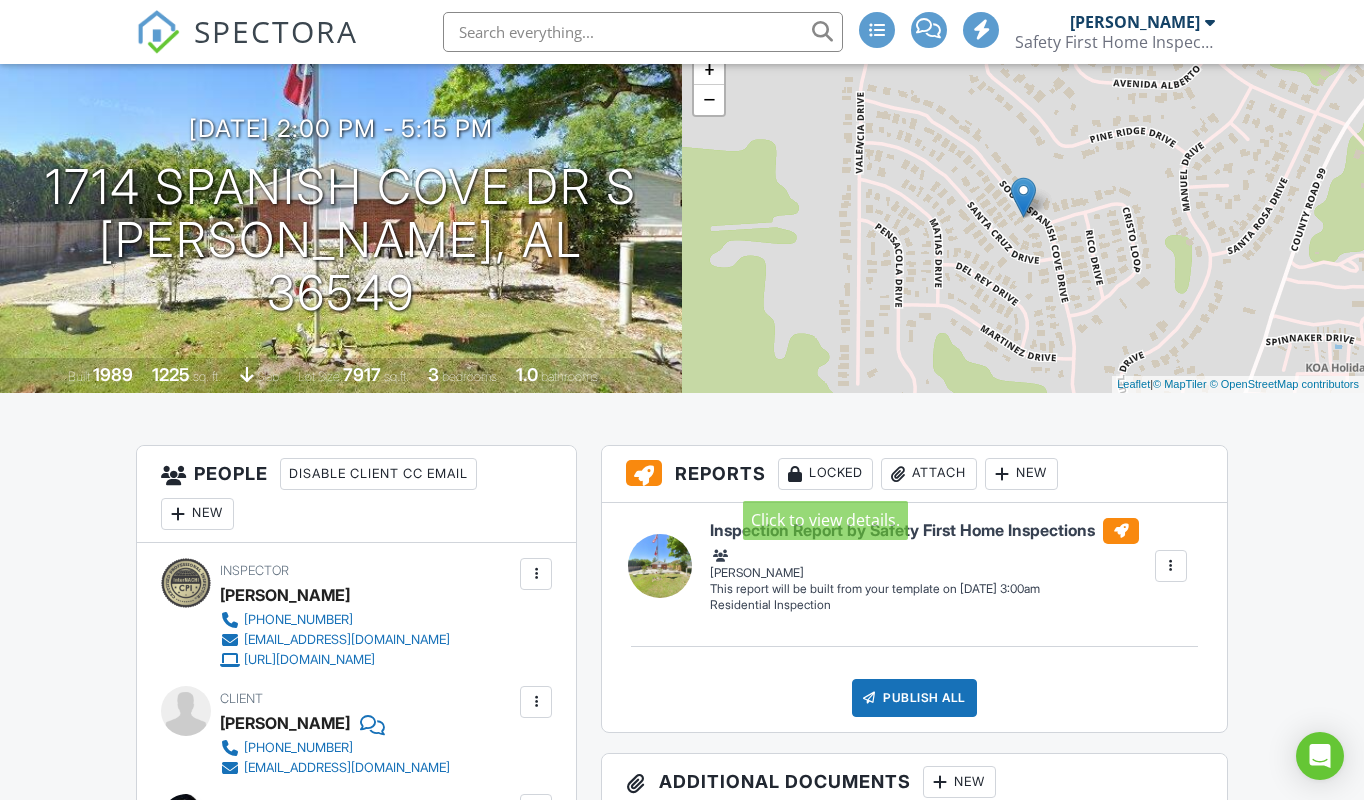 click on "Locked" at bounding box center [825, 474] 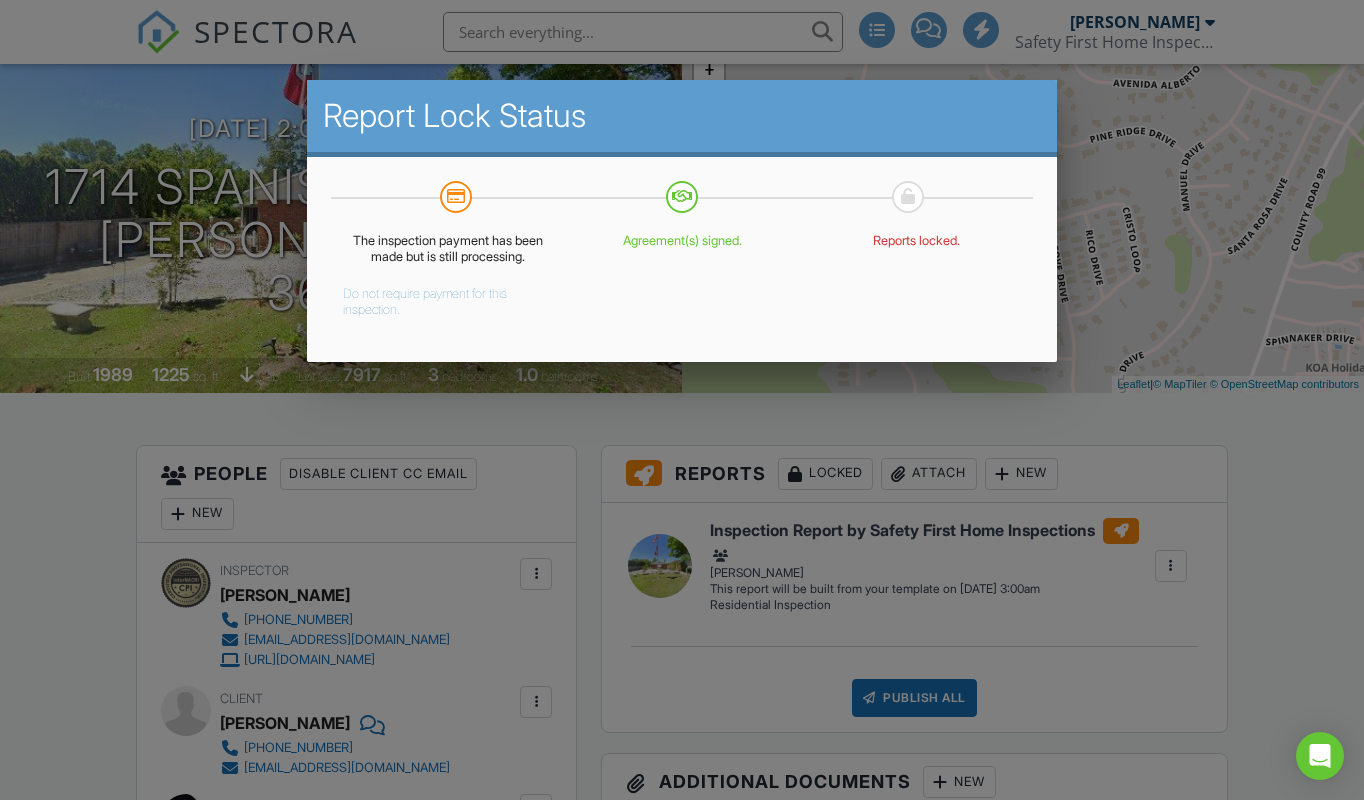 click on "Do not require payment for this inspection." at bounding box center (433, 298) 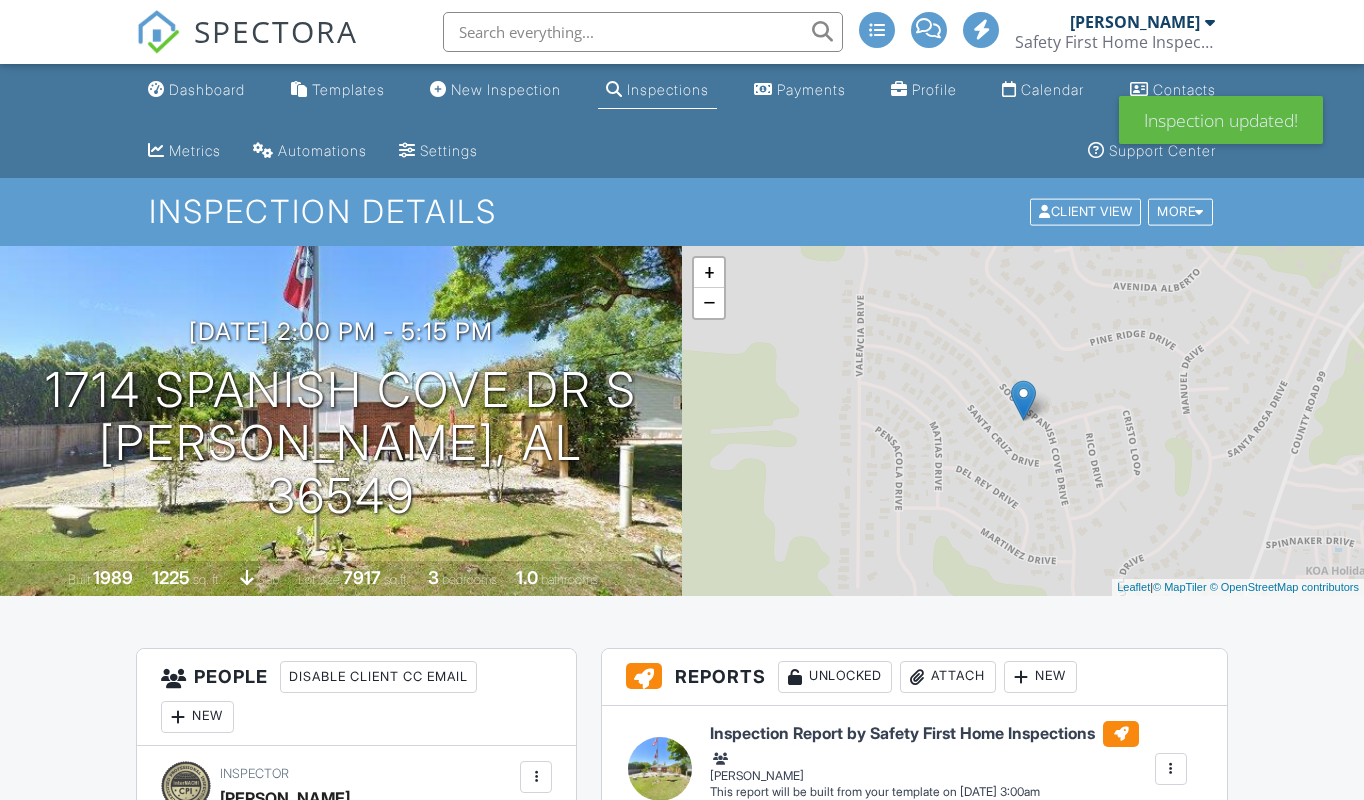 scroll, scrollTop: 0, scrollLeft: 0, axis: both 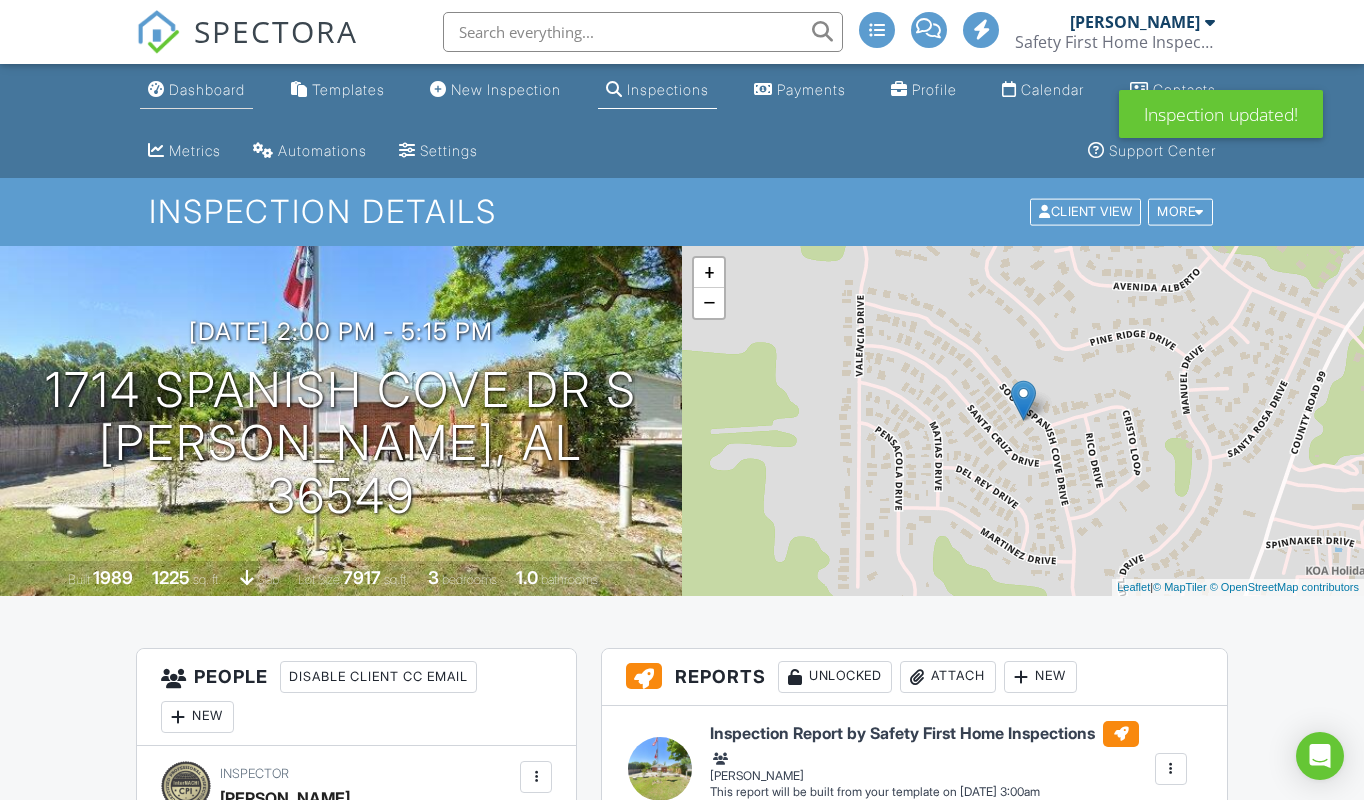 click on "Dashboard" at bounding box center (207, 89) 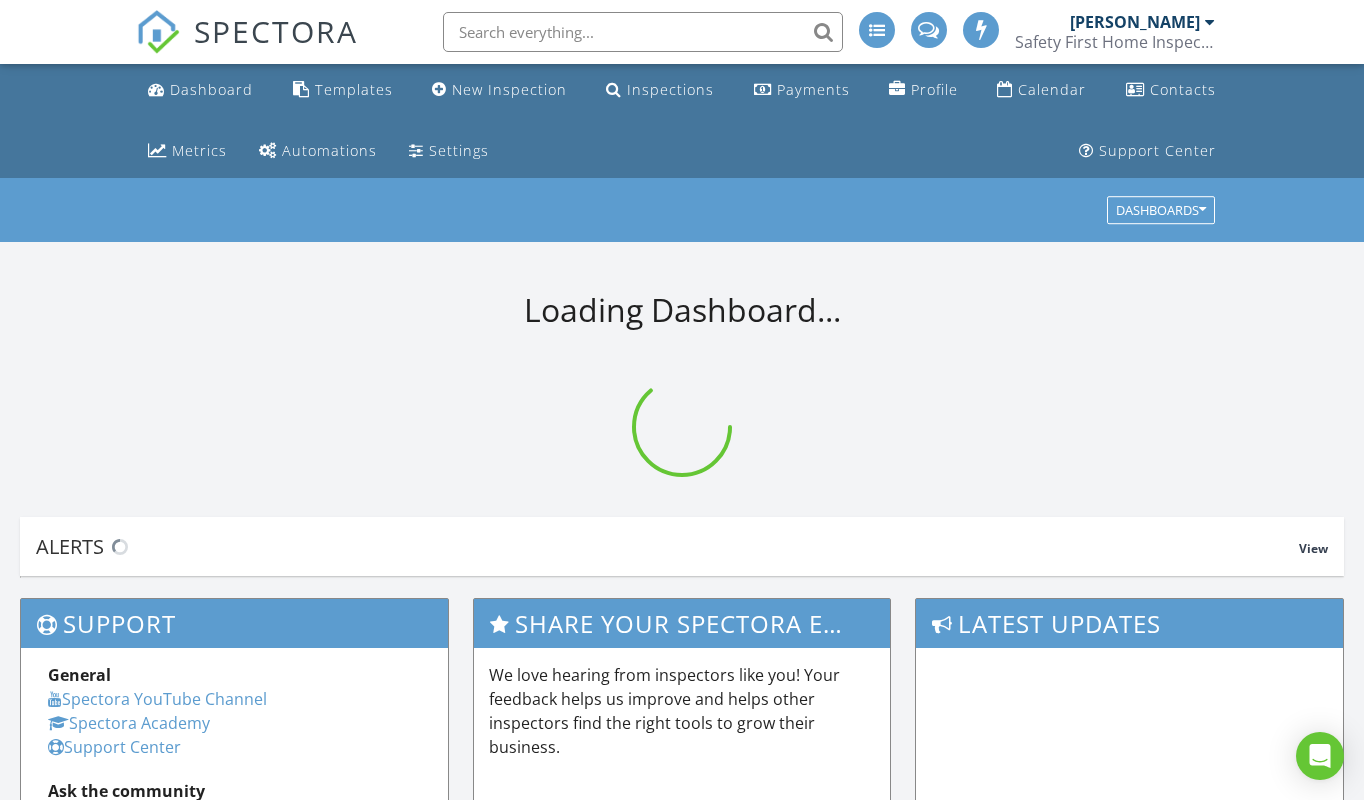 scroll, scrollTop: 0, scrollLeft: 0, axis: both 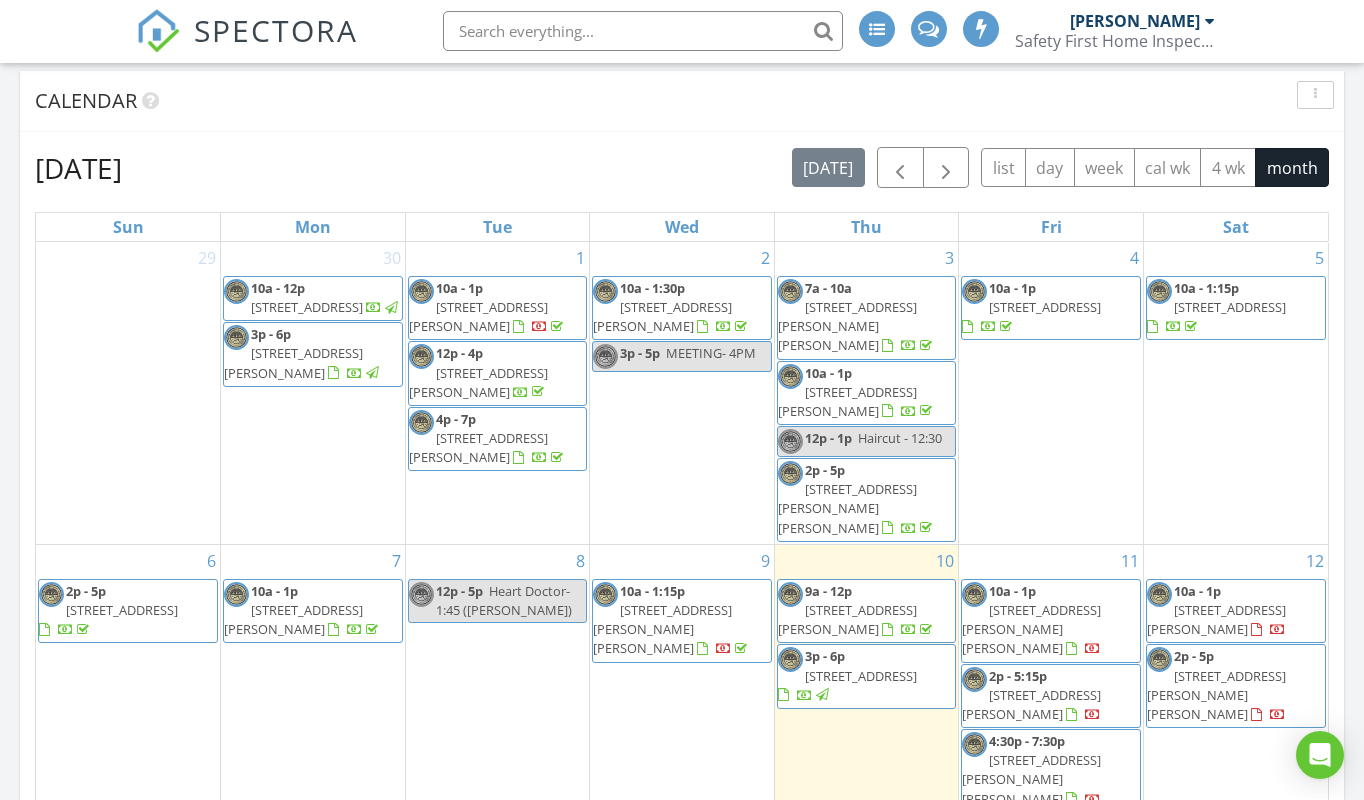 click on "18855 Crocker Ln, Foley 36535" at bounding box center [1031, 630] 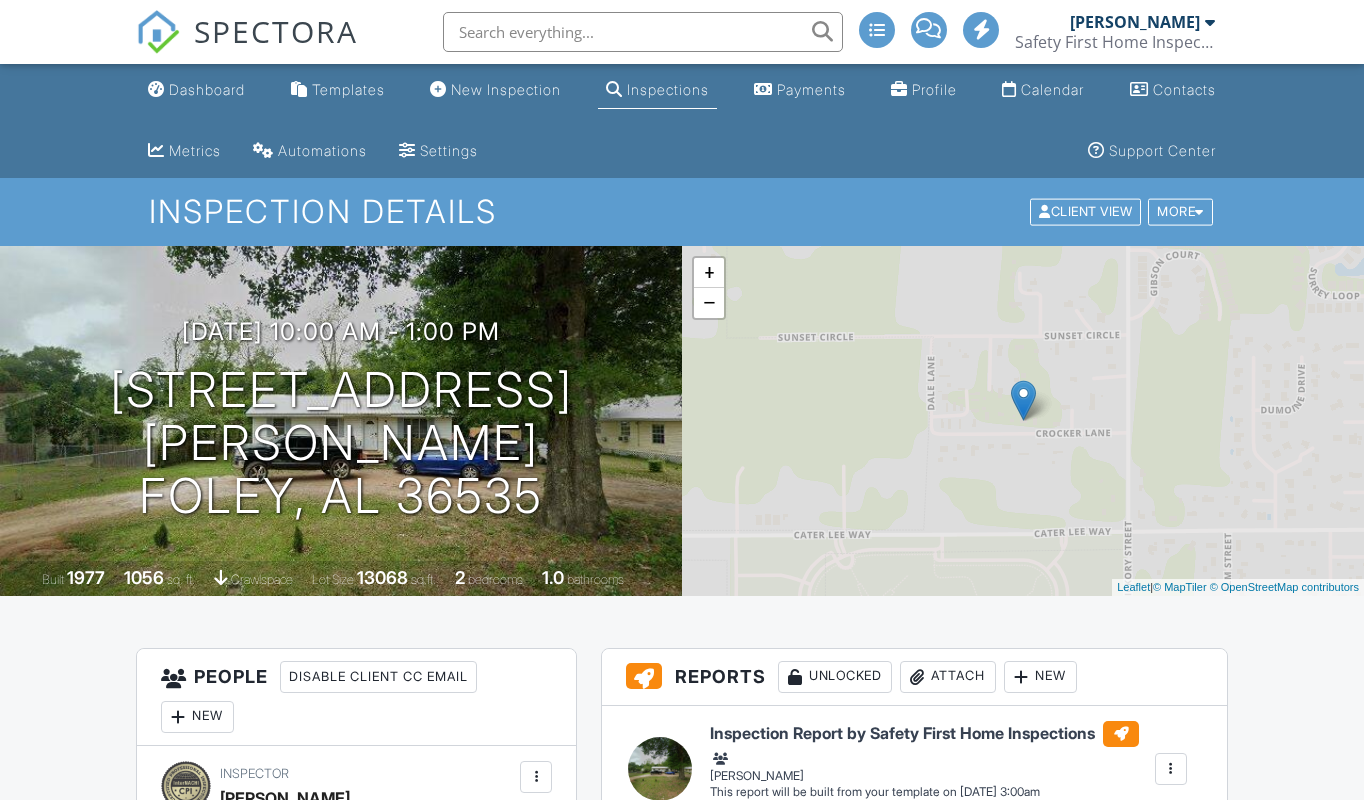 scroll, scrollTop: 0, scrollLeft: 0, axis: both 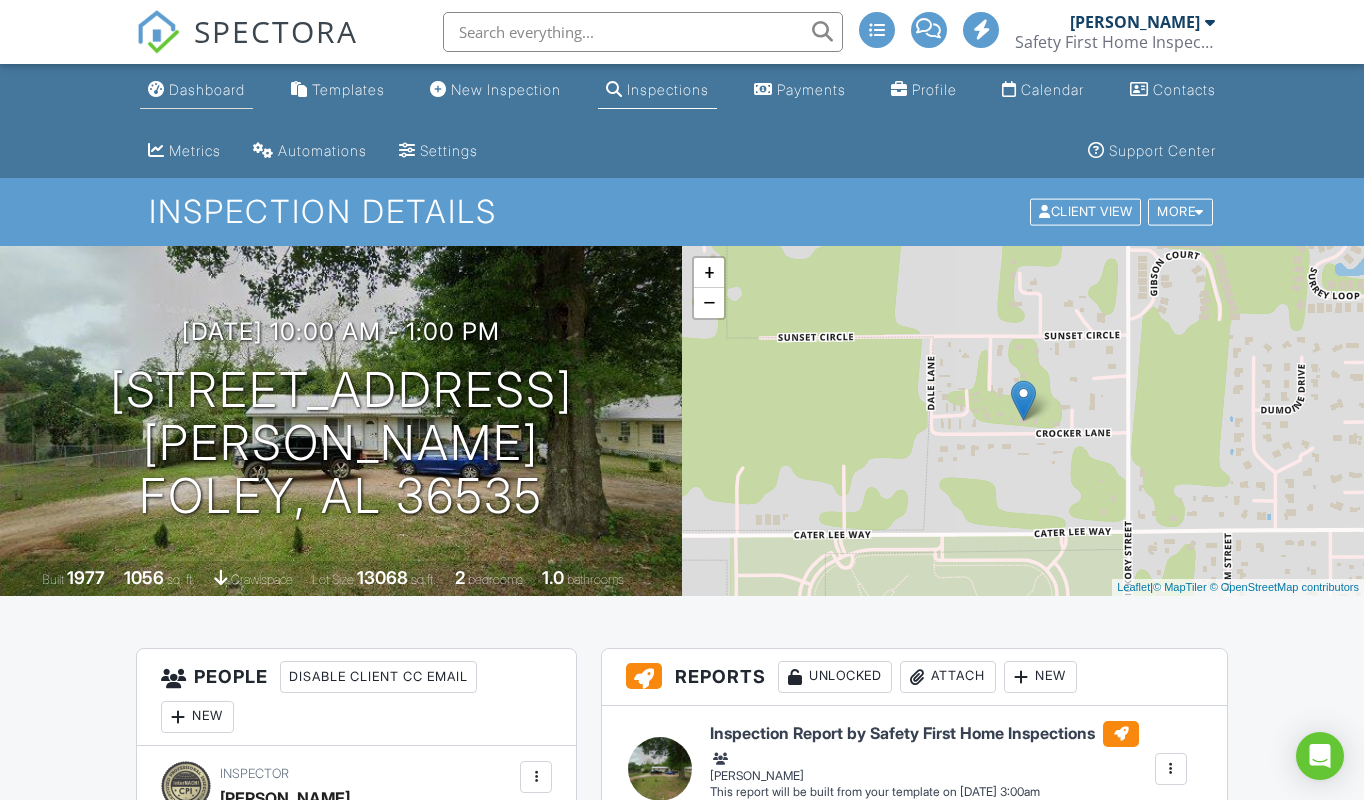 click on "Dashboard" at bounding box center (207, 89) 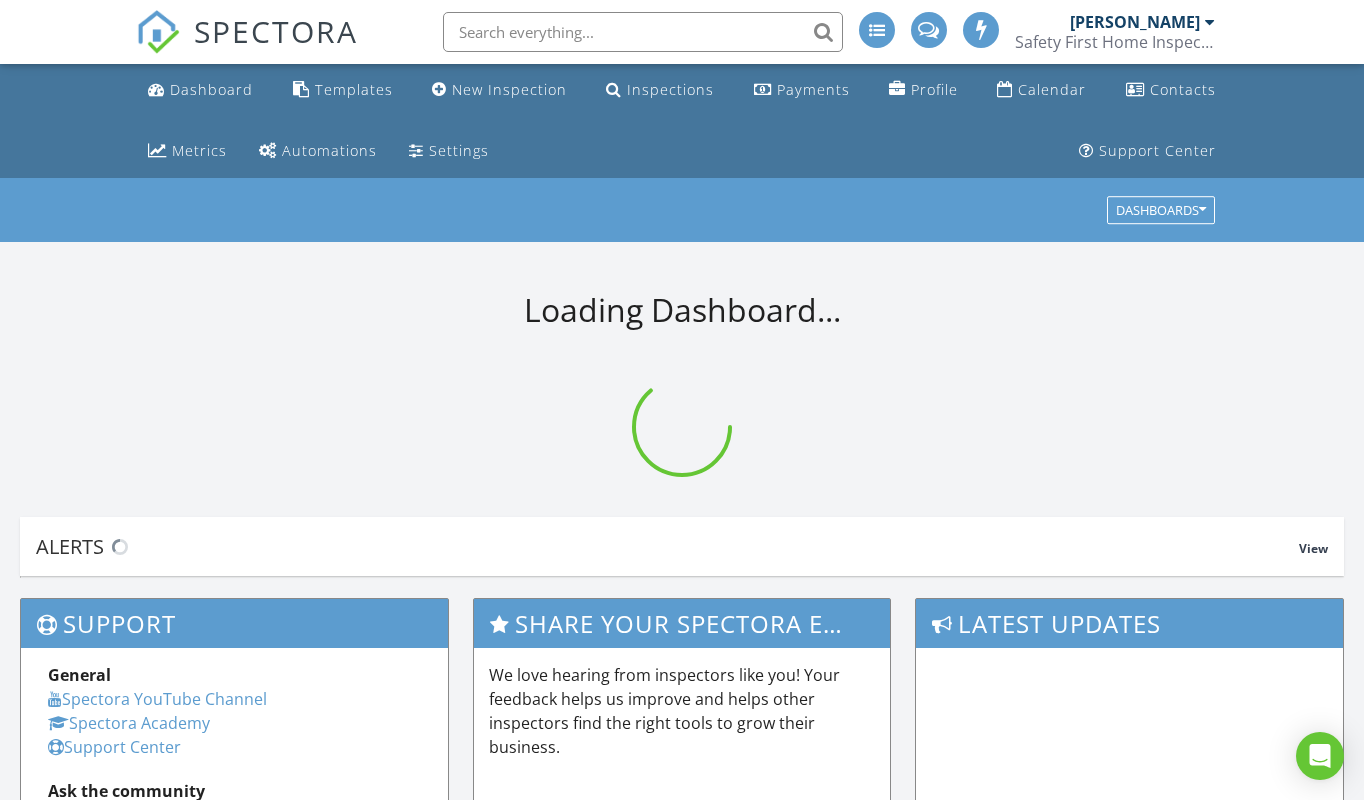 scroll, scrollTop: 0, scrollLeft: 0, axis: both 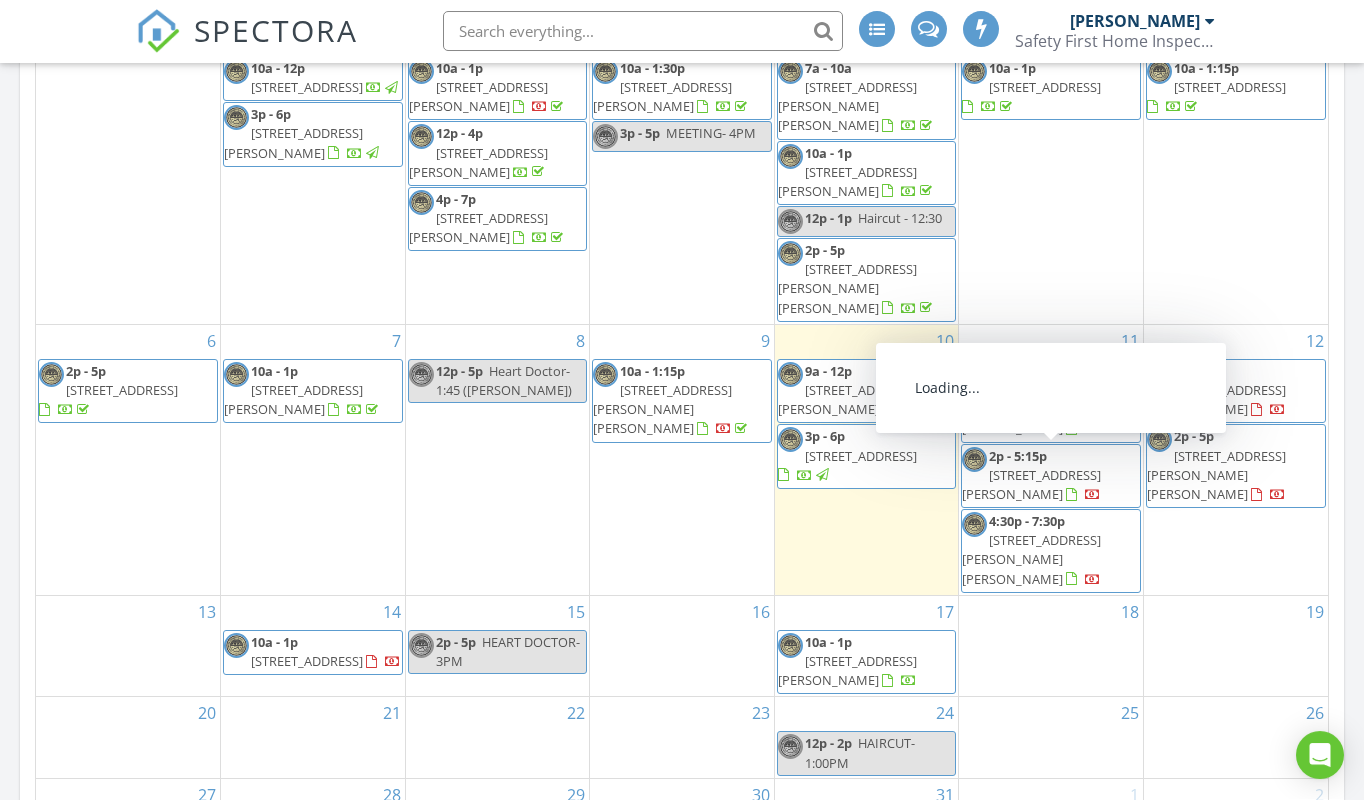 click on "5772 Jade Moon Cir, Milton 32583" at bounding box center [1031, 560] 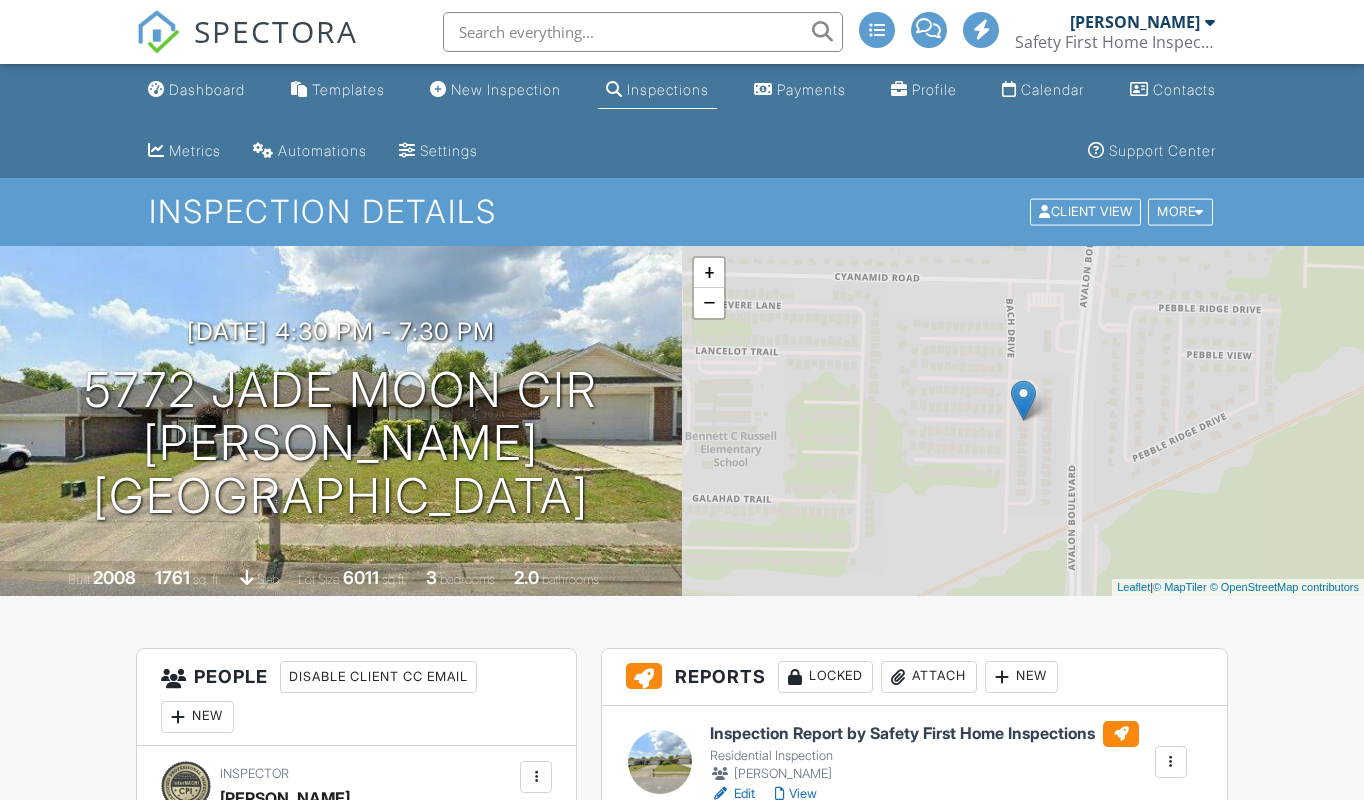 scroll, scrollTop: 0, scrollLeft: 0, axis: both 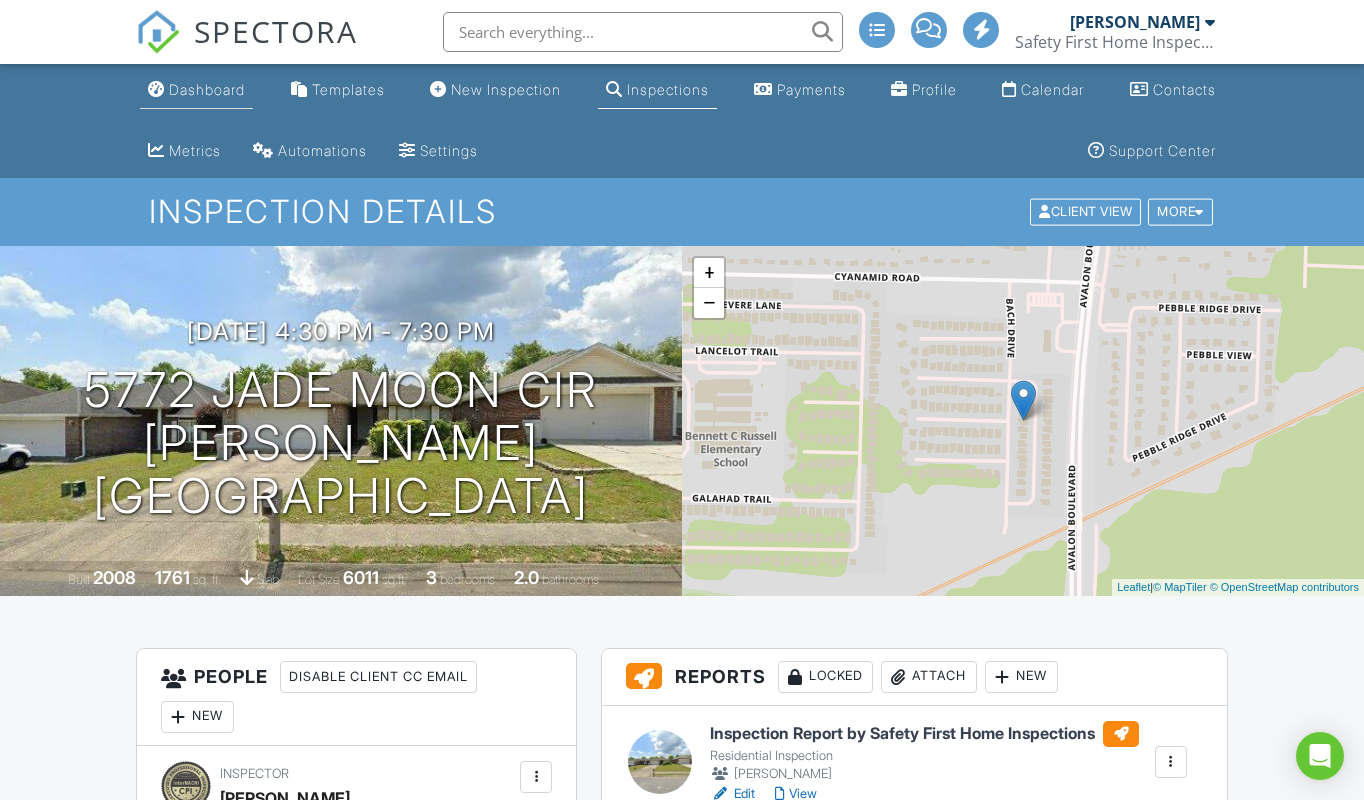click on "Dashboard" at bounding box center (207, 89) 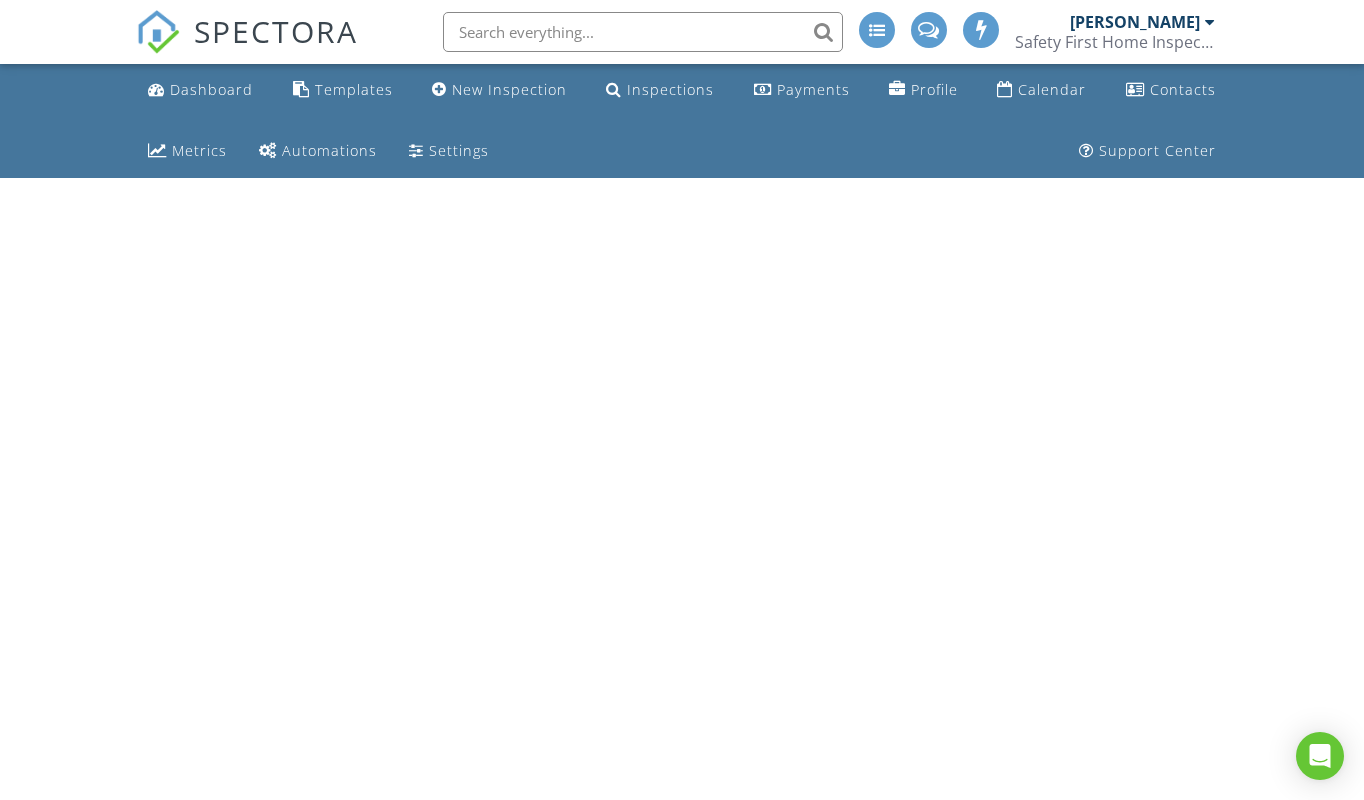 scroll, scrollTop: 0, scrollLeft: 0, axis: both 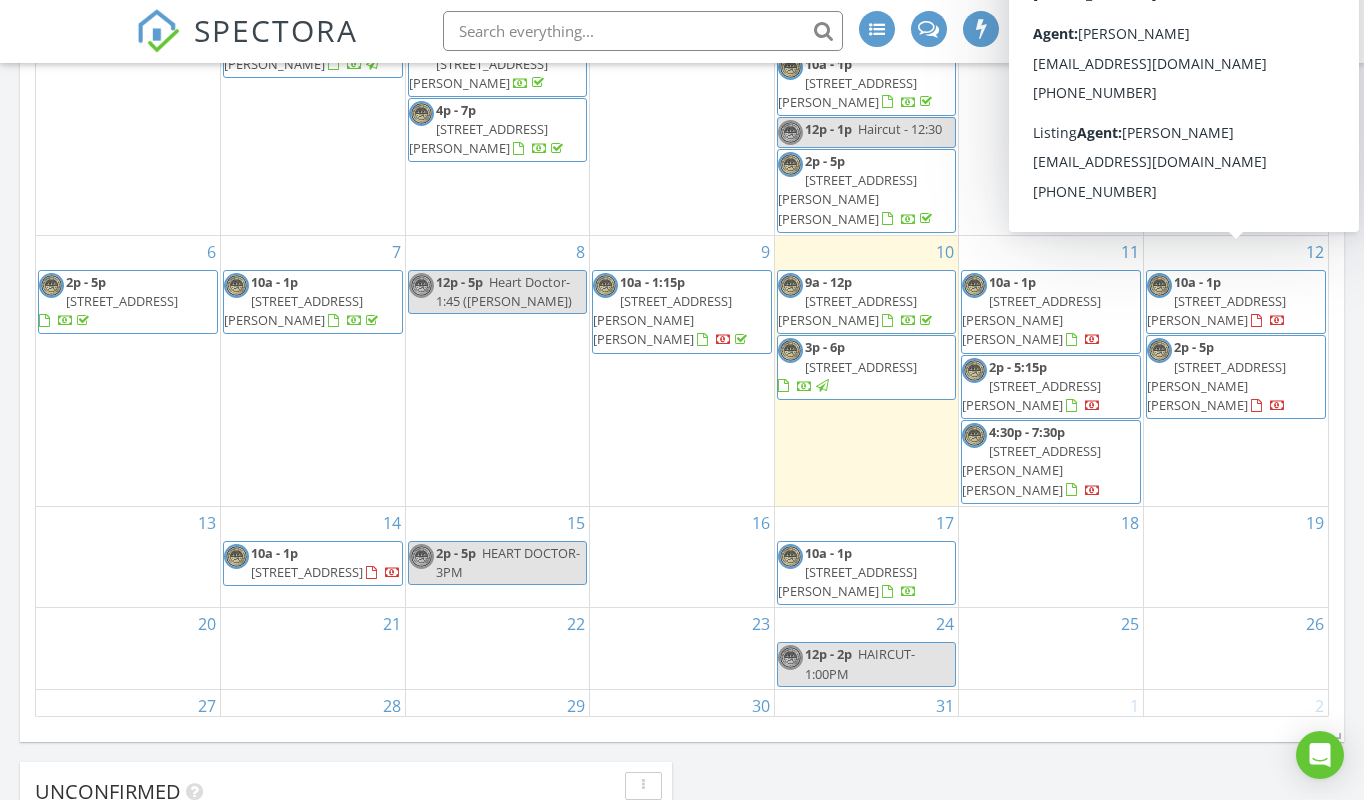click on "112 Avalon St, Brewton 36426" at bounding box center [1216, 311] 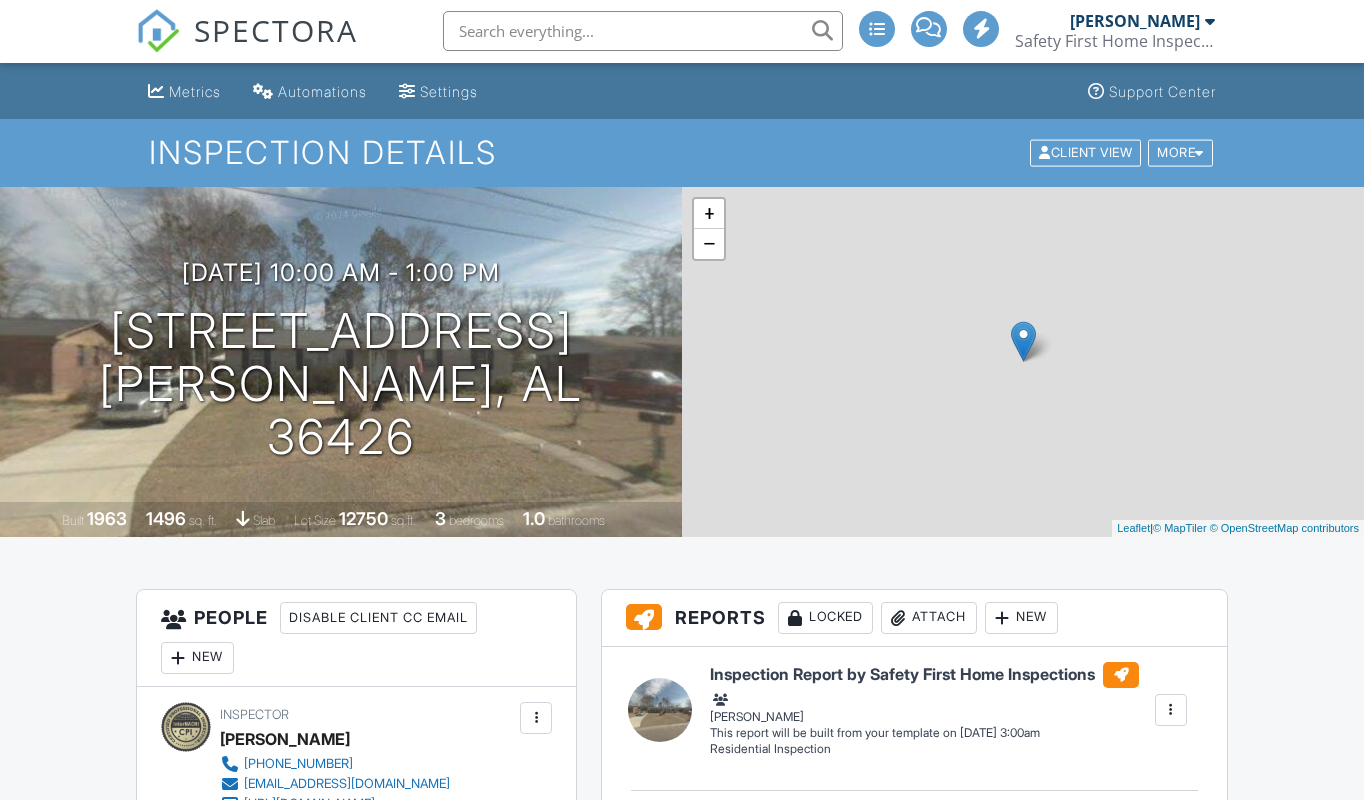 scroll, scrollTop: 0, scrollLeft: 0, axis: both 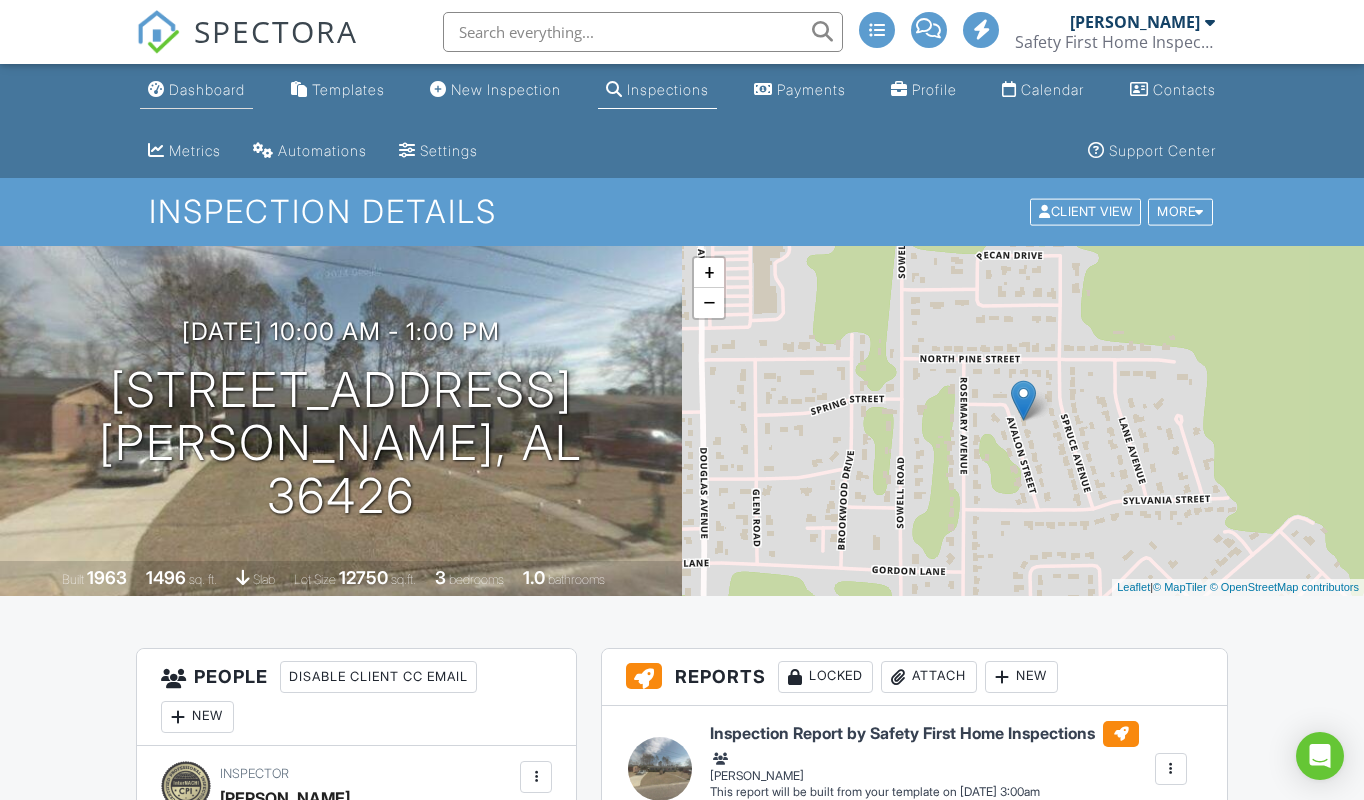 click on "Dashboard" at bounding box center [207, 89] 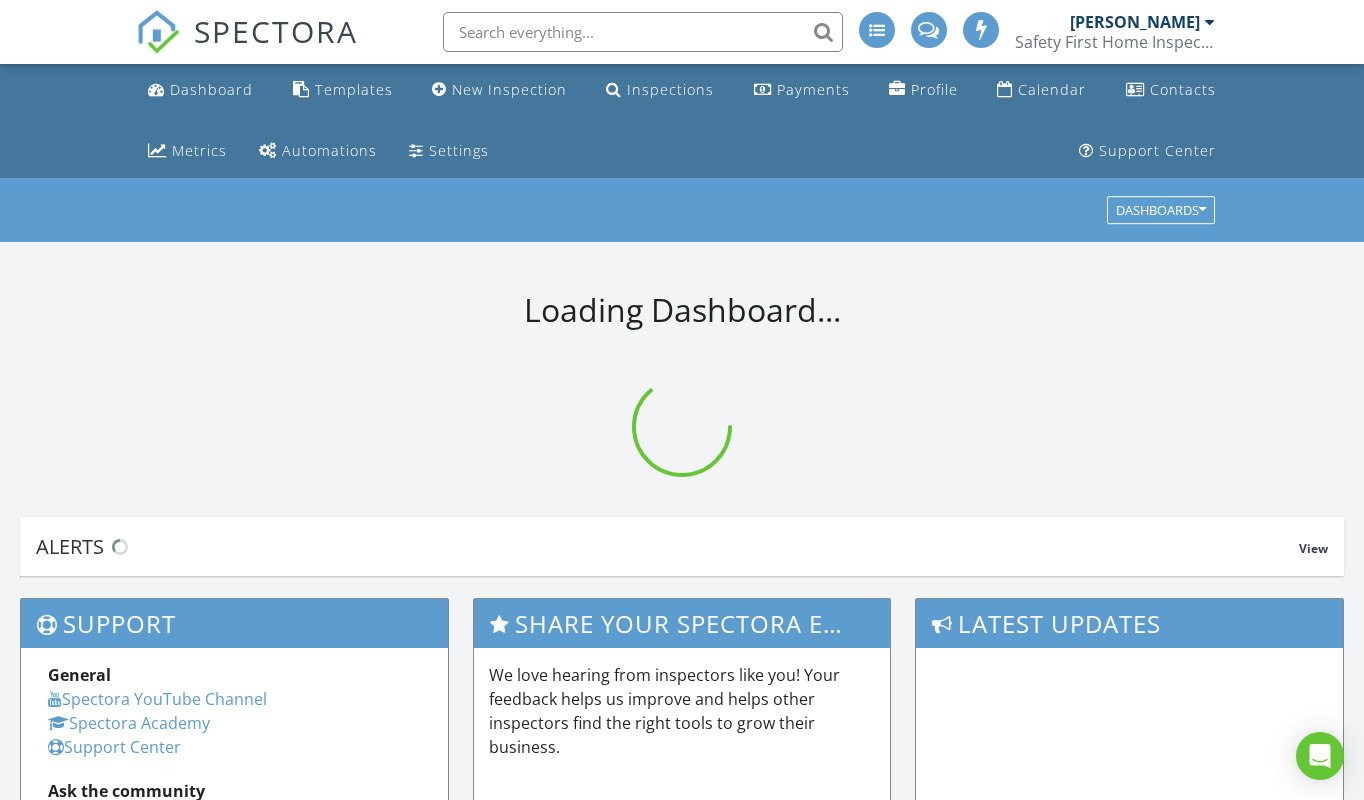scroll, scrollTop: 0, scrollLeft: 0, axis: both 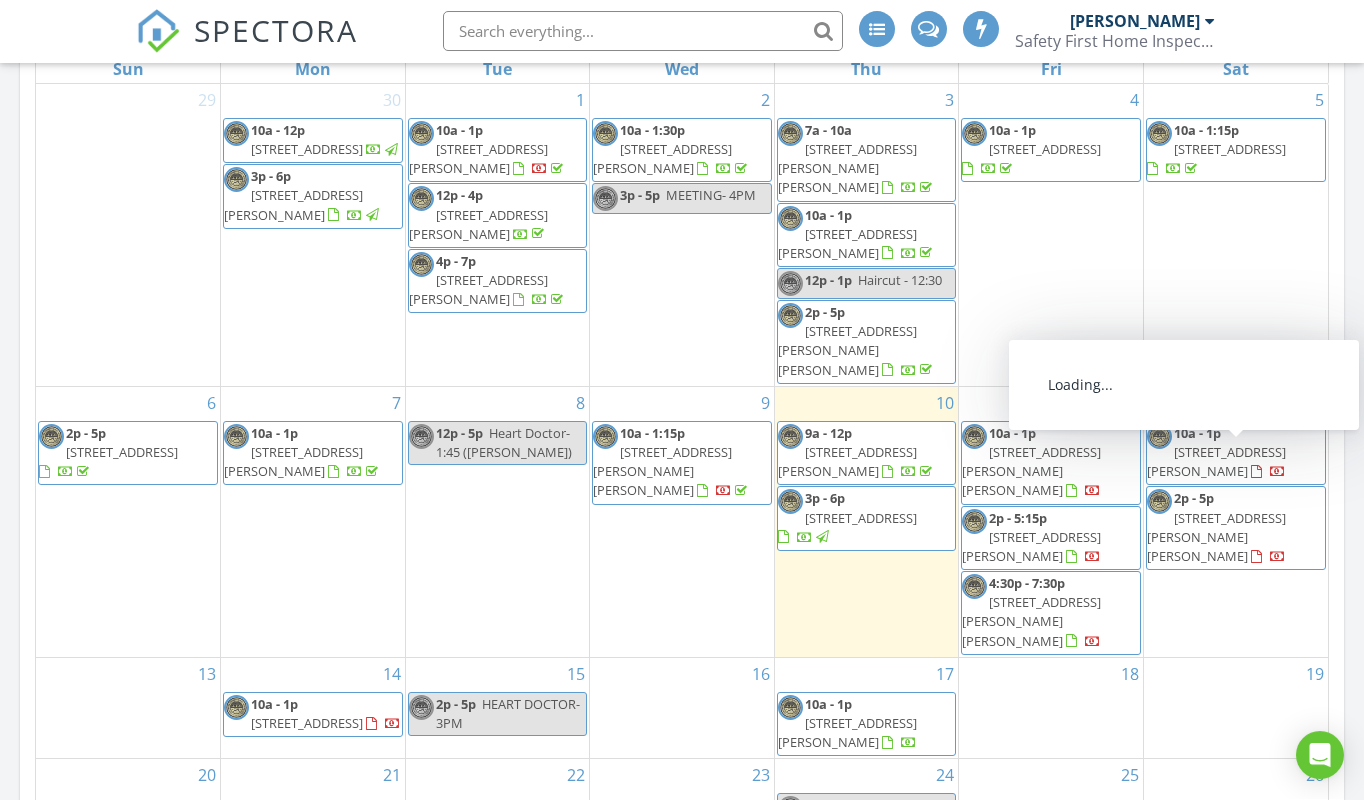 click on "6751 Browder Dr, Theodore 36582" at bounding box center (1216, 538) 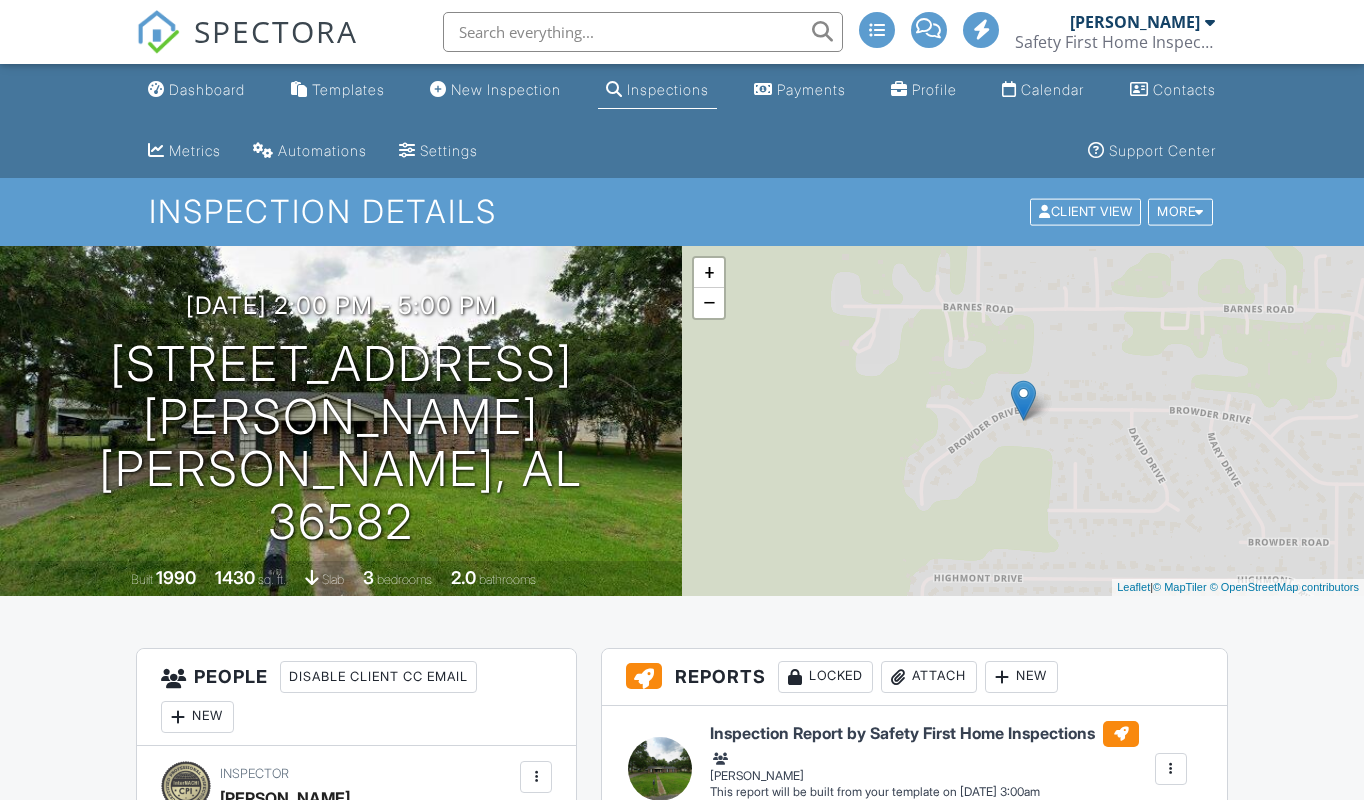 scroll, scrollTop: 339, scrollLeft: 0, axis: vertical 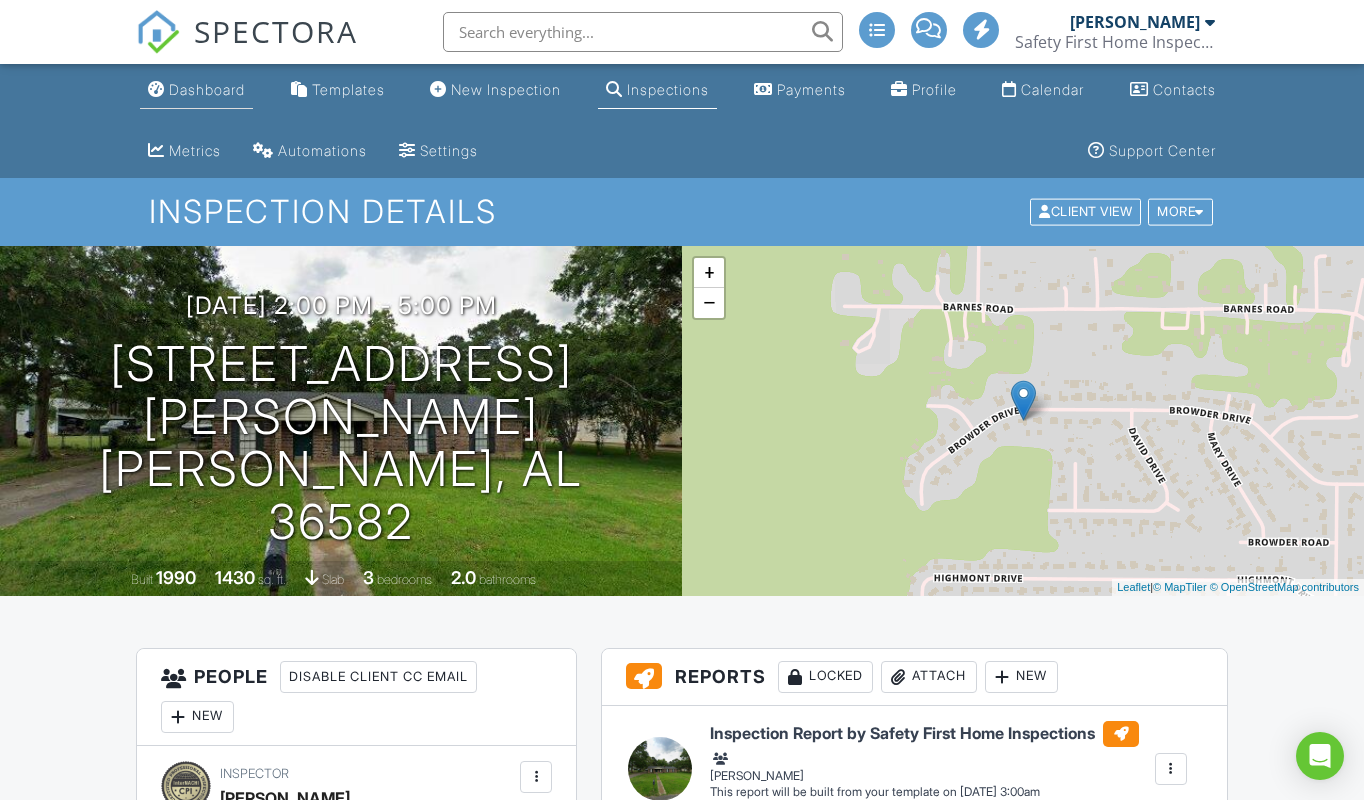 click on "Dashboard" at bounding box center [207, 89] 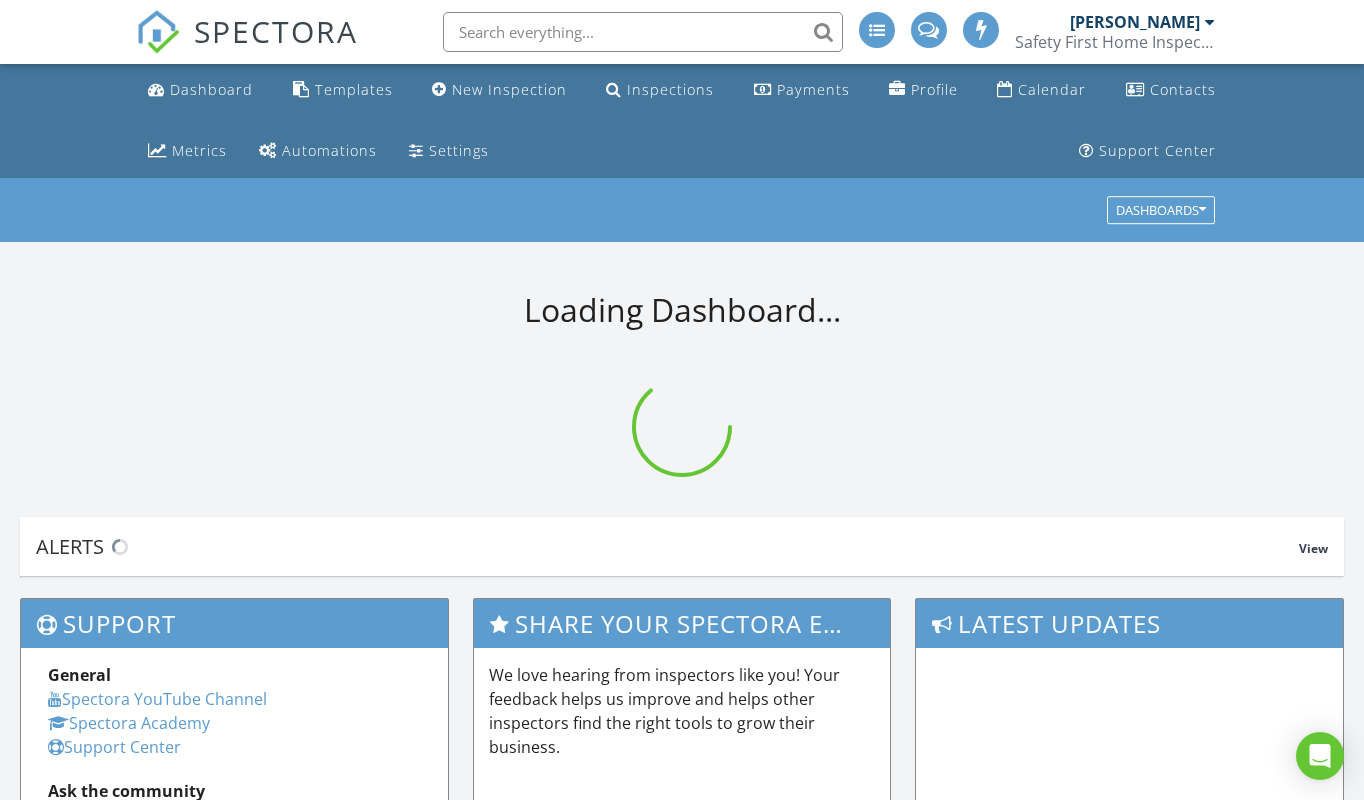 scroll, scrollTop: 0, scrollLeft: 0, axis: both 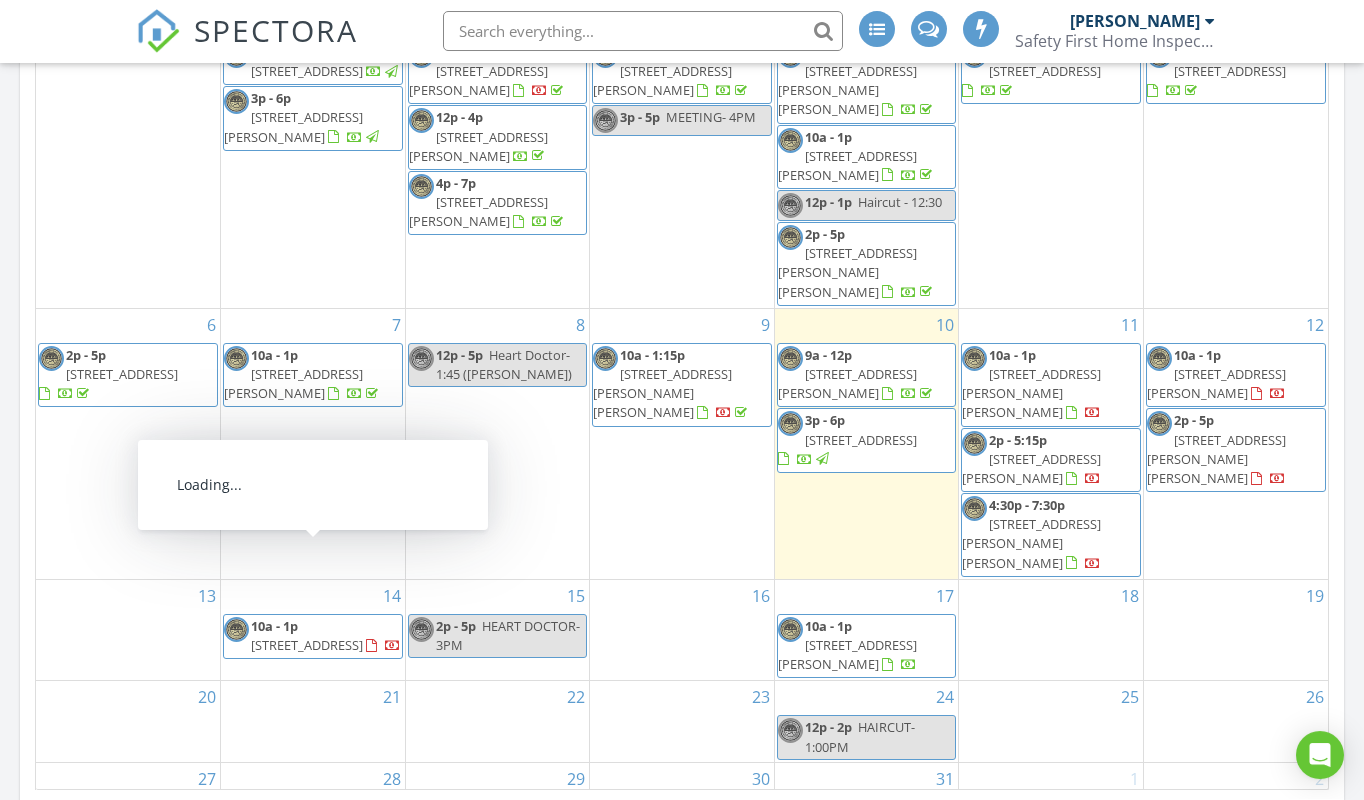 click on "[STREET_ADDRESS]" at bounding box center (307, 646) 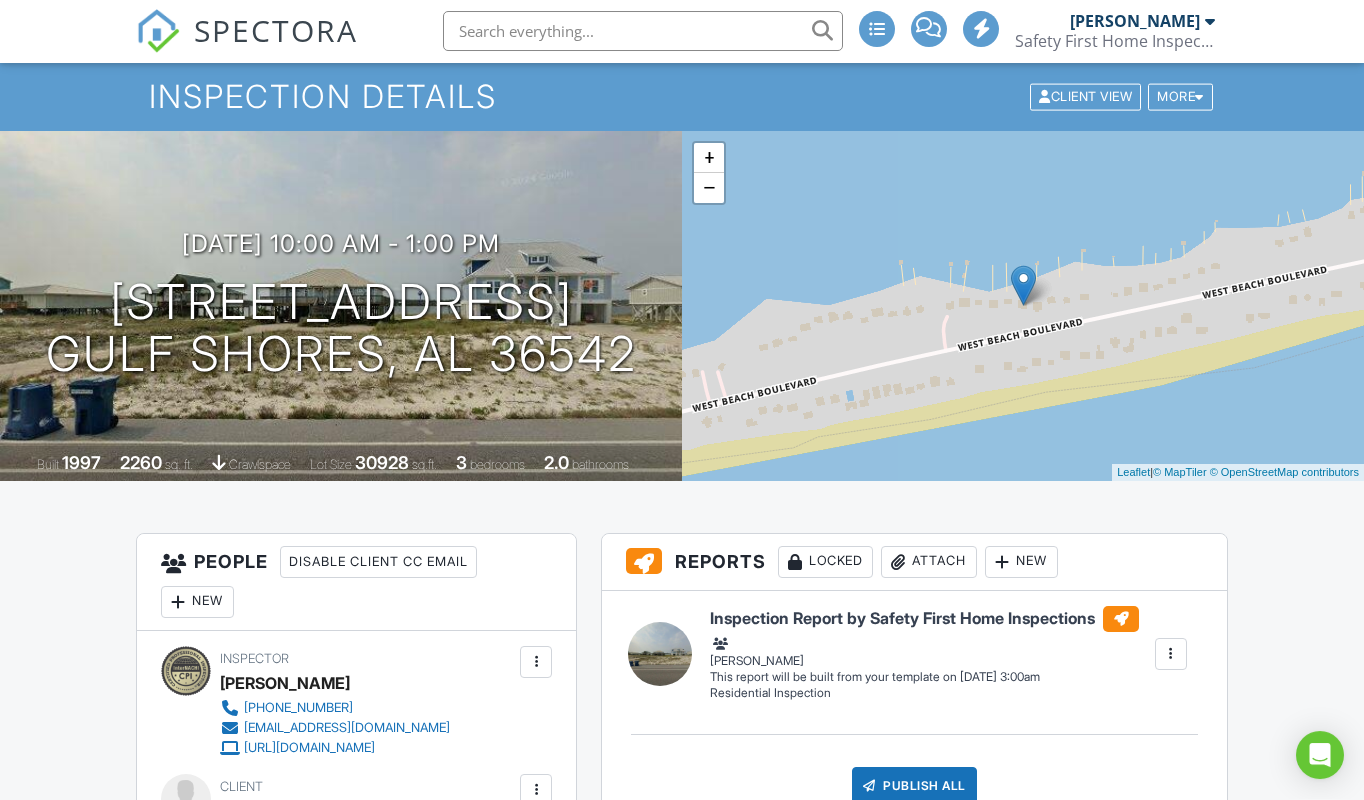 scroll, scrollTop: 730, scrollLeft: 0, axis: vertical 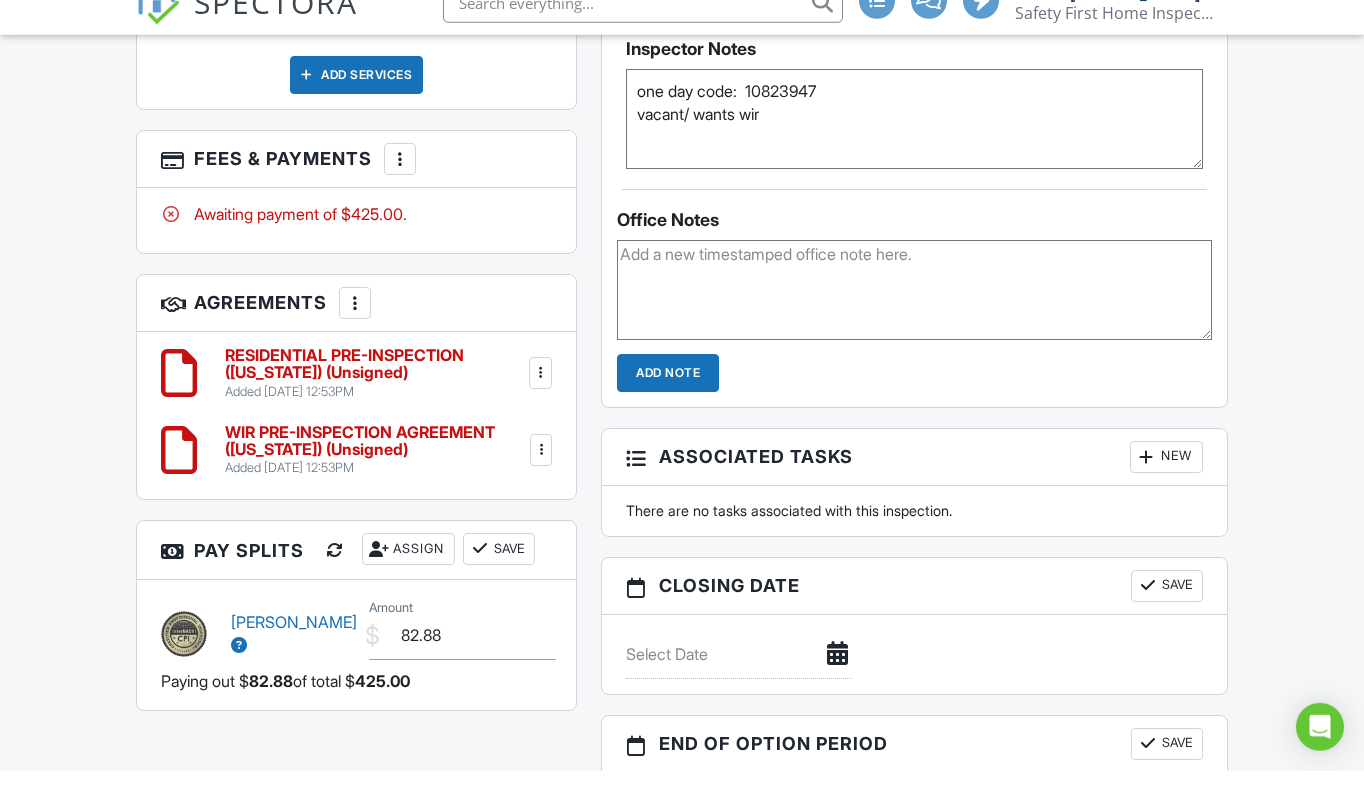 click on "one day code:  10823947
vacant/ wants wir" at bounding box center [914, 148] 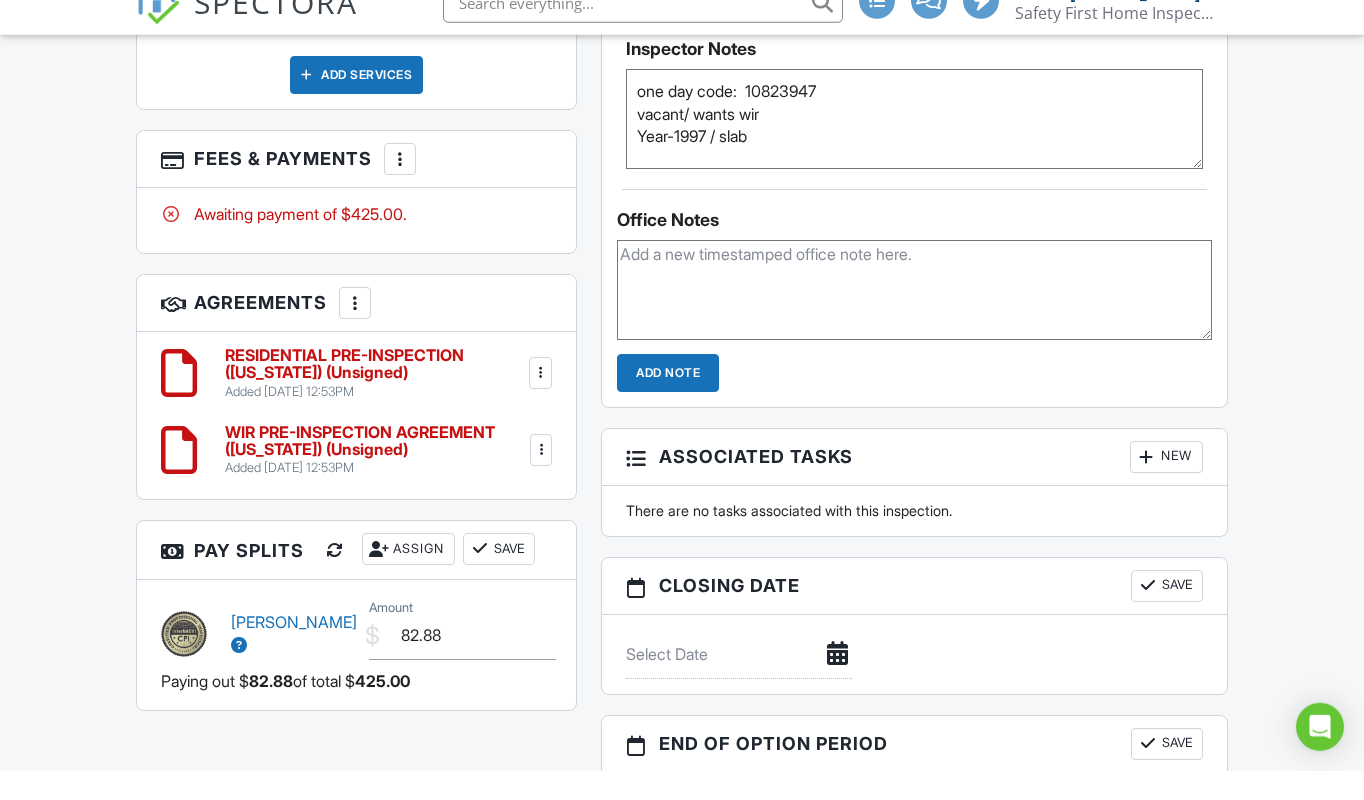type on "one day code:  10823947
vacant/ wants wir
Year-1997 / slab" 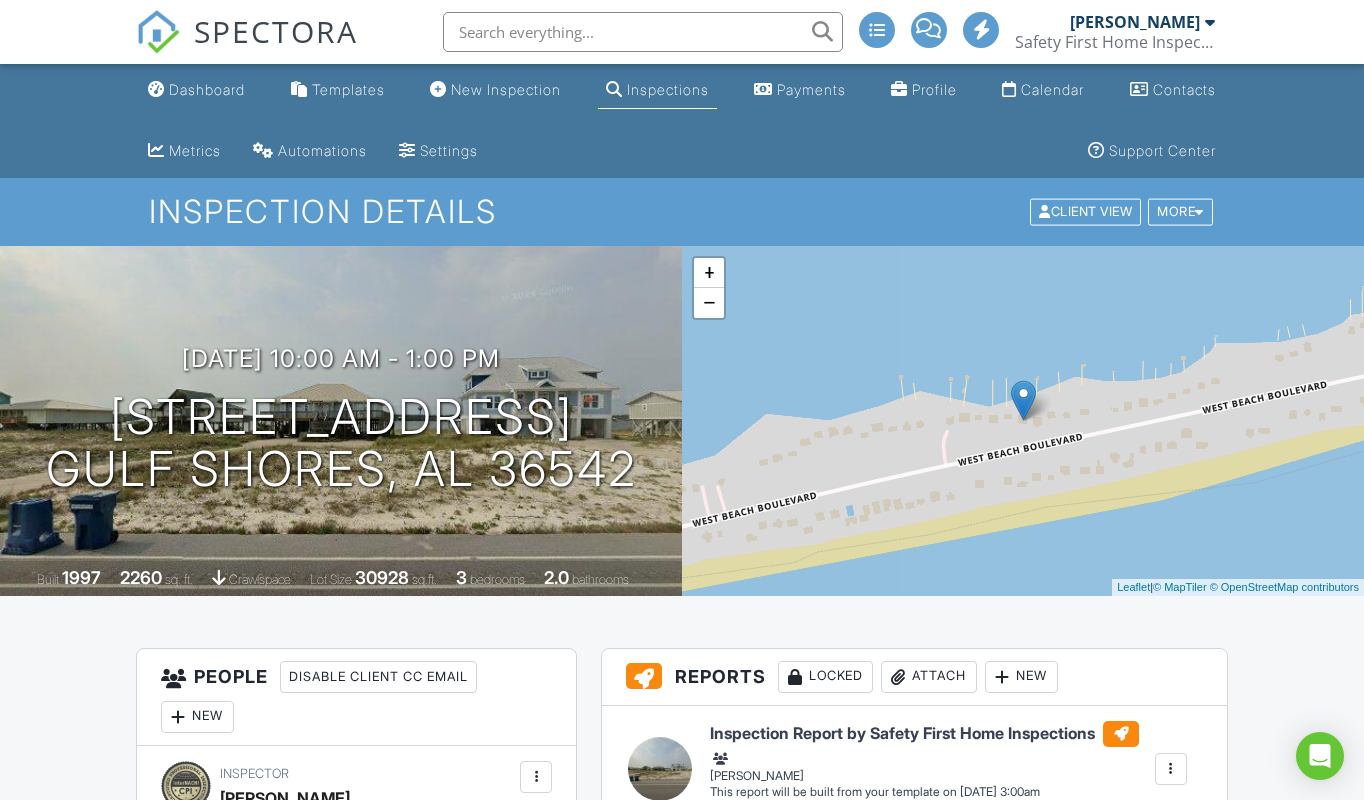 scroll, scrollTop: 0, scrollLeft: 0, axis: both 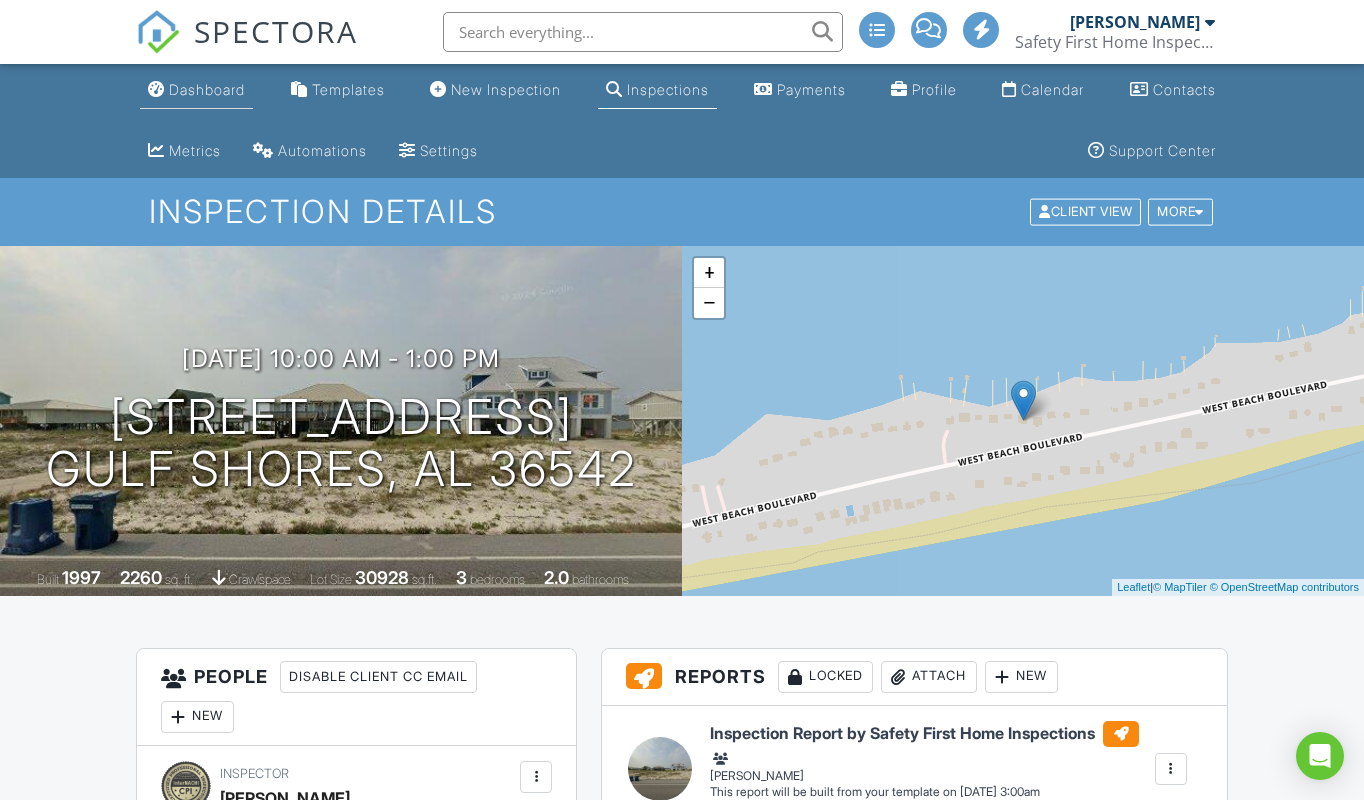 click on "Dashboard" at bounding box center [207, 89] 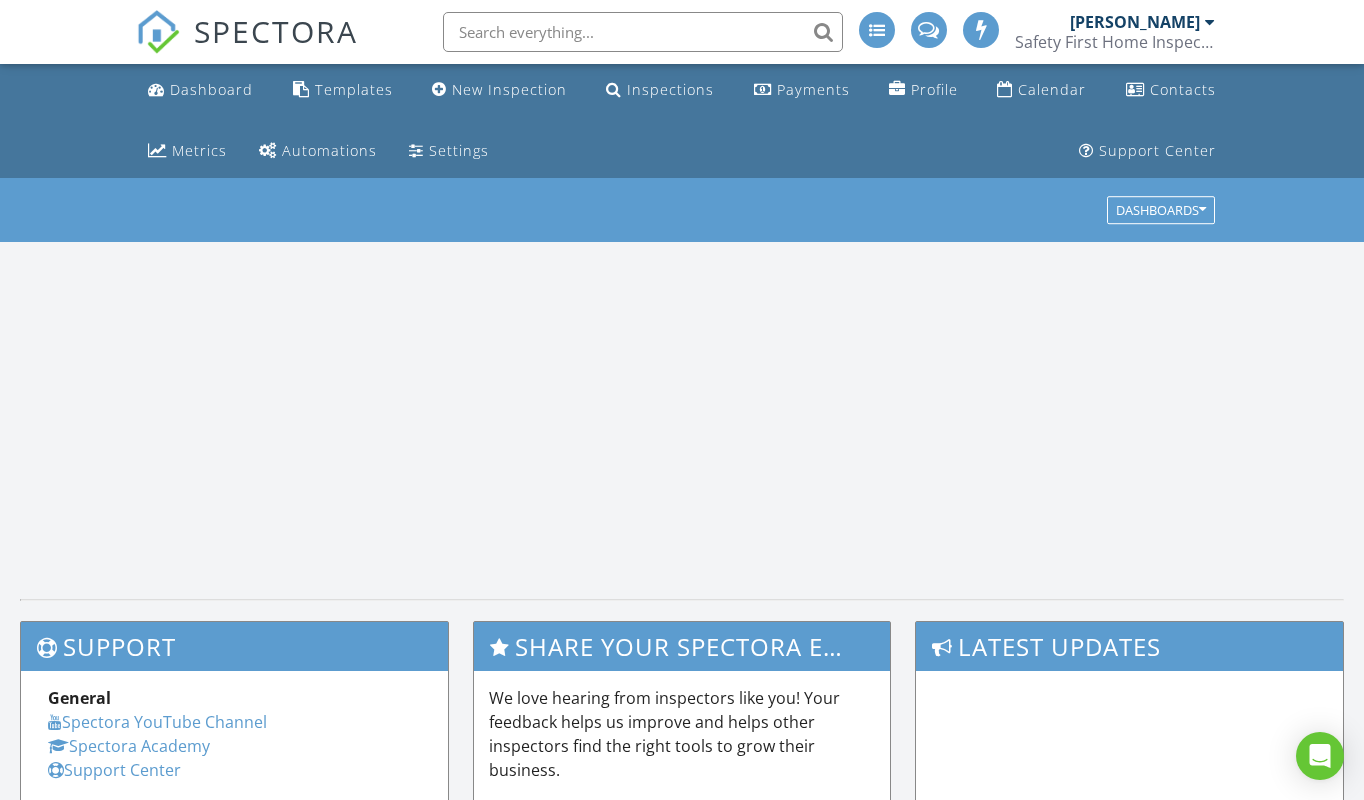 scroll, scrollTop: 0, scrollLeft: 0, axis: both 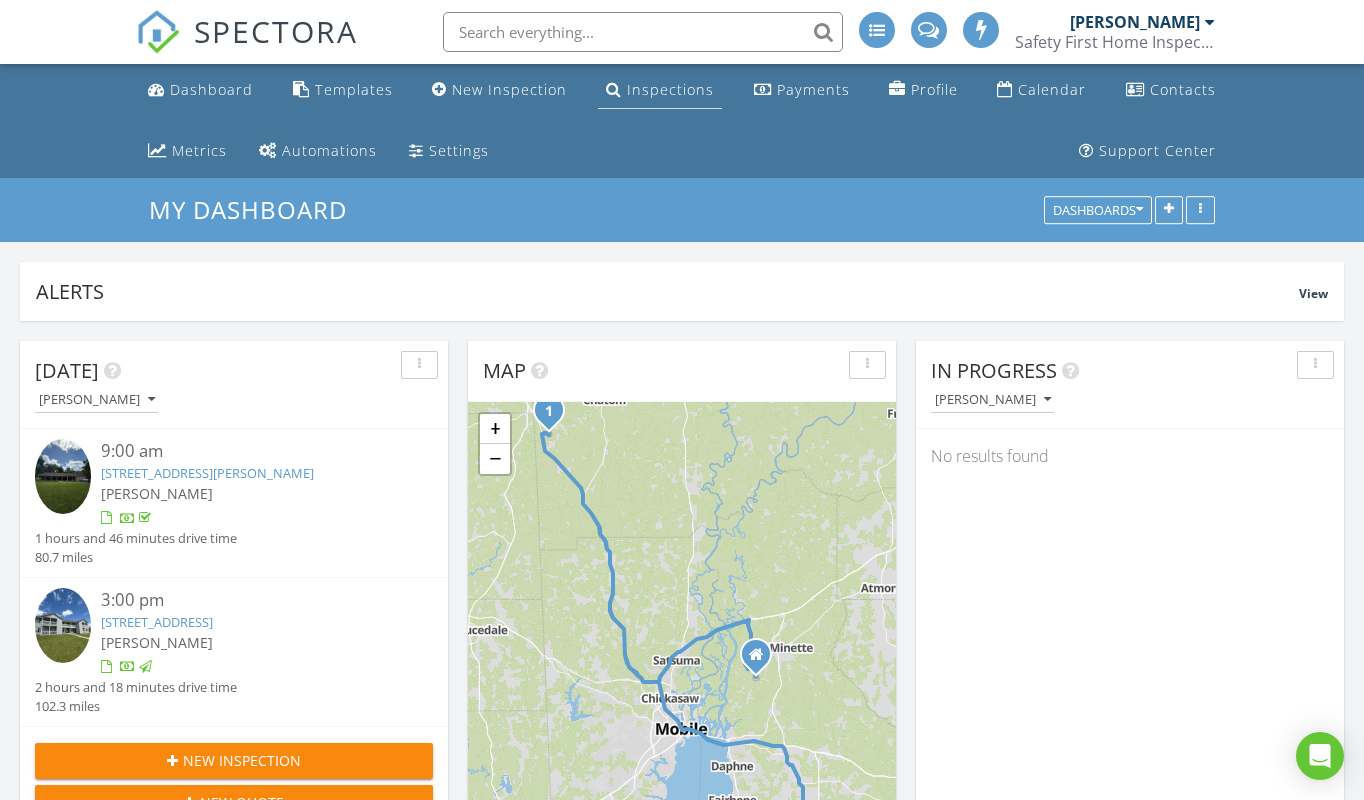 click on "Inspections" at bounding box center (670, 89) 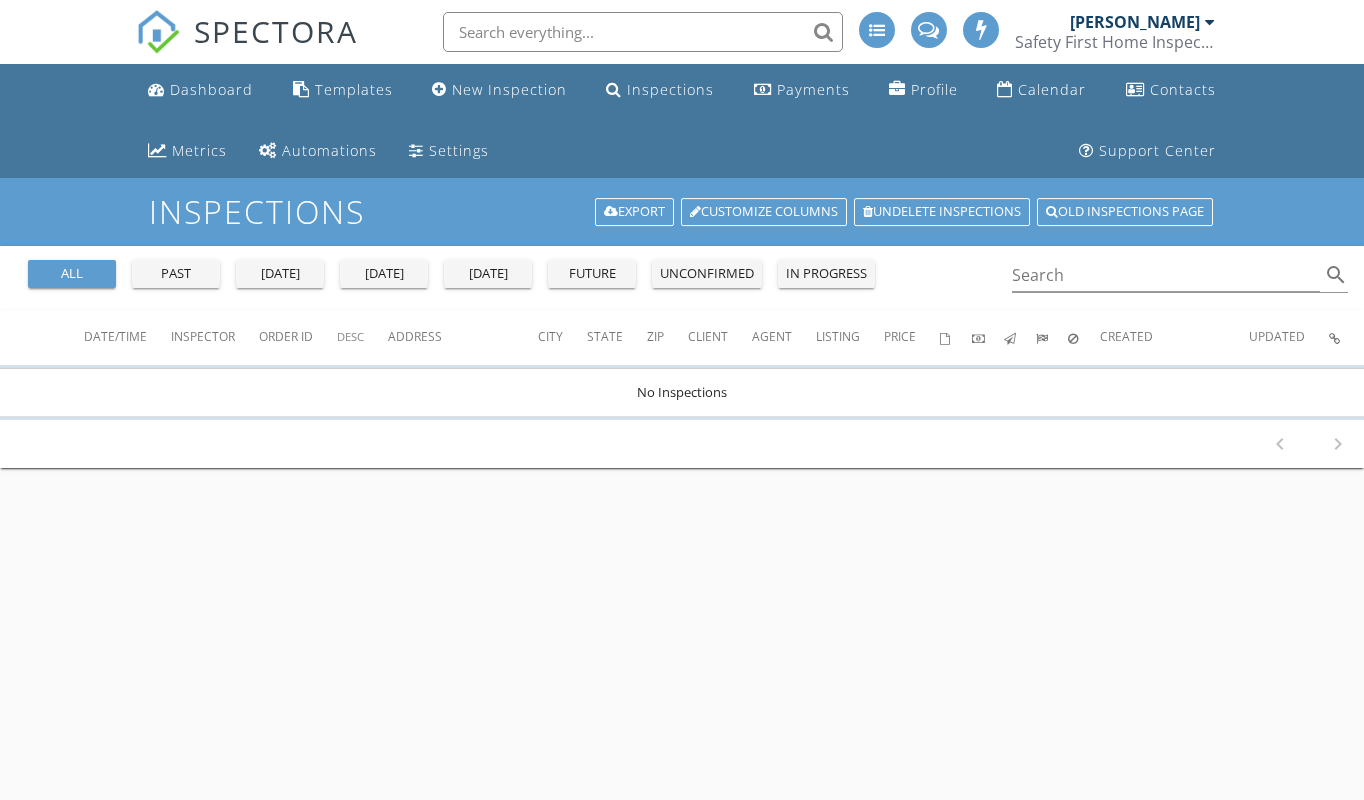 scroll, scrollTop: 0, scrollLeft: 0, axis: both 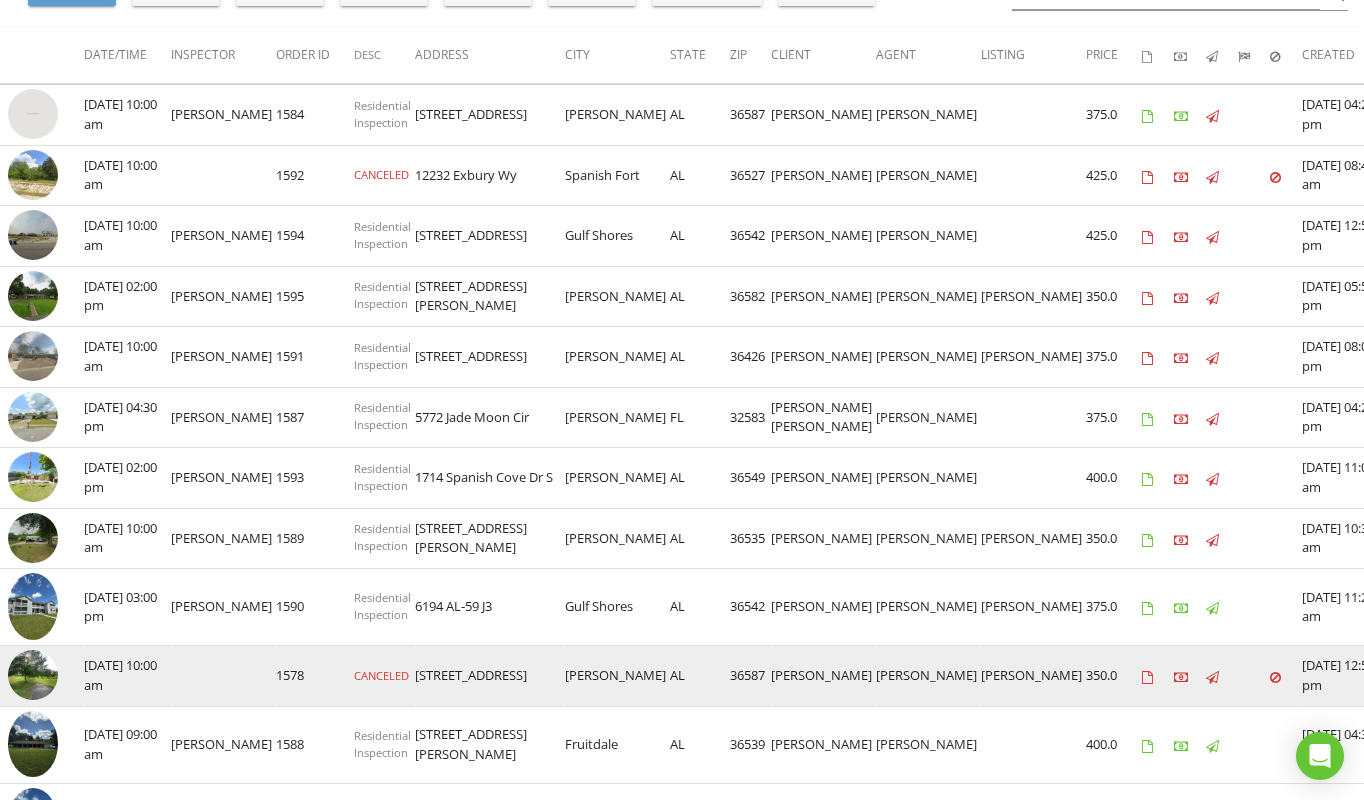 click at bounding box center (33, 675) 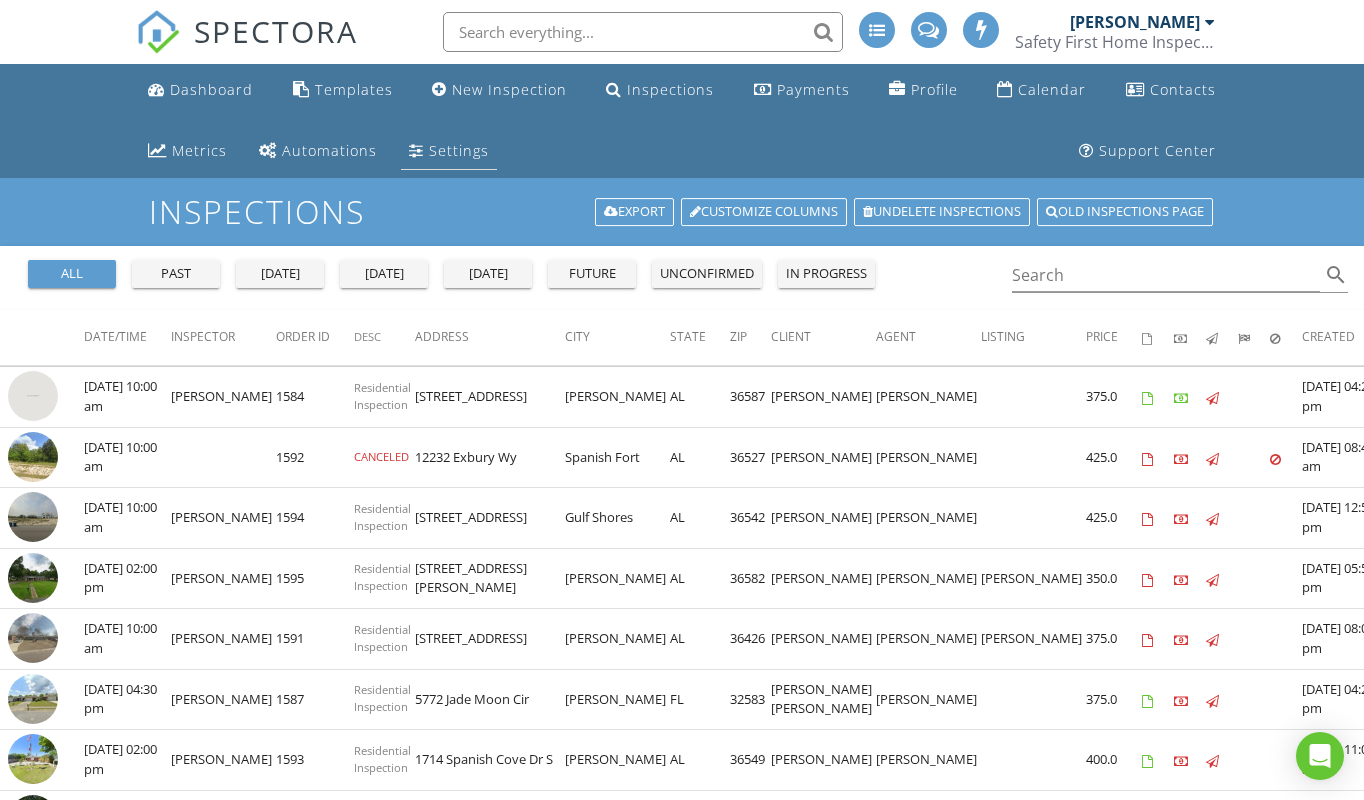 scroll, scrollTop: 0, scrollLeft: 0, axis: both 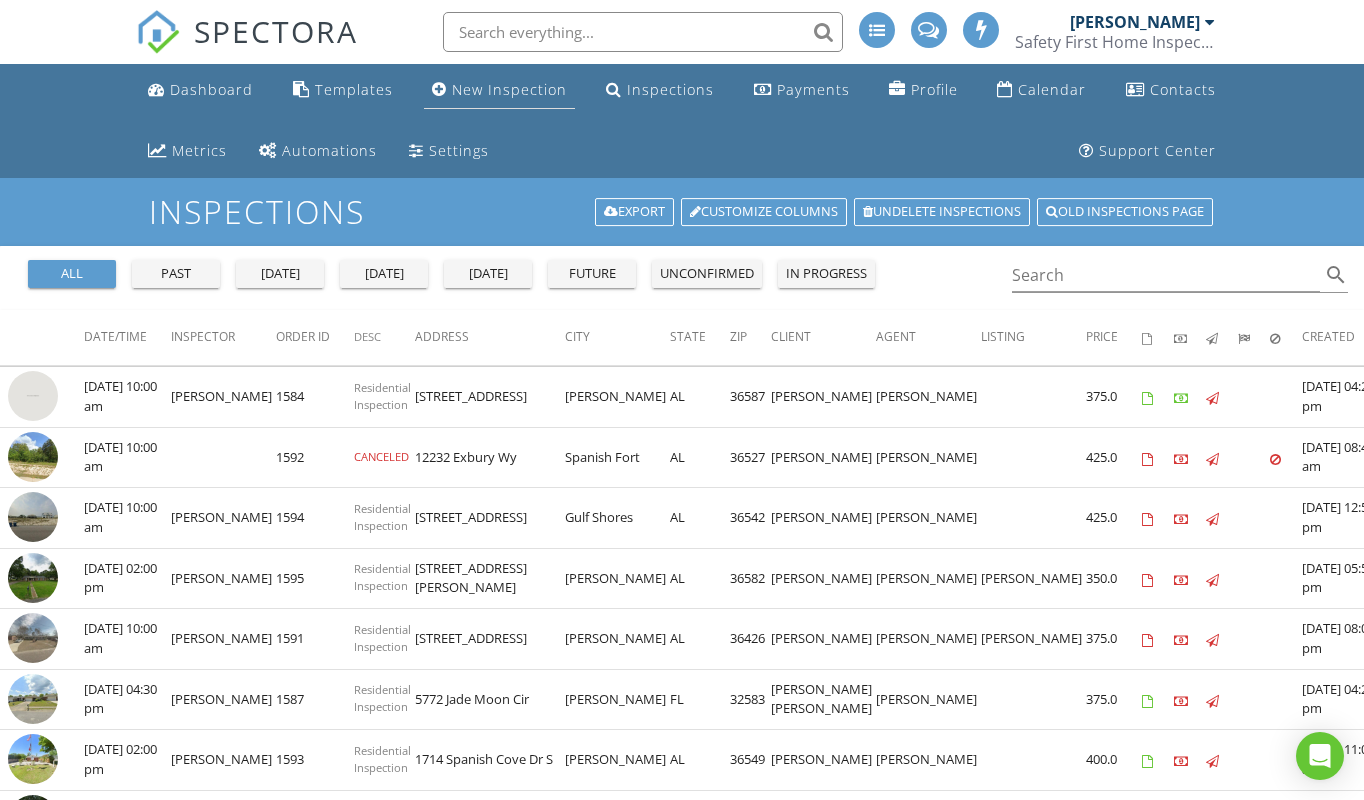 click on "New Inspection" at bounding box center [509, 89] 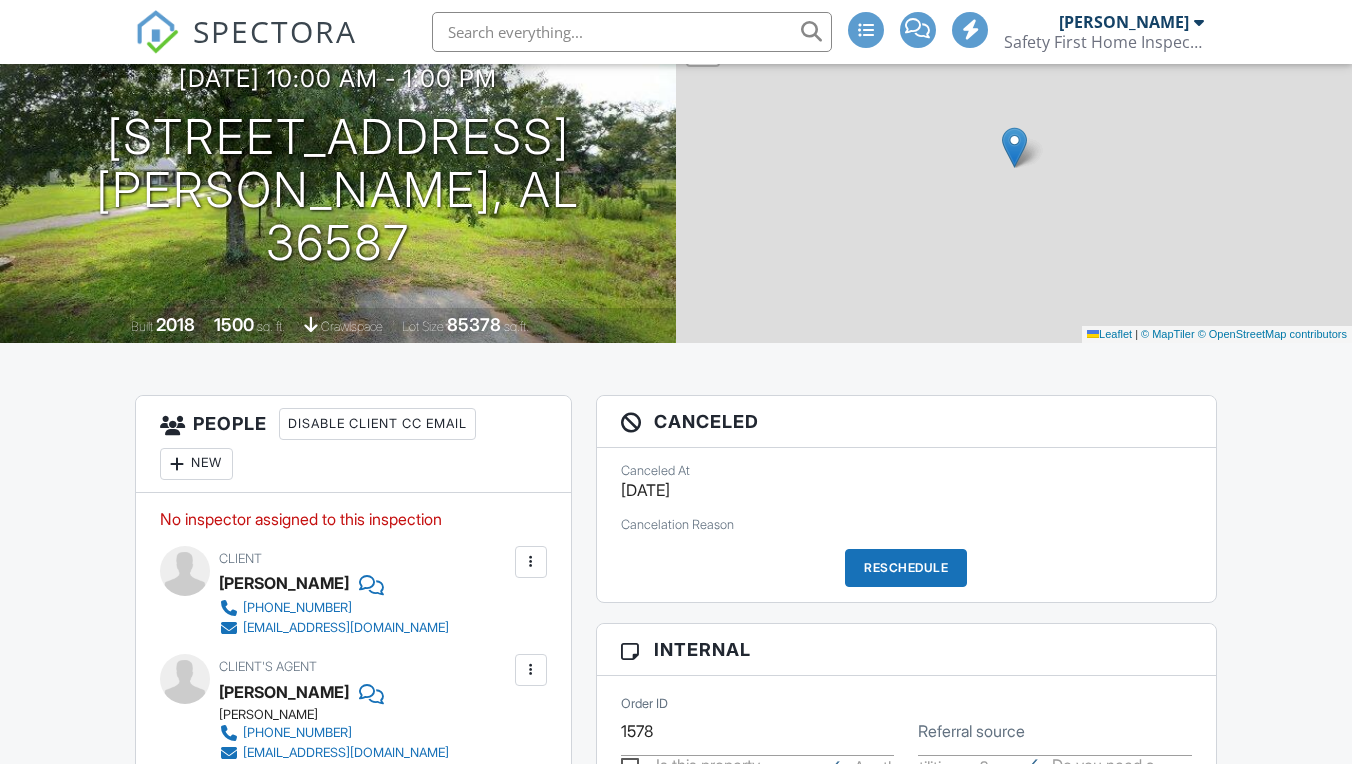 scroll, scrollTop: 380, scrollLeft: 0, axis: vertical 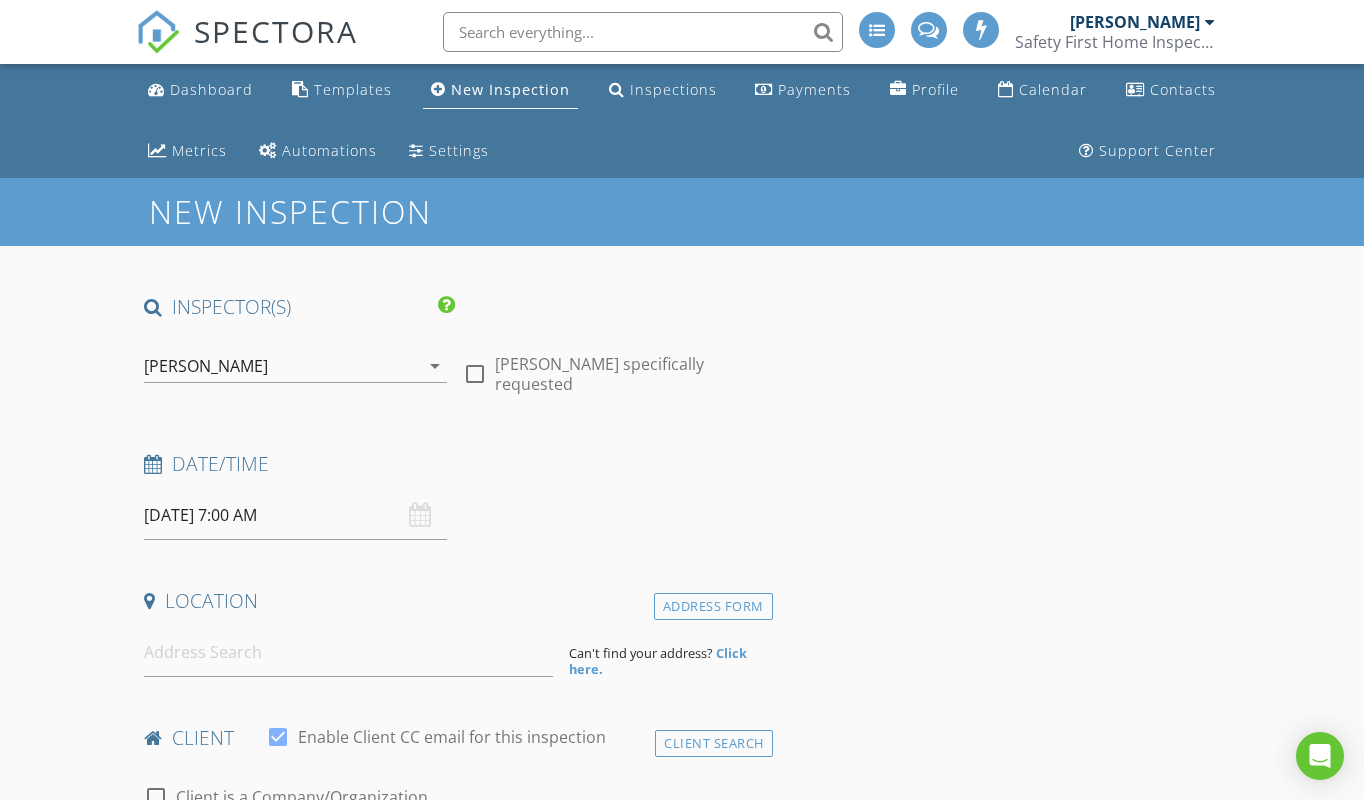 click on "[DATE] 7:00 AM" at bounding box center (295, 515) 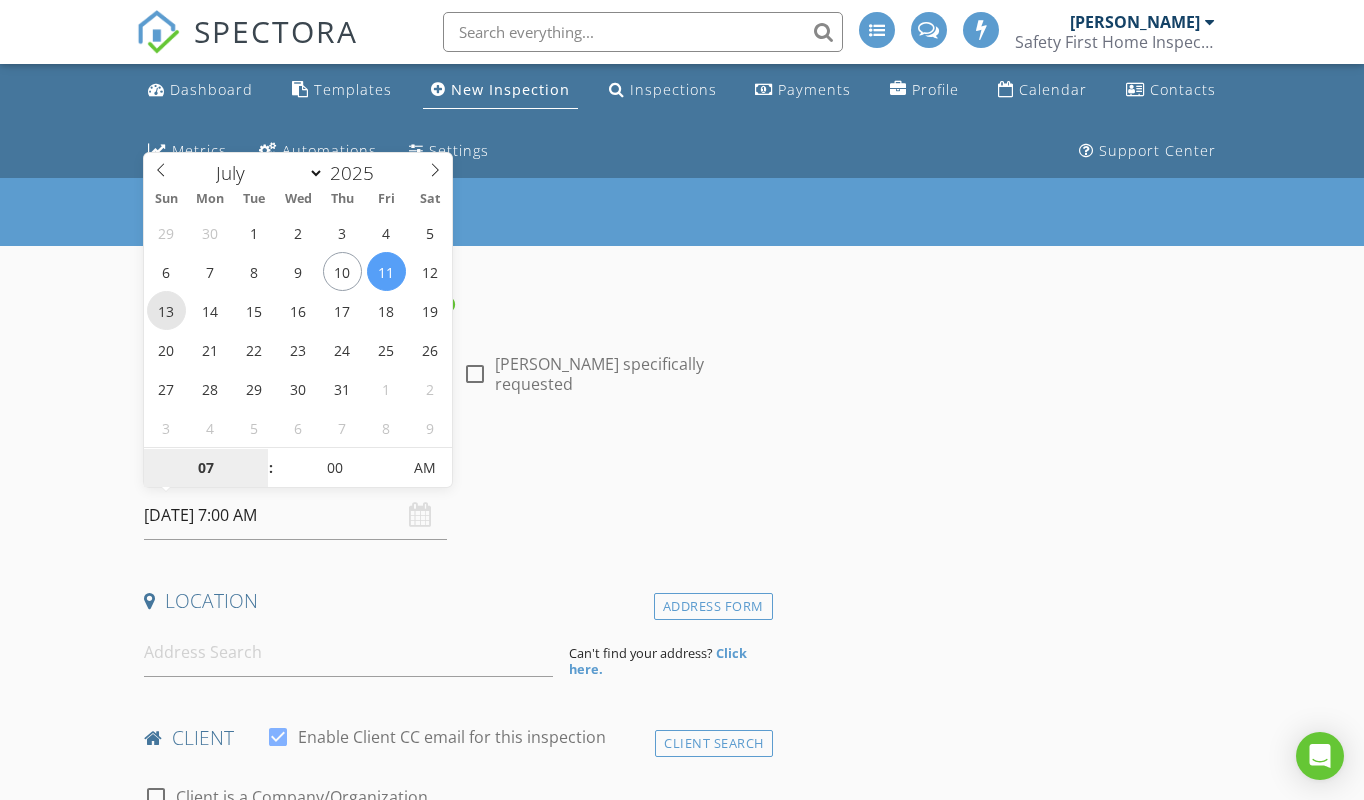 type on "[DATE] 7:00 AM" 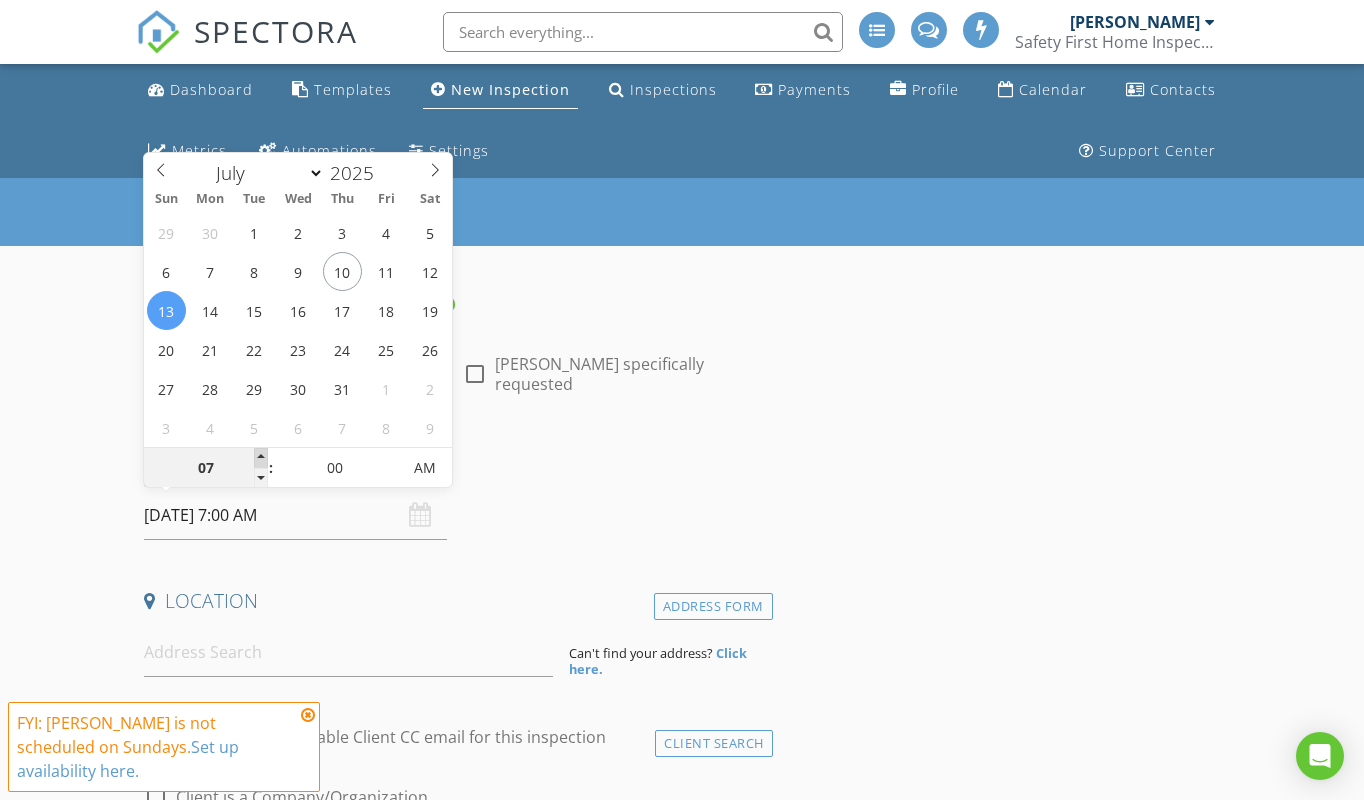 type on "08" 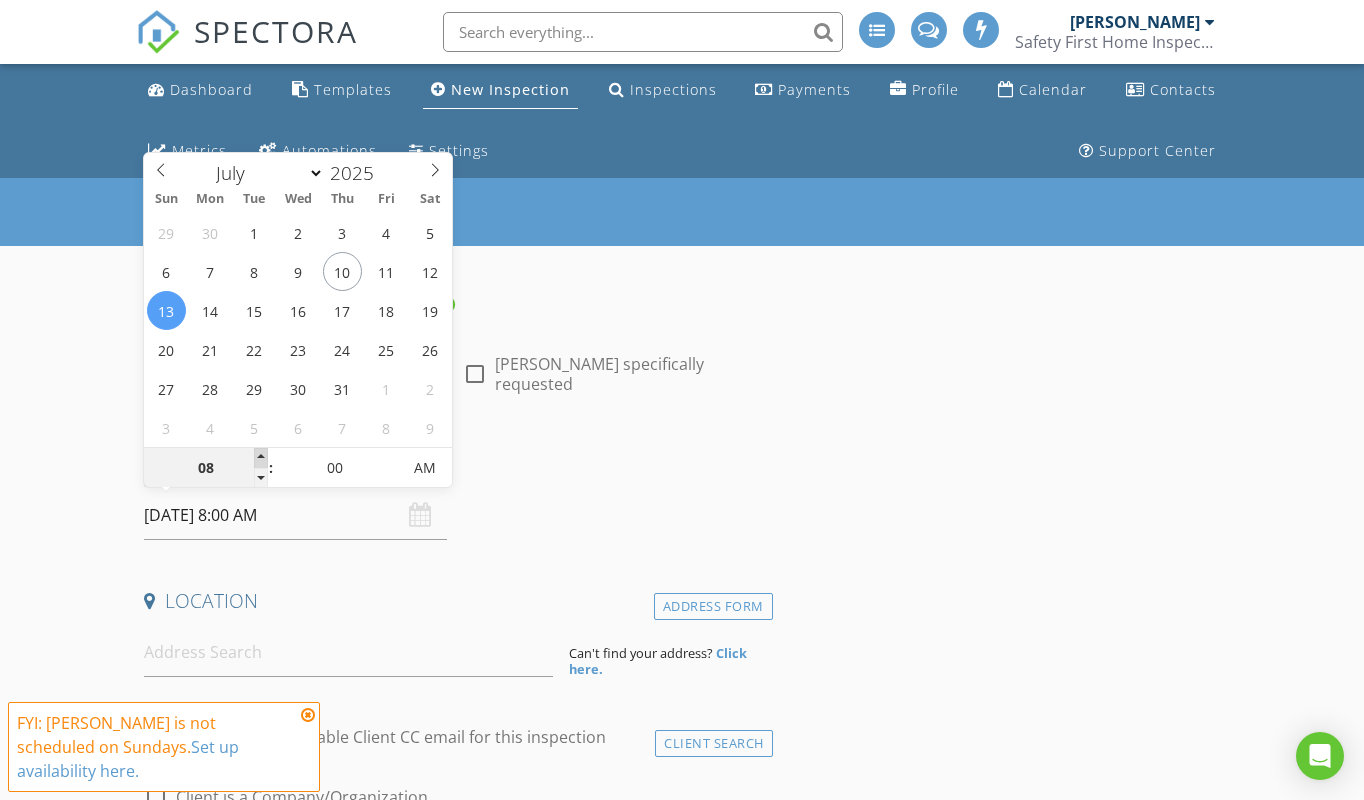 click at bounding box center [261, 458] 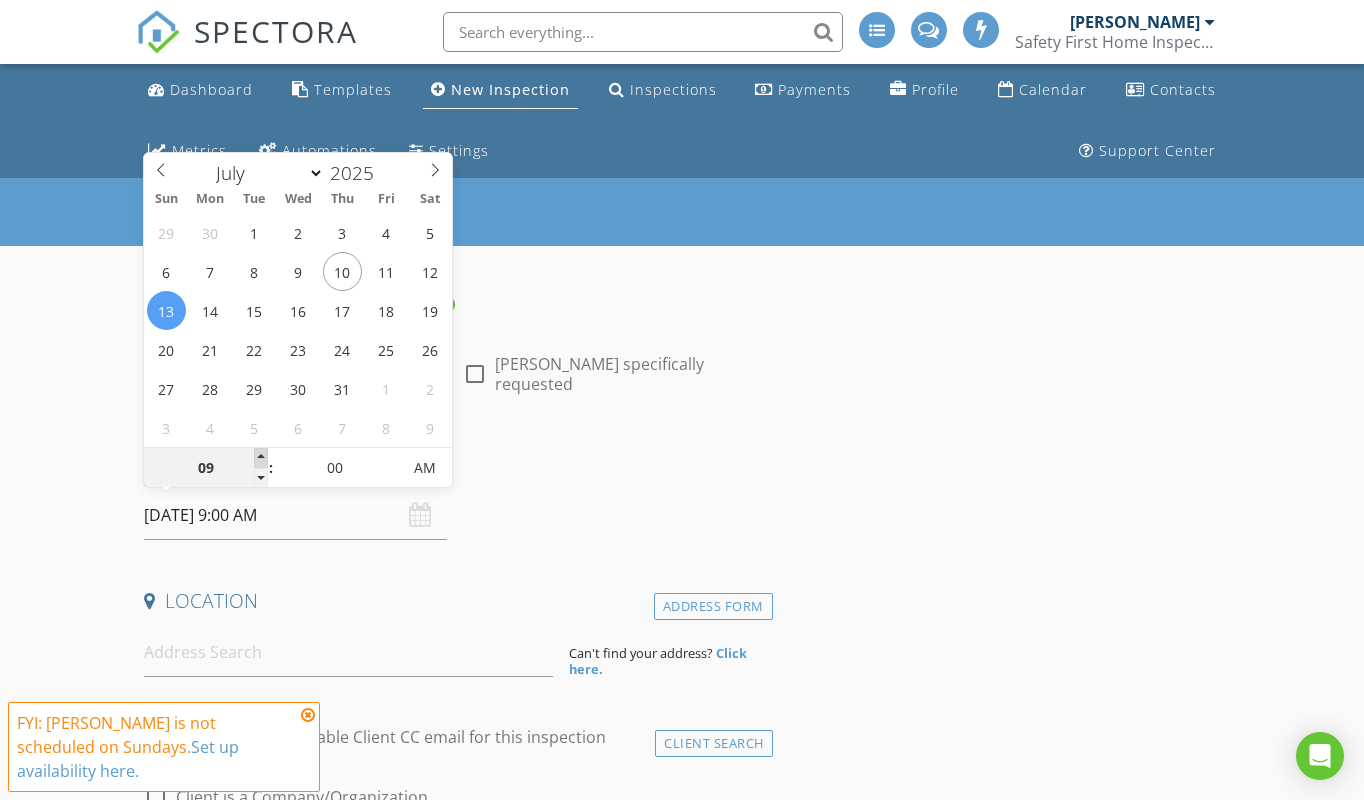 click at bounding box center (261, 458) 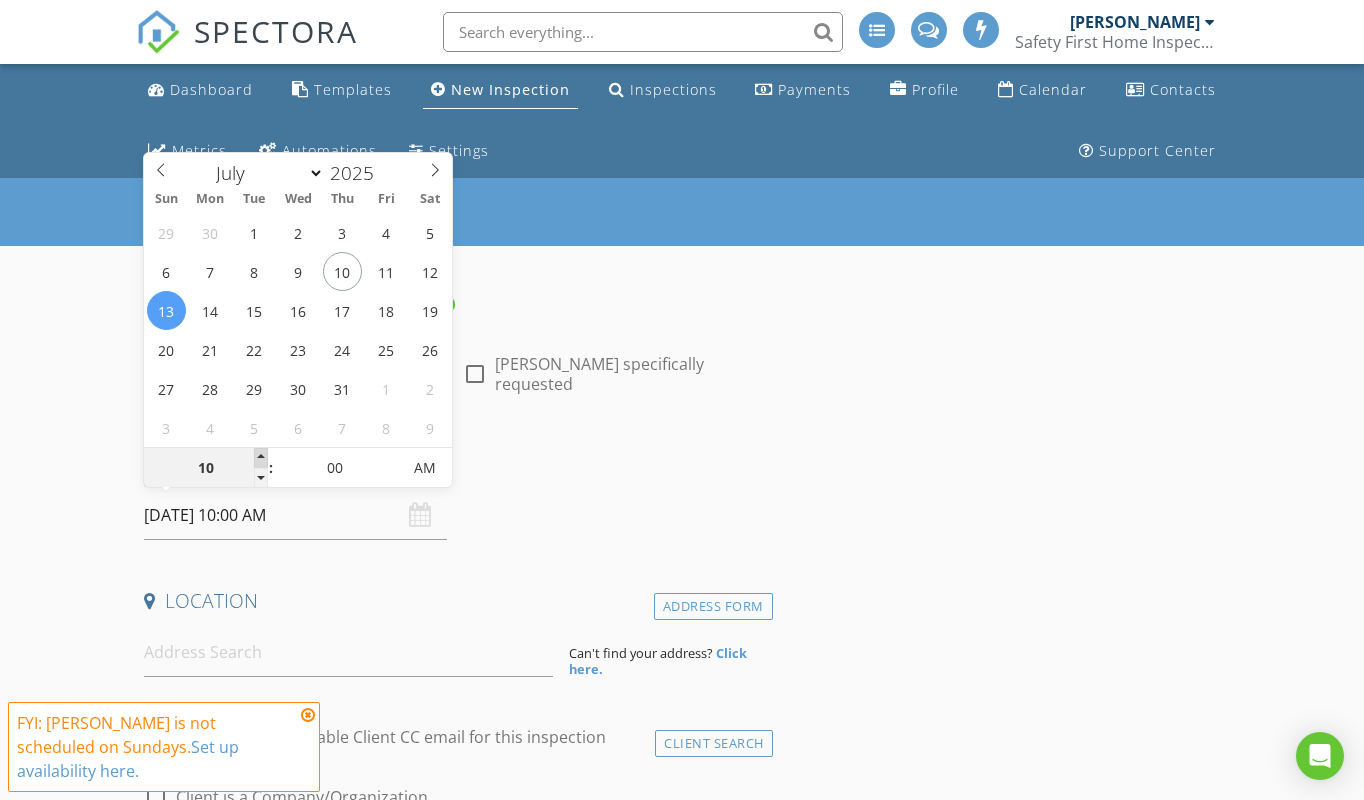 click at bounding box center [261, 458] 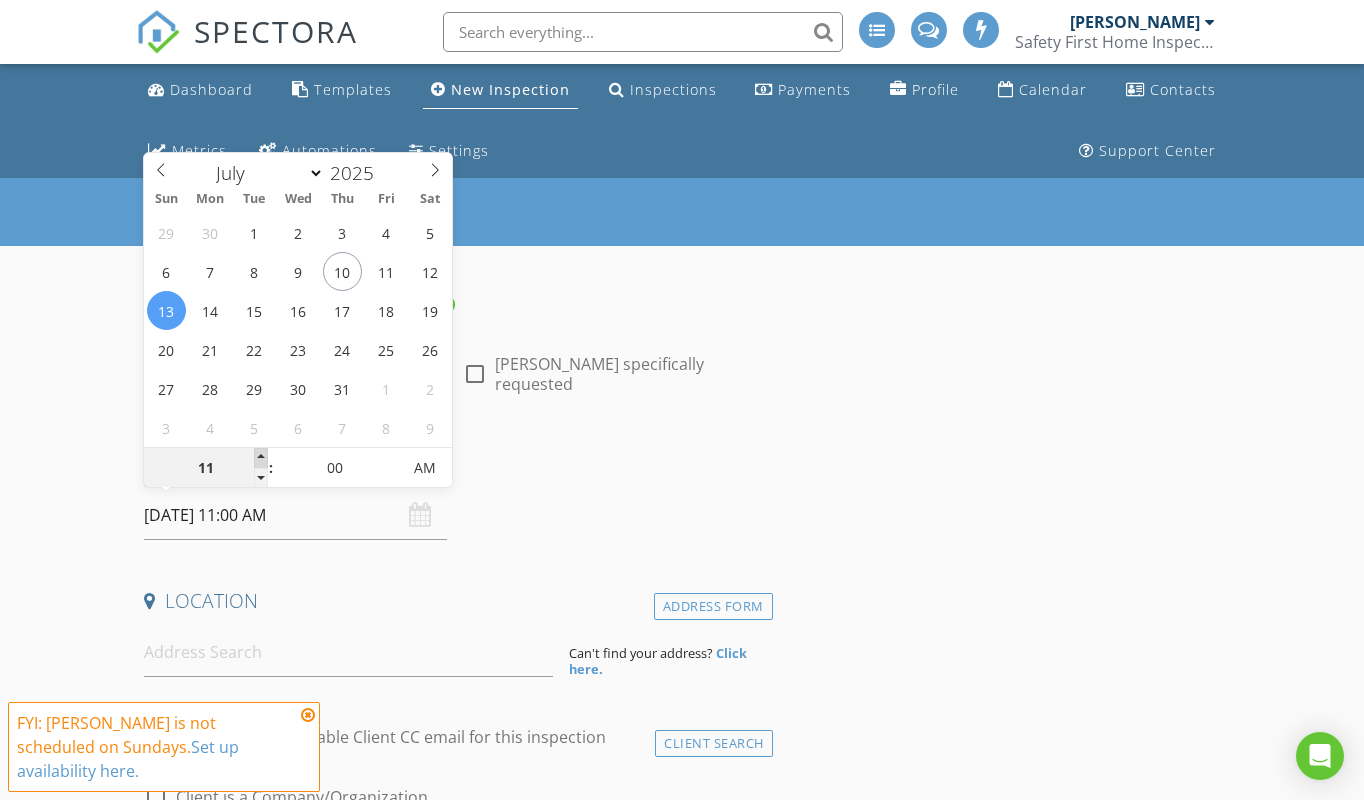 click at bounding box center [261, 458] 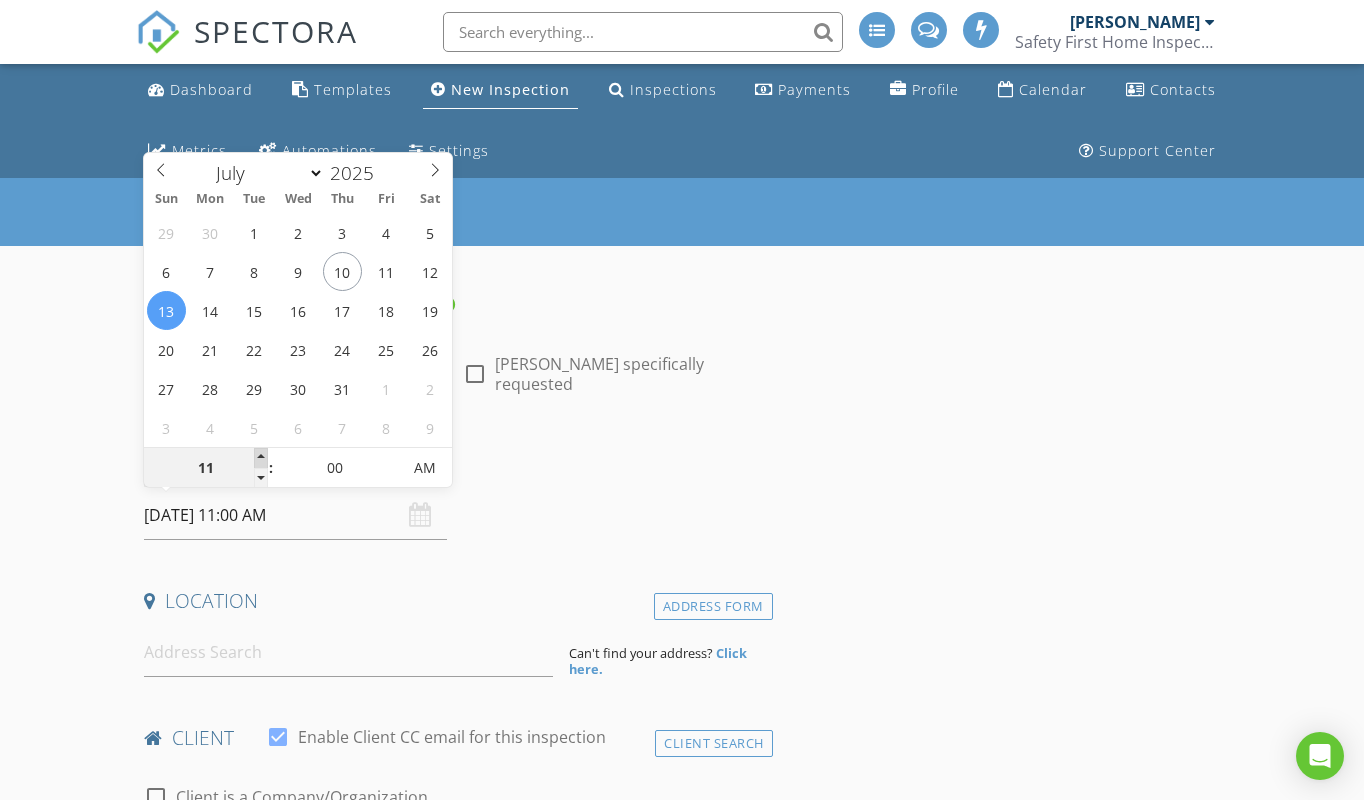 type on "12" 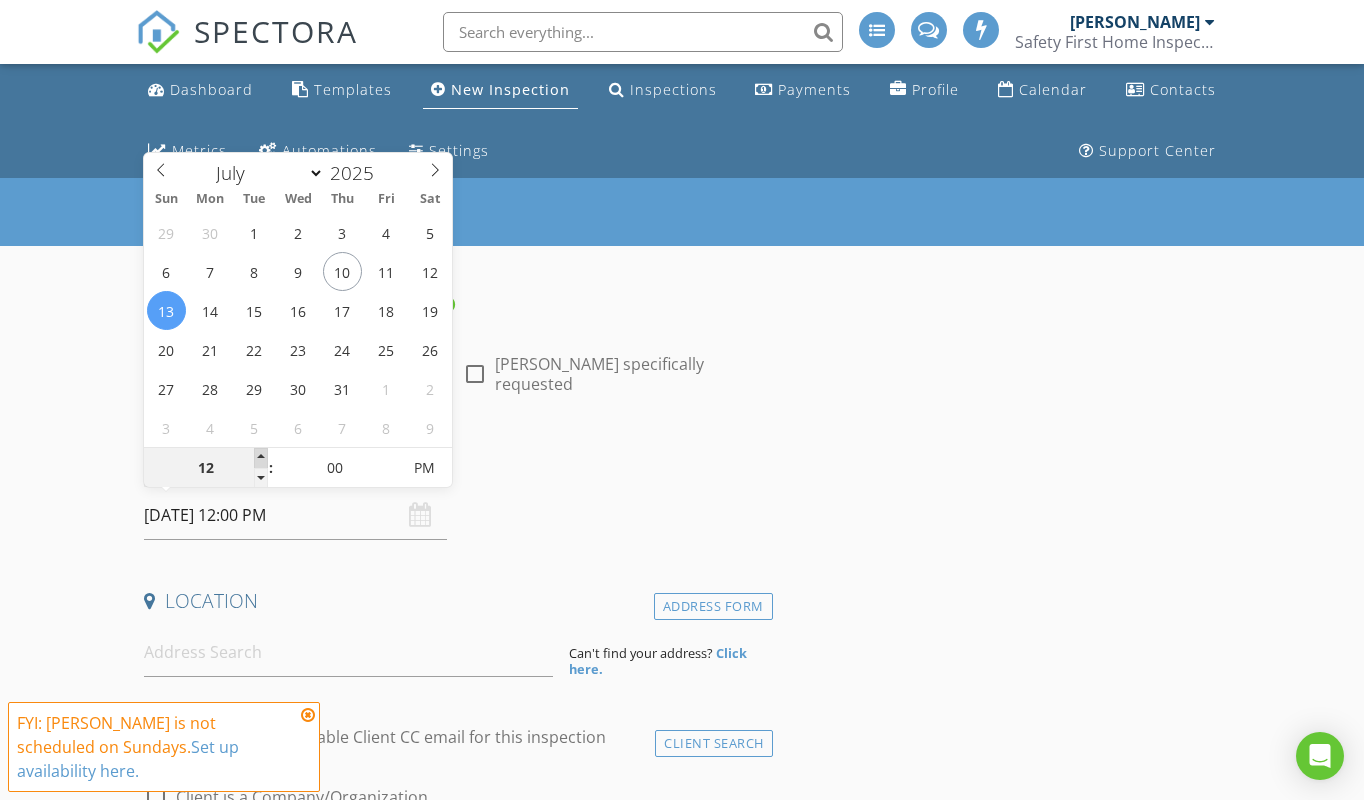 click at bounding box center (261, 458) 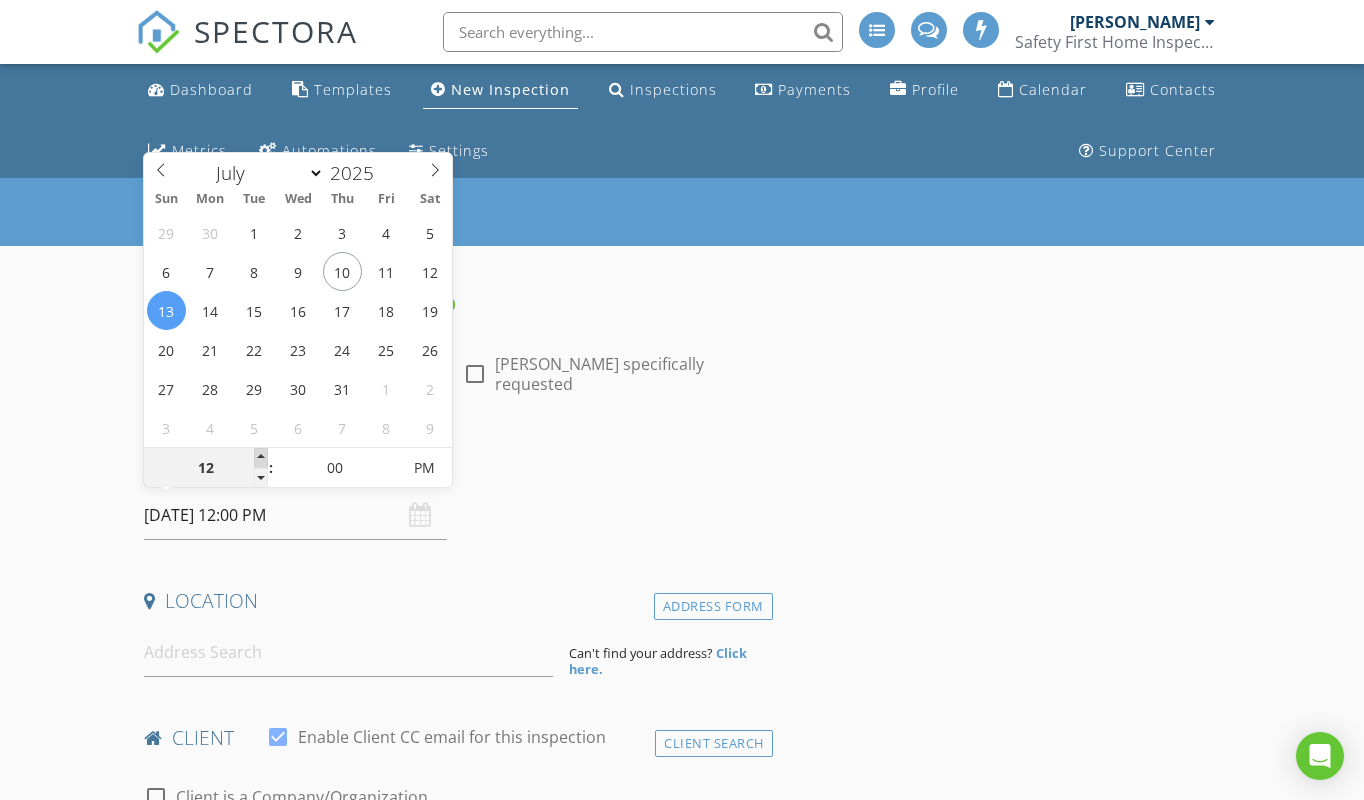 type on "01" 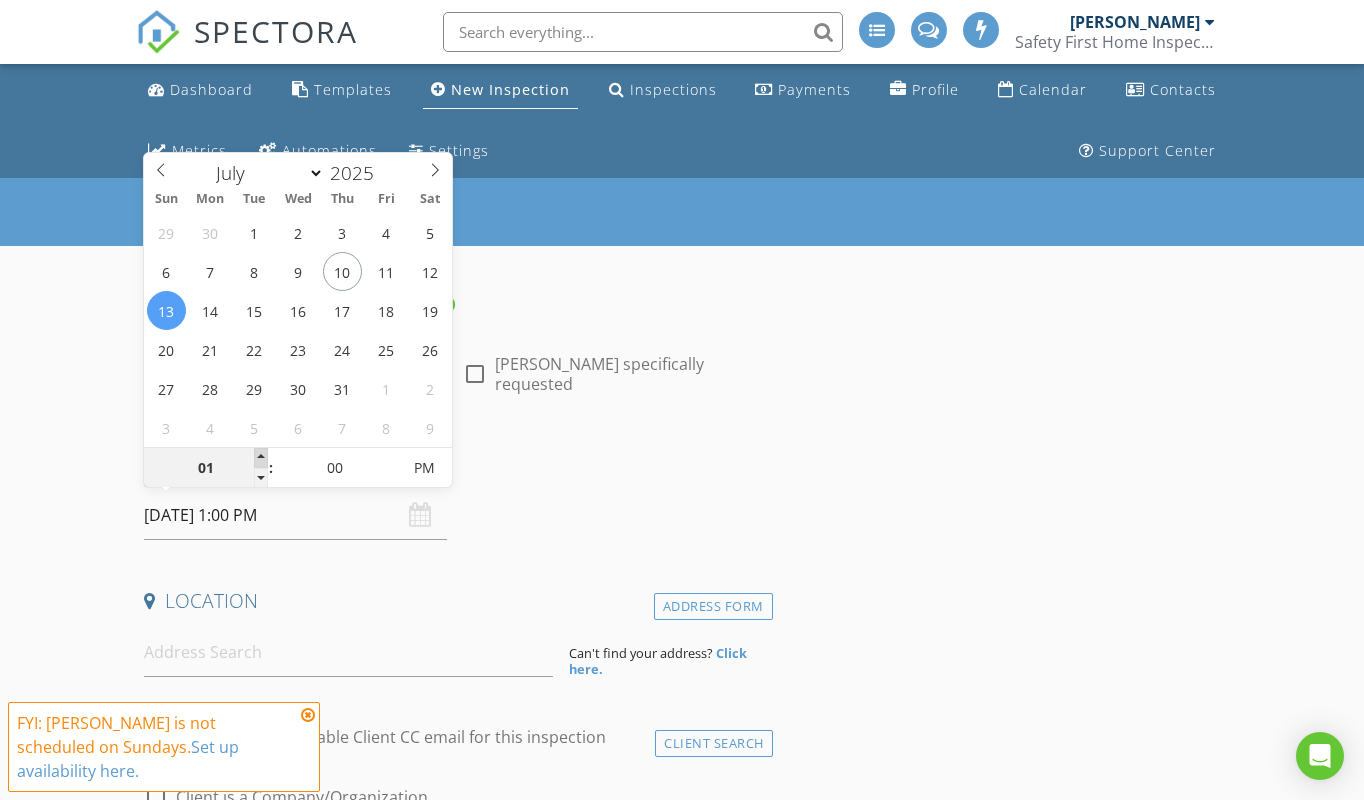 click at bounding box center (261, 458) 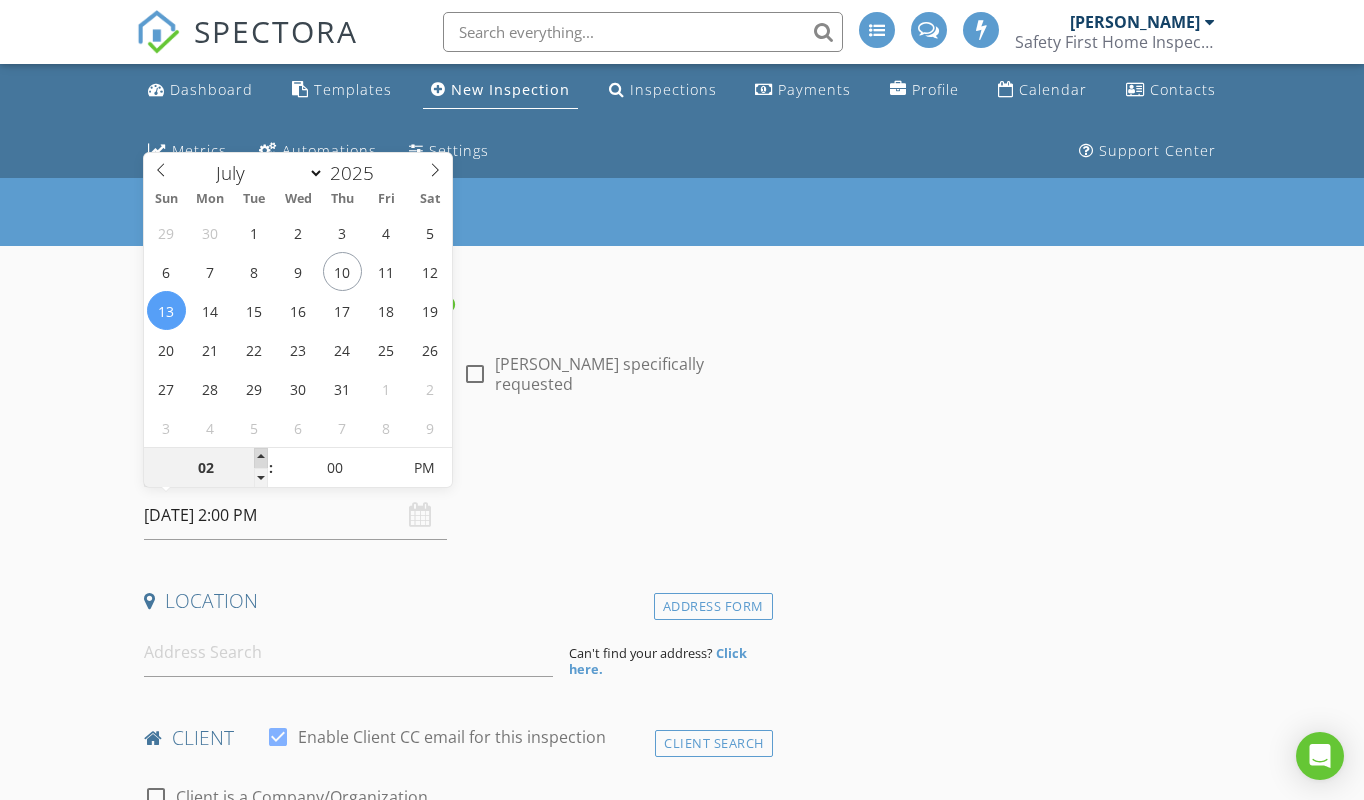 click at bounding box center (261, 458) 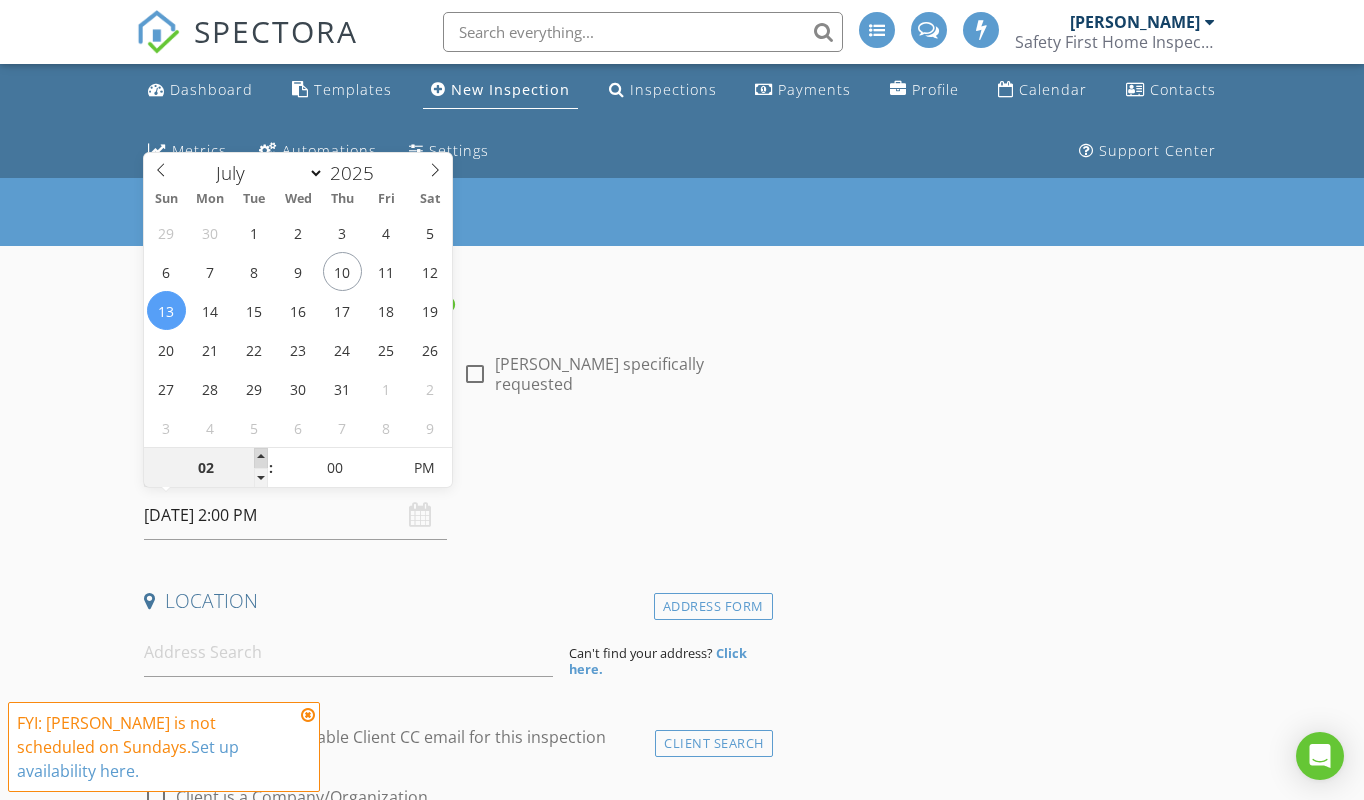 type on "03" 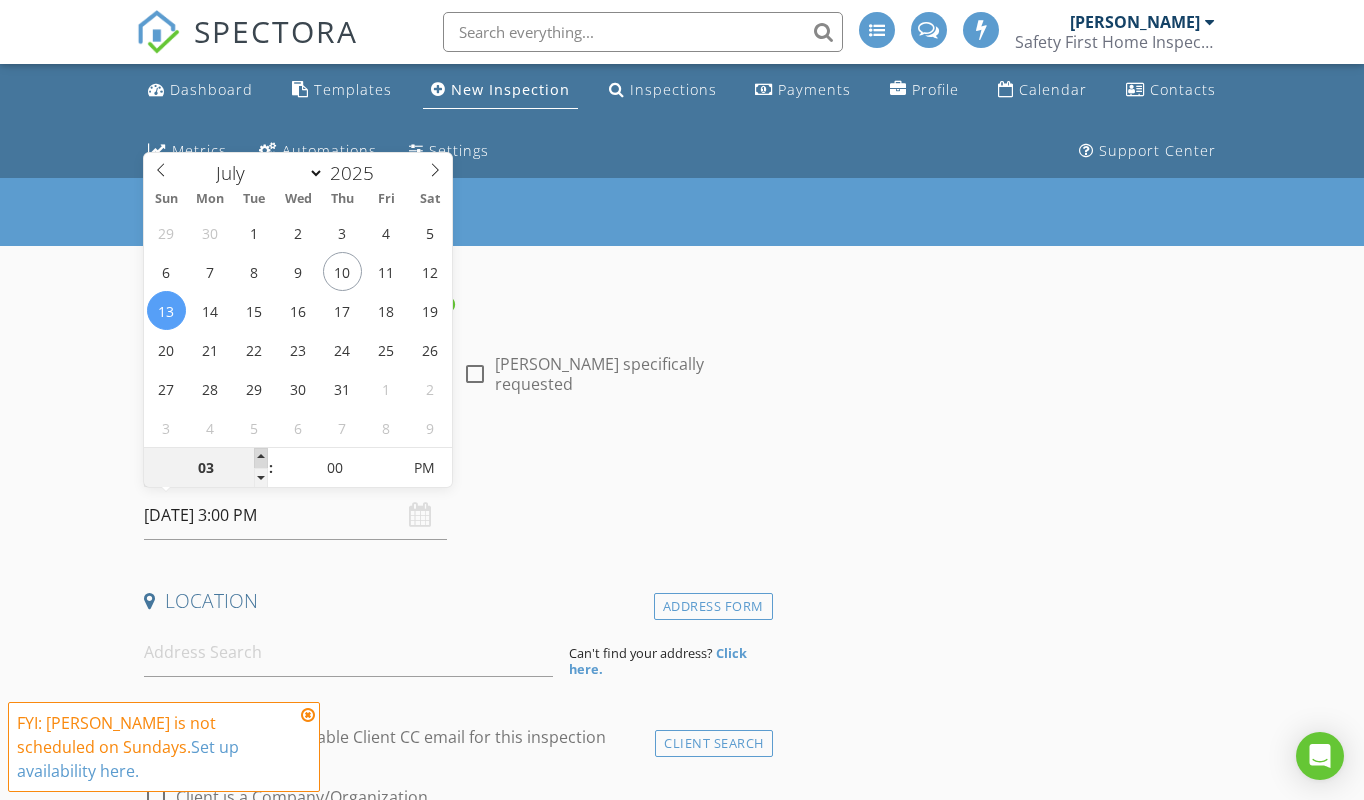 click at bounding box center [261, 458] 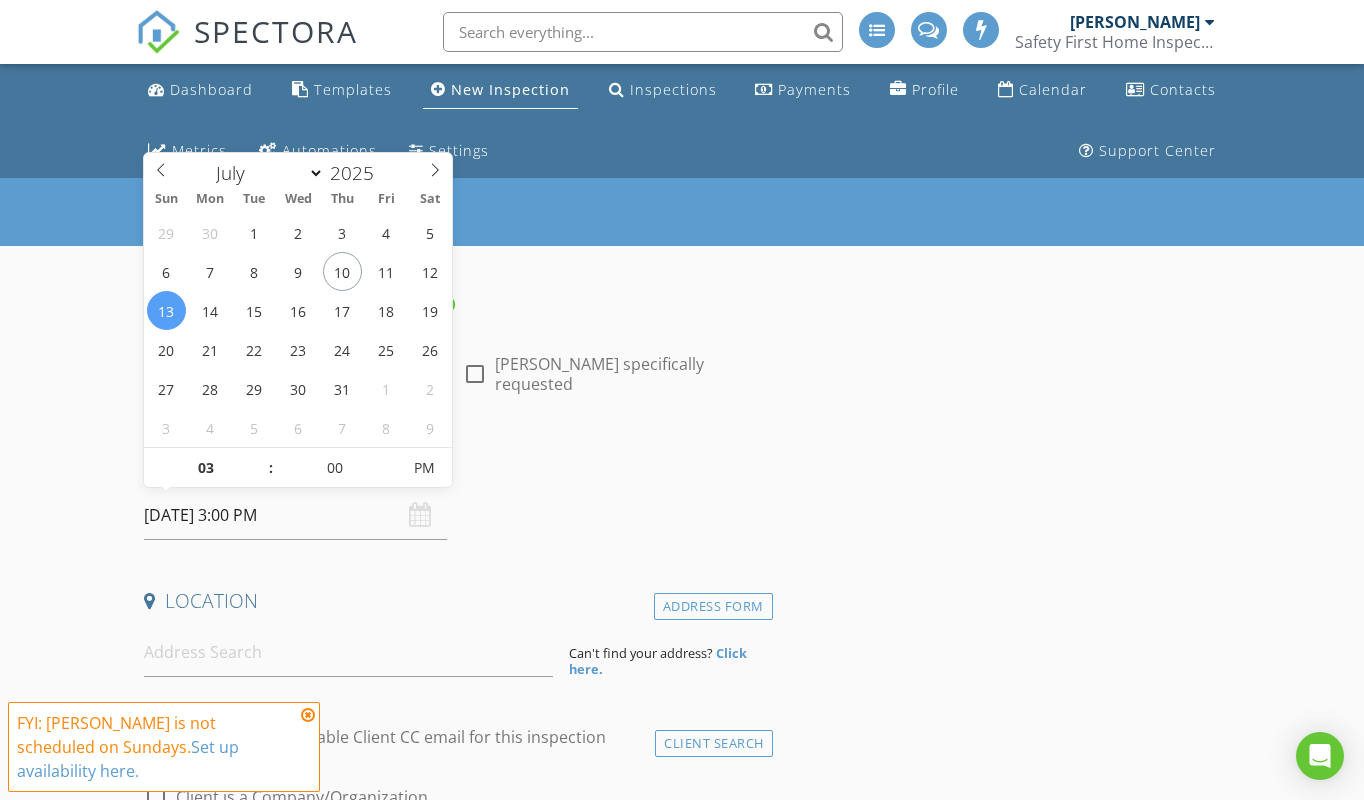 click on "Date/Time" at bounding box center (454, 464) 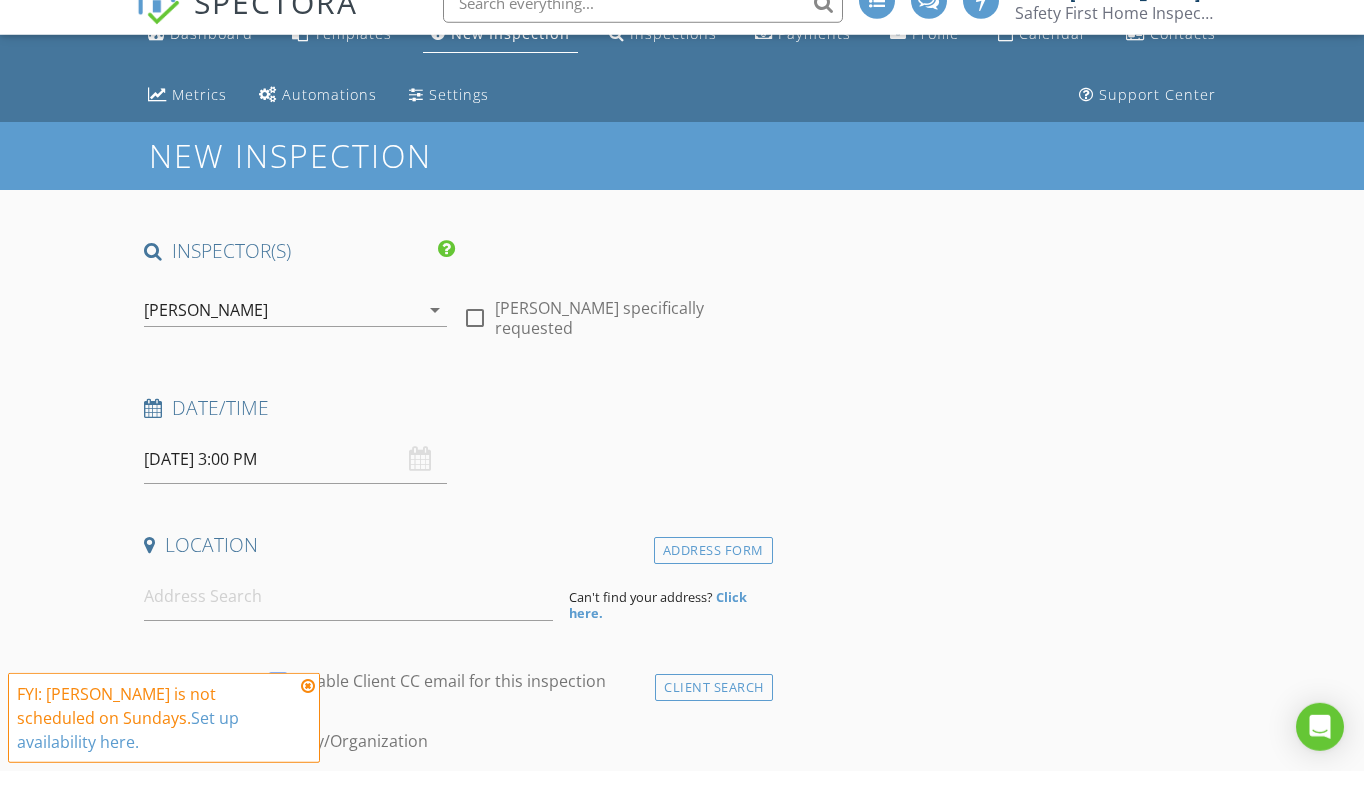 scroll, scrollTop: 48, scrollLeft: 0, axis: vertical 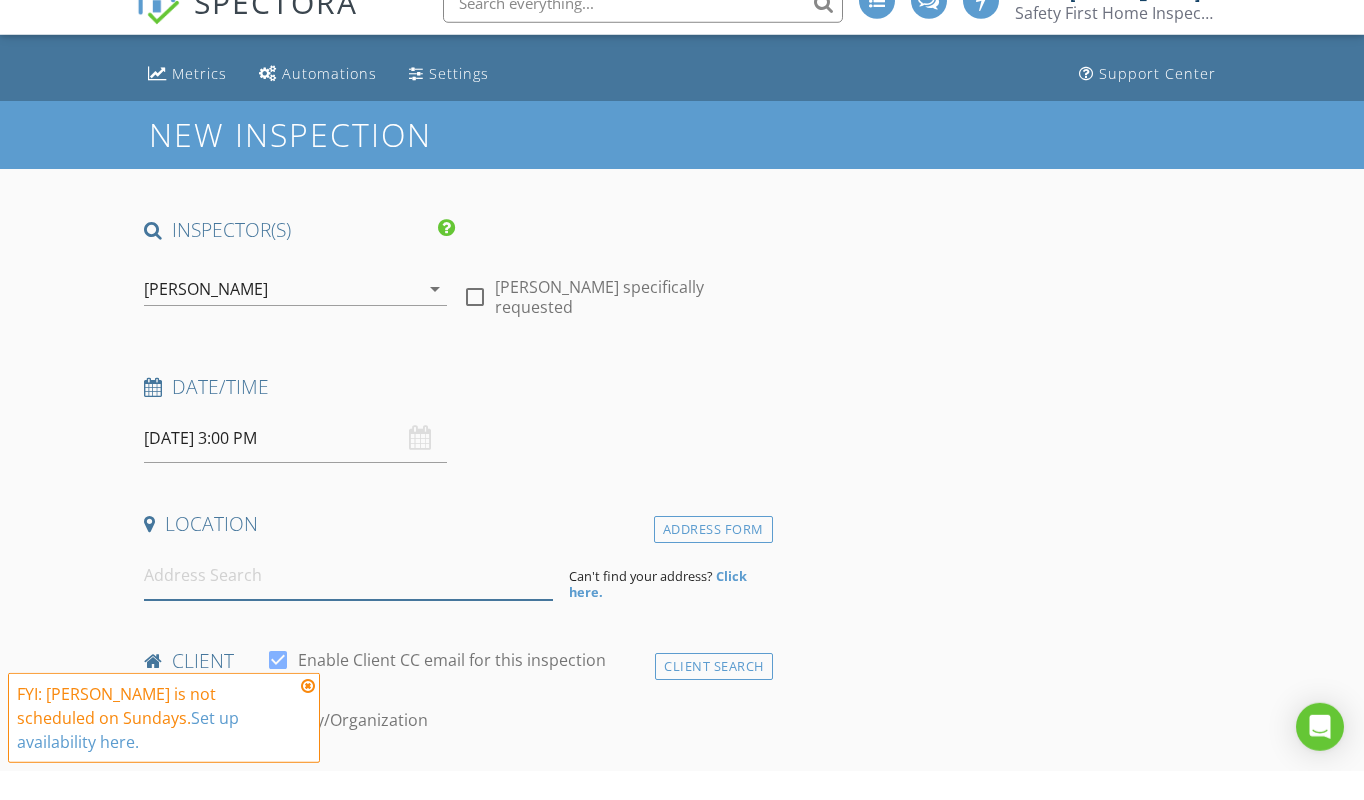 click at bounding box center [348, 604] 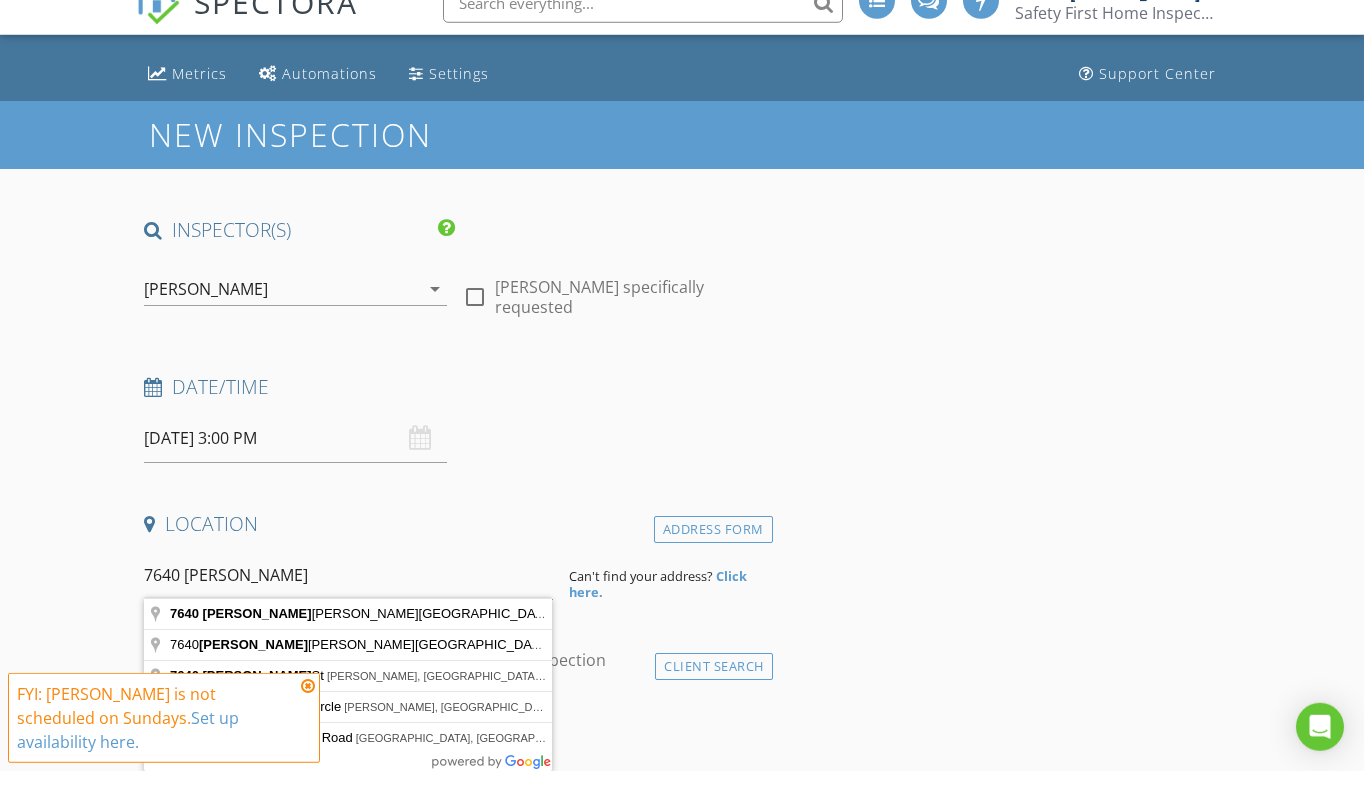 type on "7640 Walter Tanner Road, Wilmer, AL, USA" 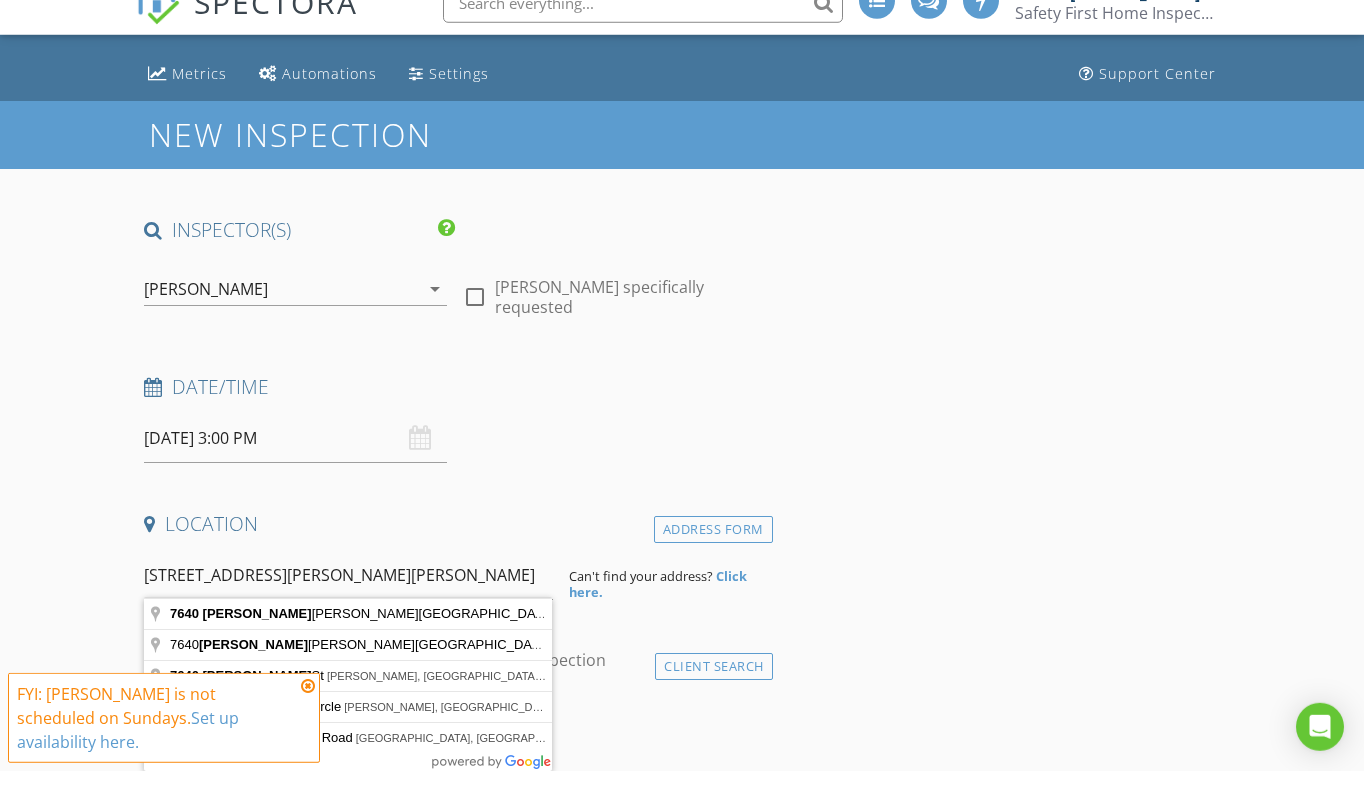 drag, startPoint x: 180, startPoint y: 570, endPoint x: 323, endPoint y: 613, distance: 149.32515 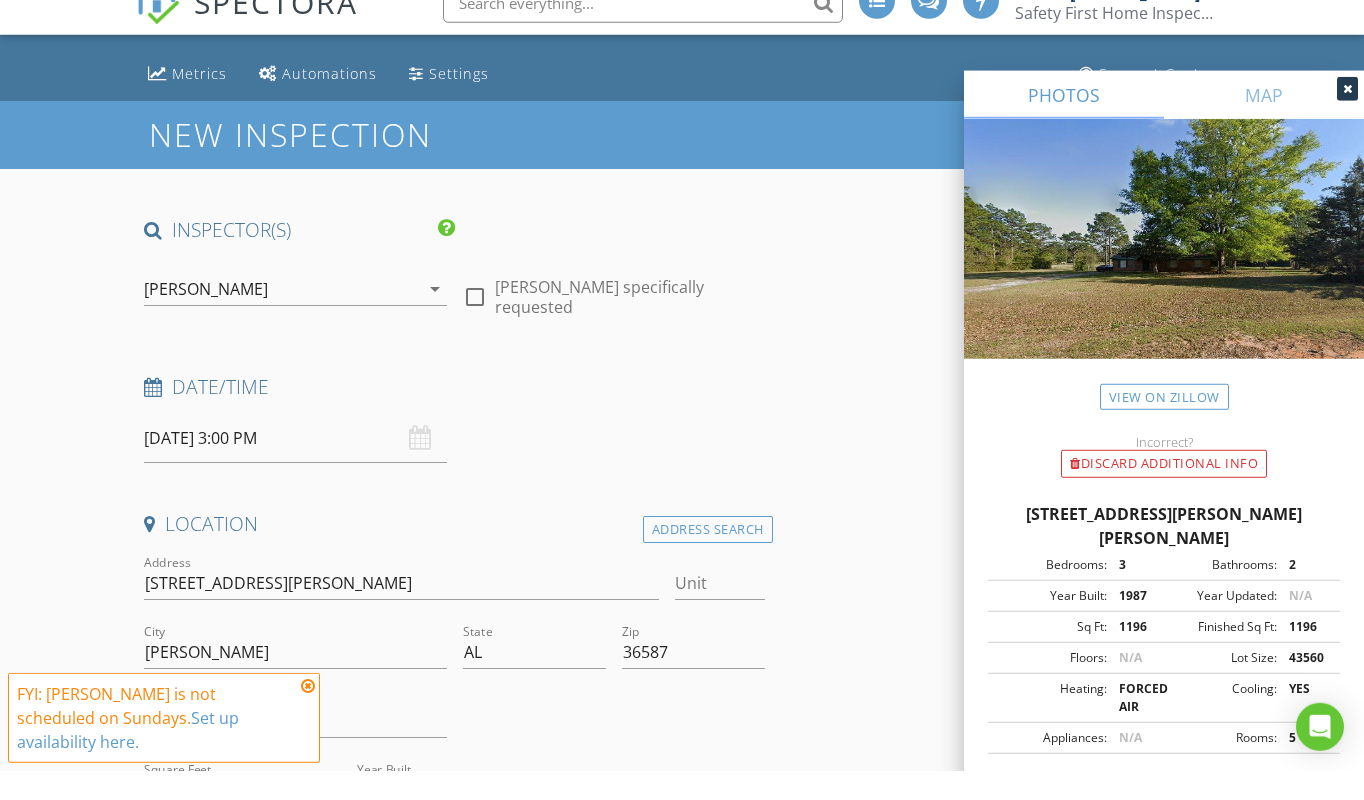 click at bounding box center [308, 715] 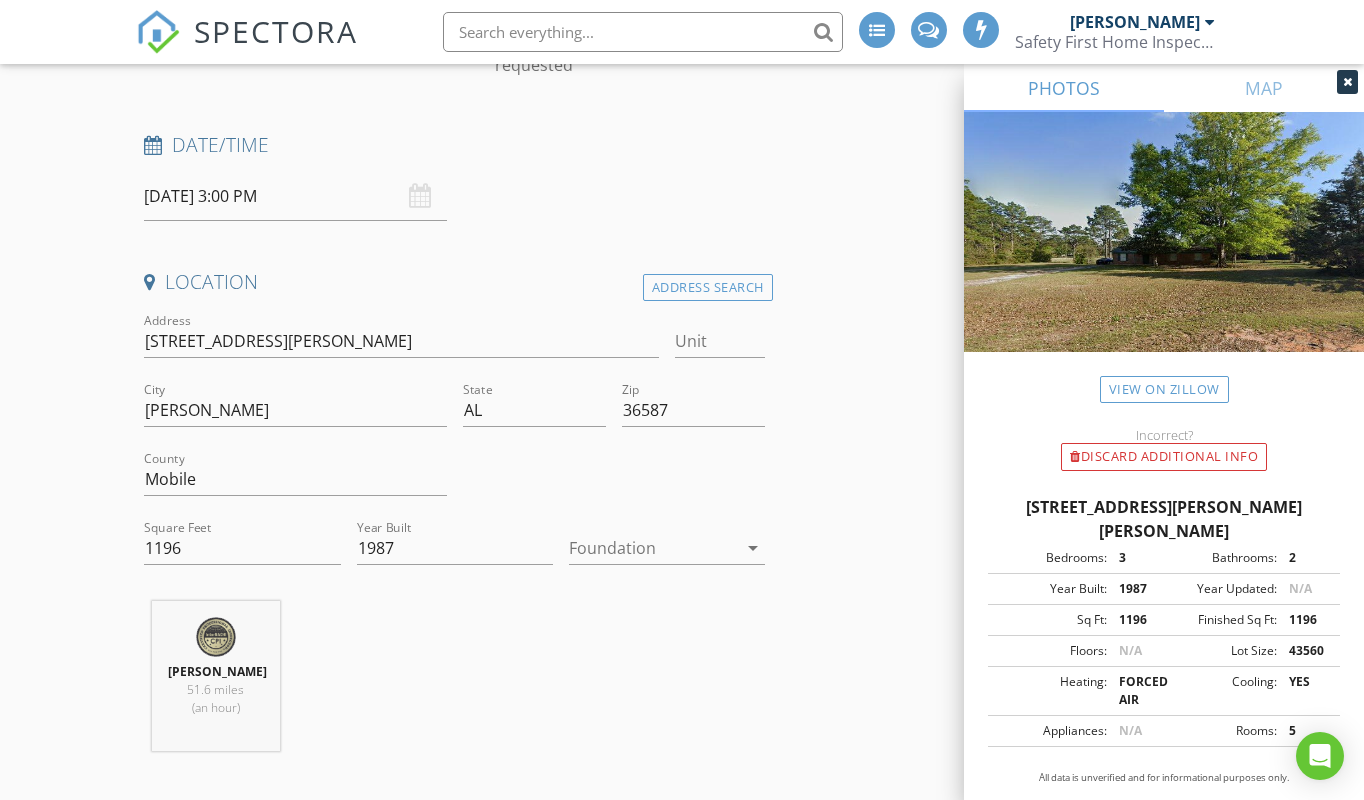 scroll, scrollTop: 317, scrollLeft: 0, axis: vertical 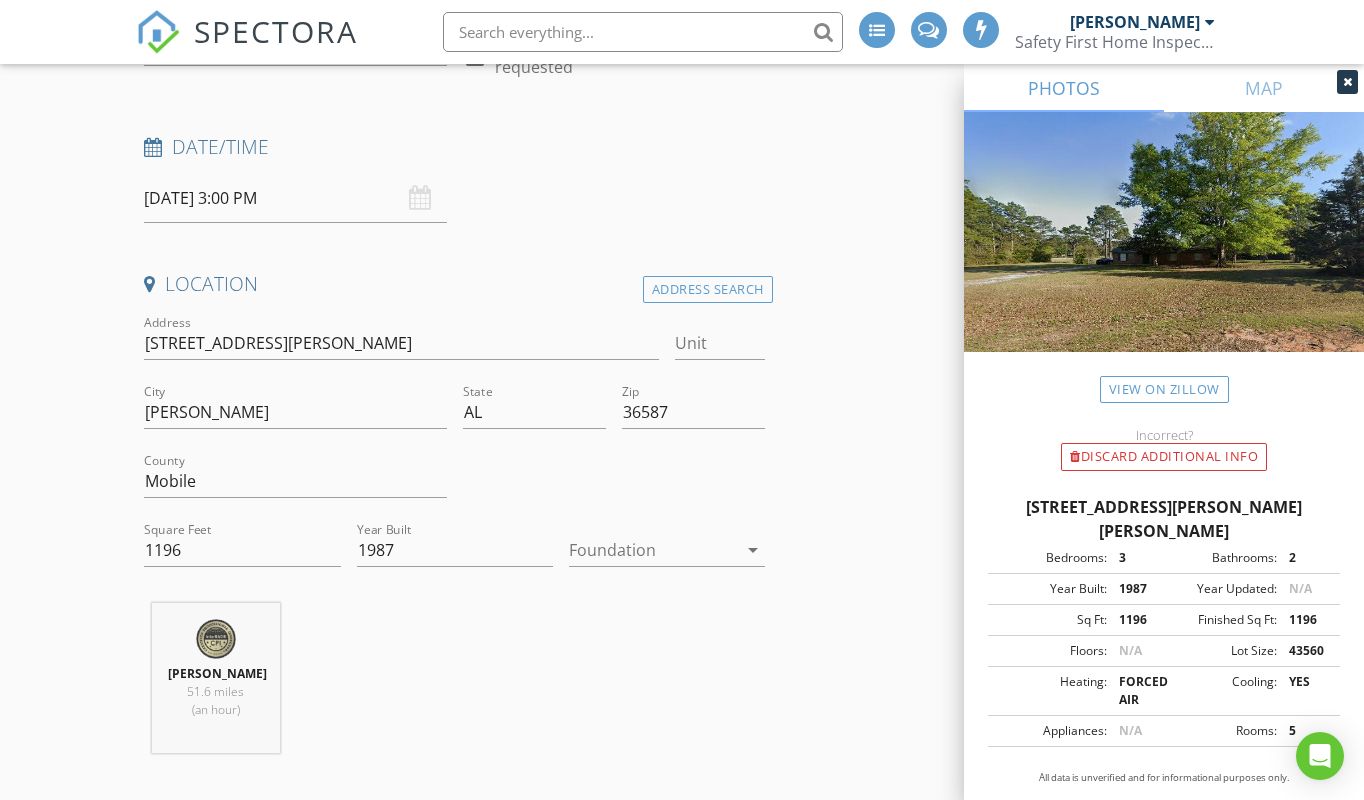 click at bounding box center (653, 550) 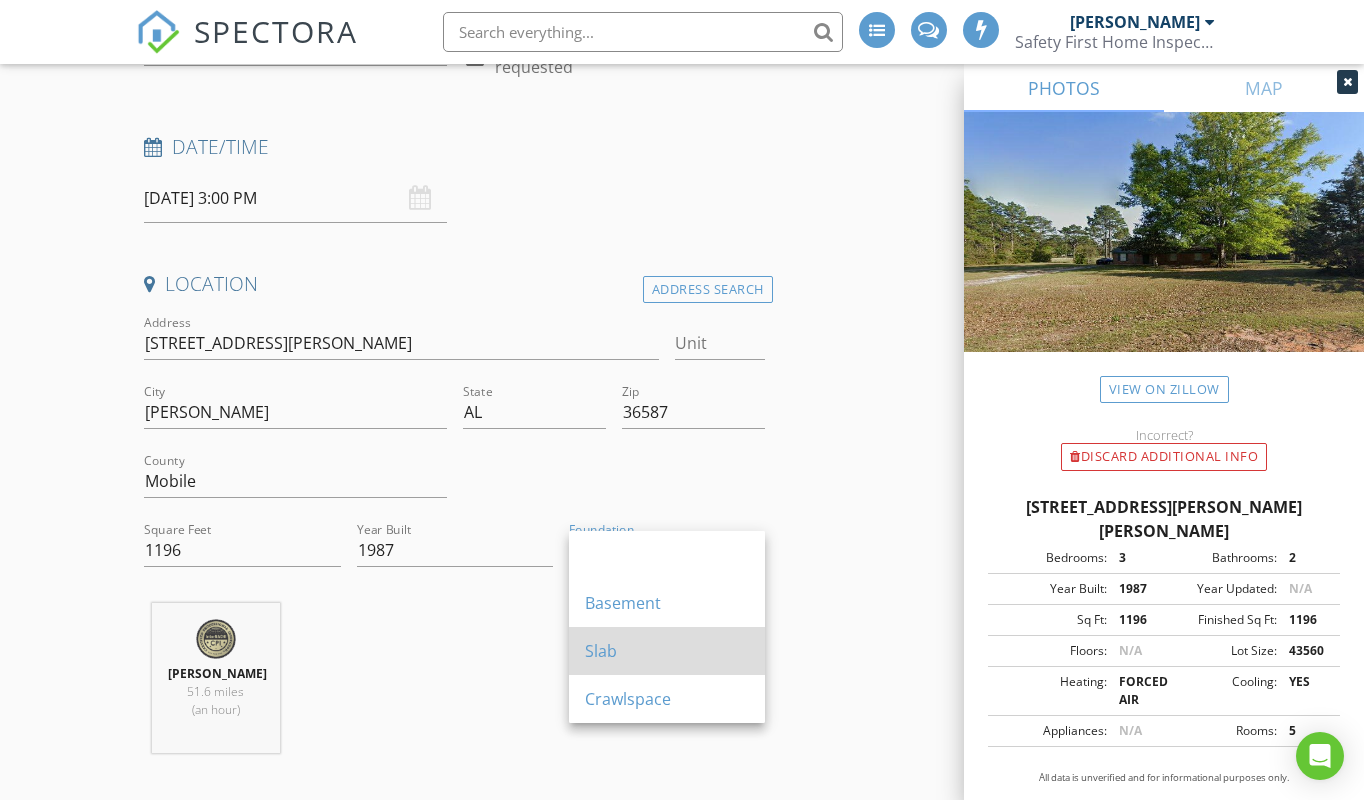 click on "Slab" at bounding box center [667, 651] 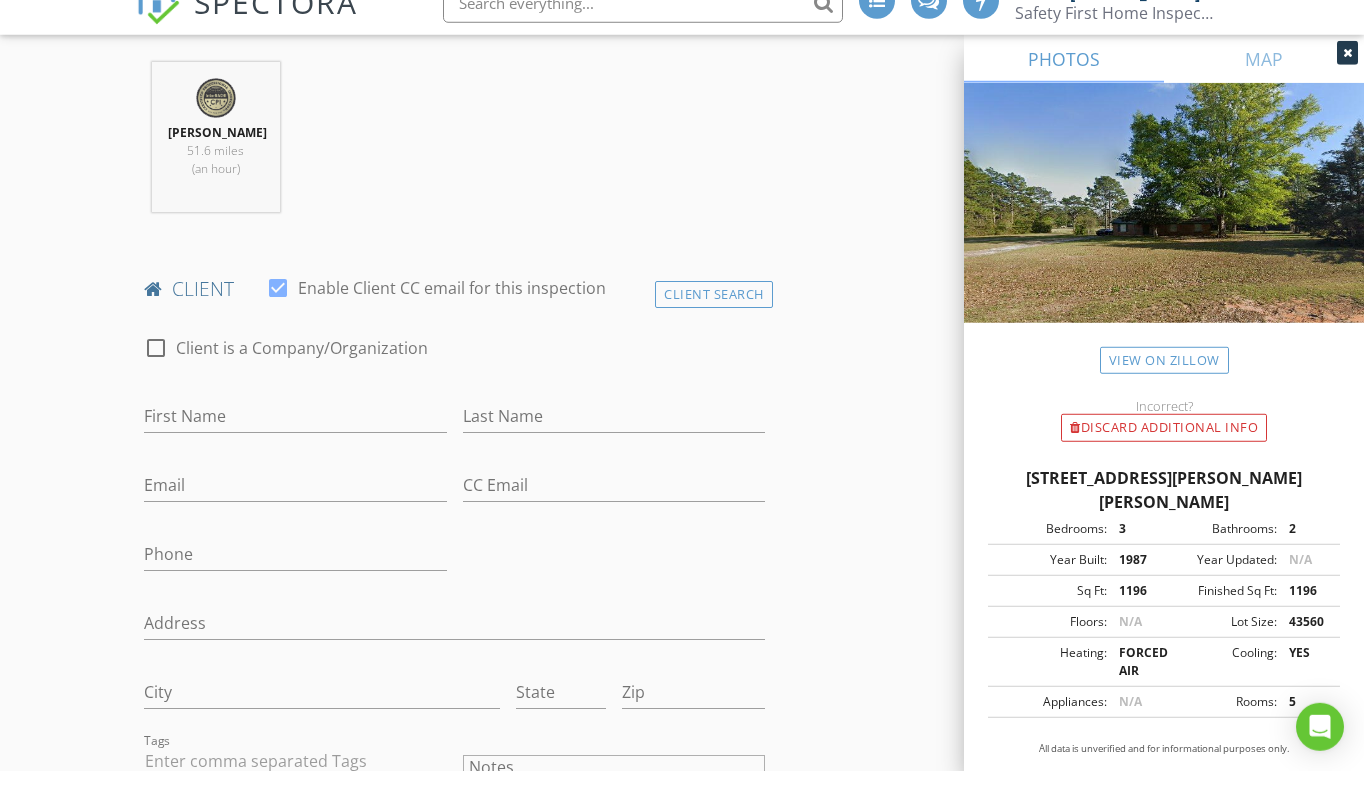scroll, scrollTop: 829, scrollLeft: 0, axis: vertical 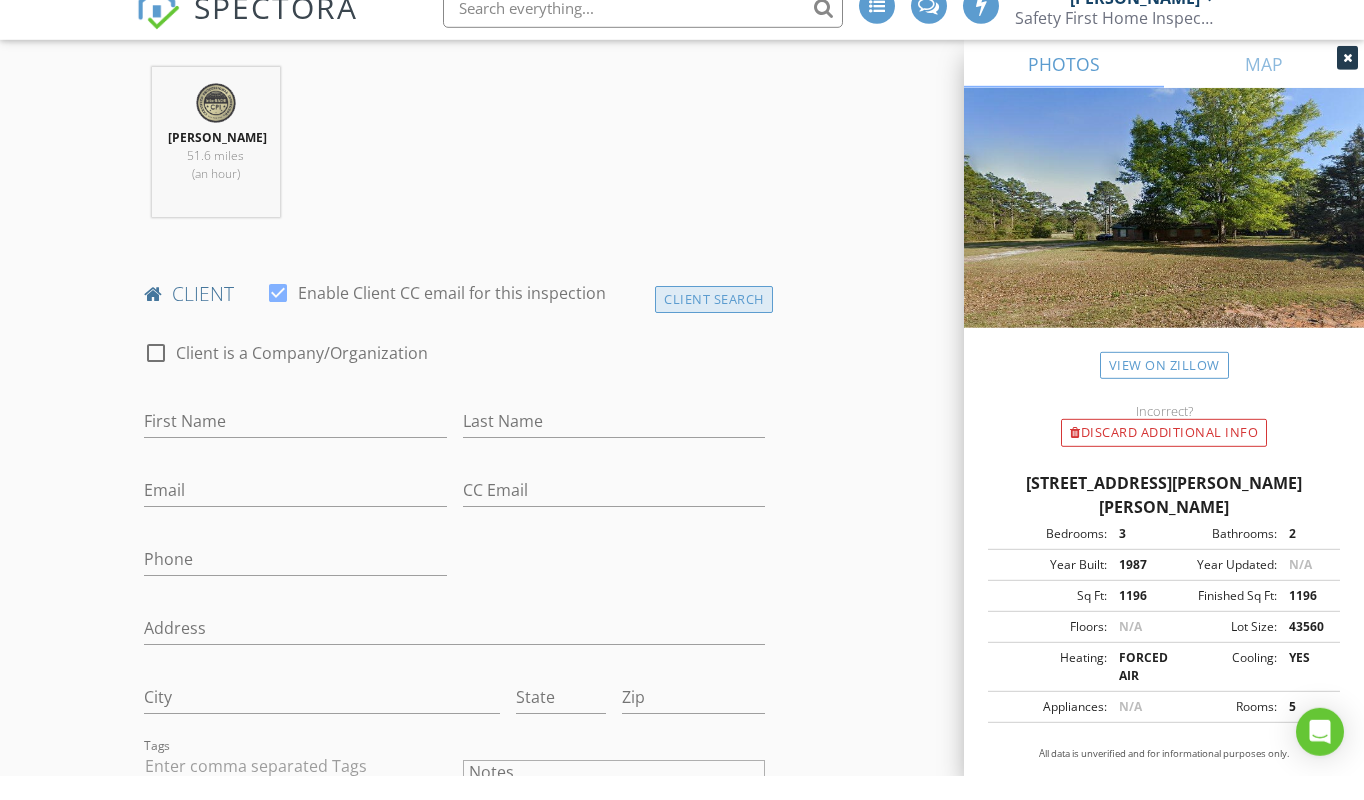 click on "Client Search" at bounding box center (714, 323) 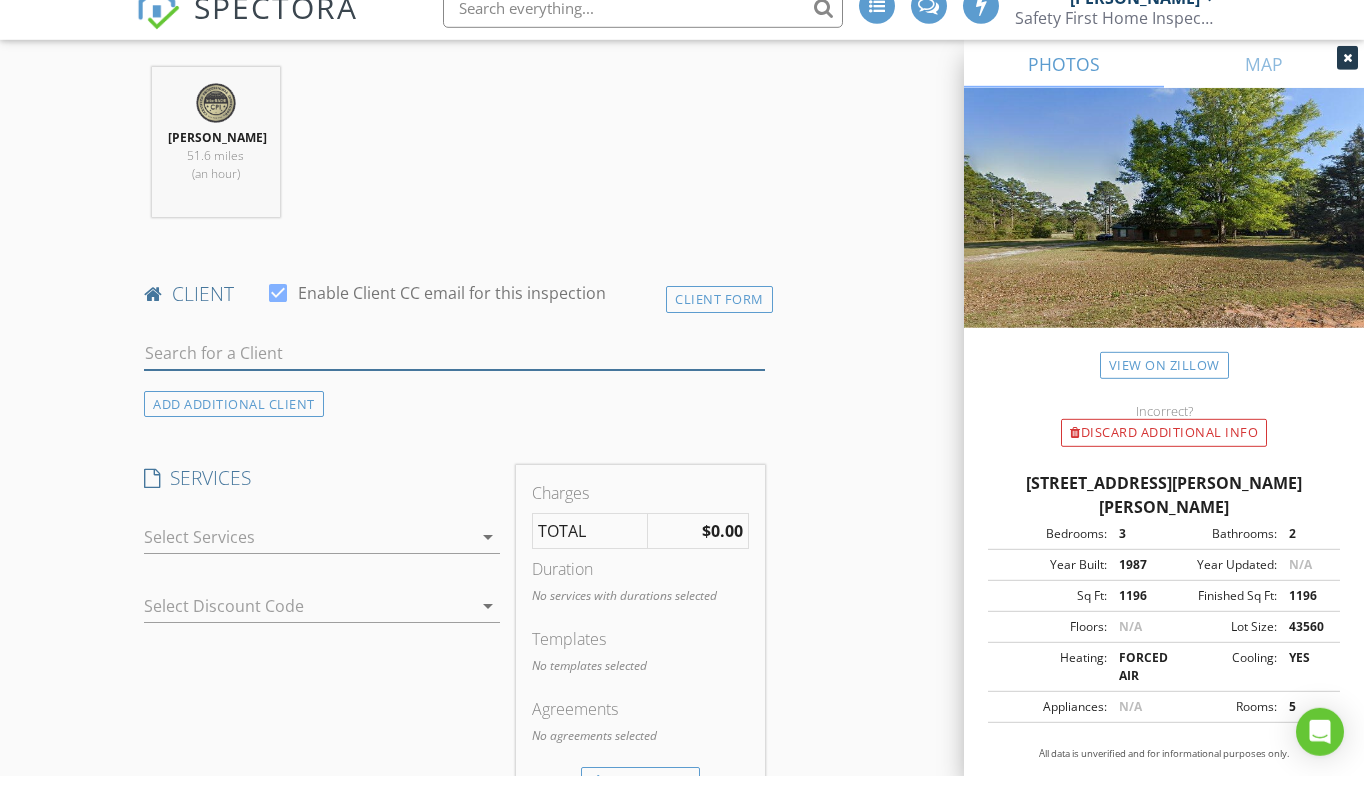 click at bounding box center (454, 377) 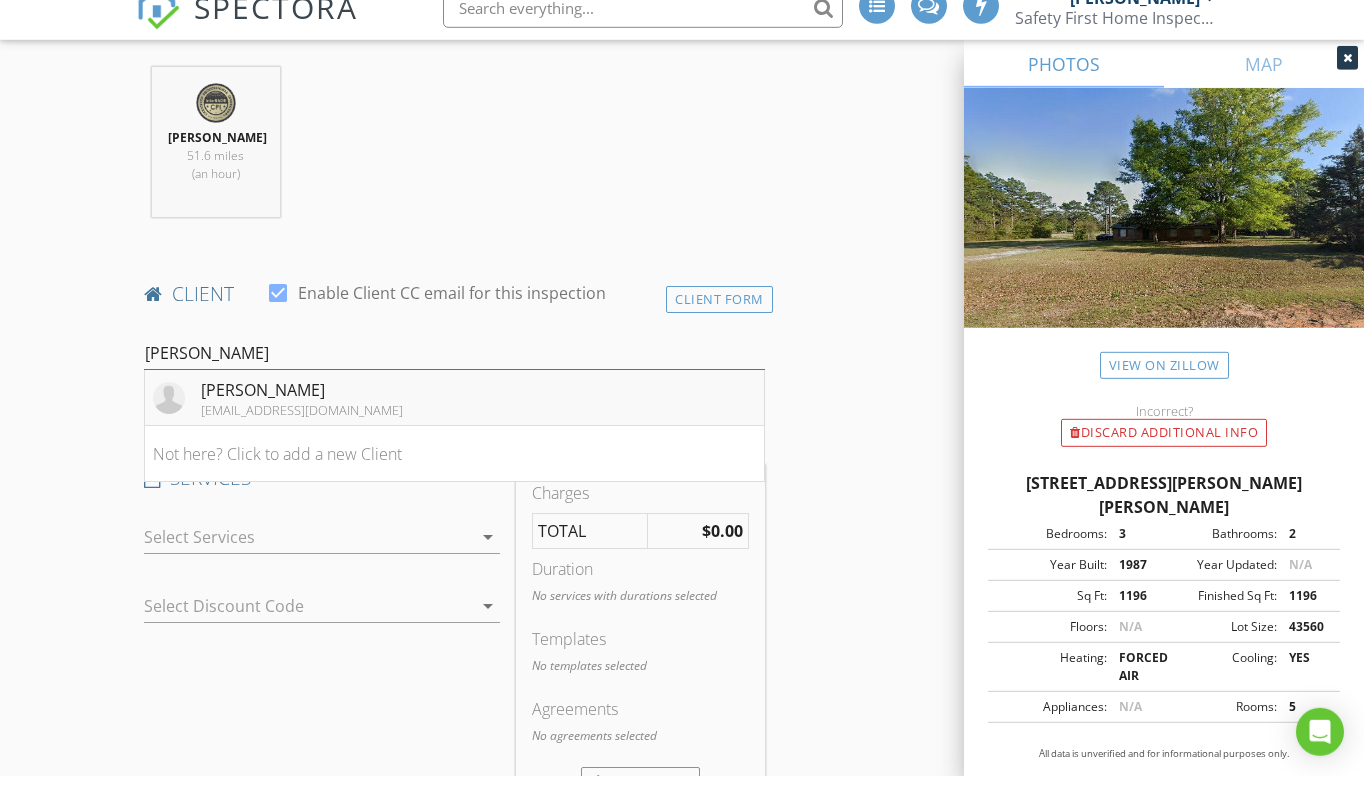 type on "Anthony m" 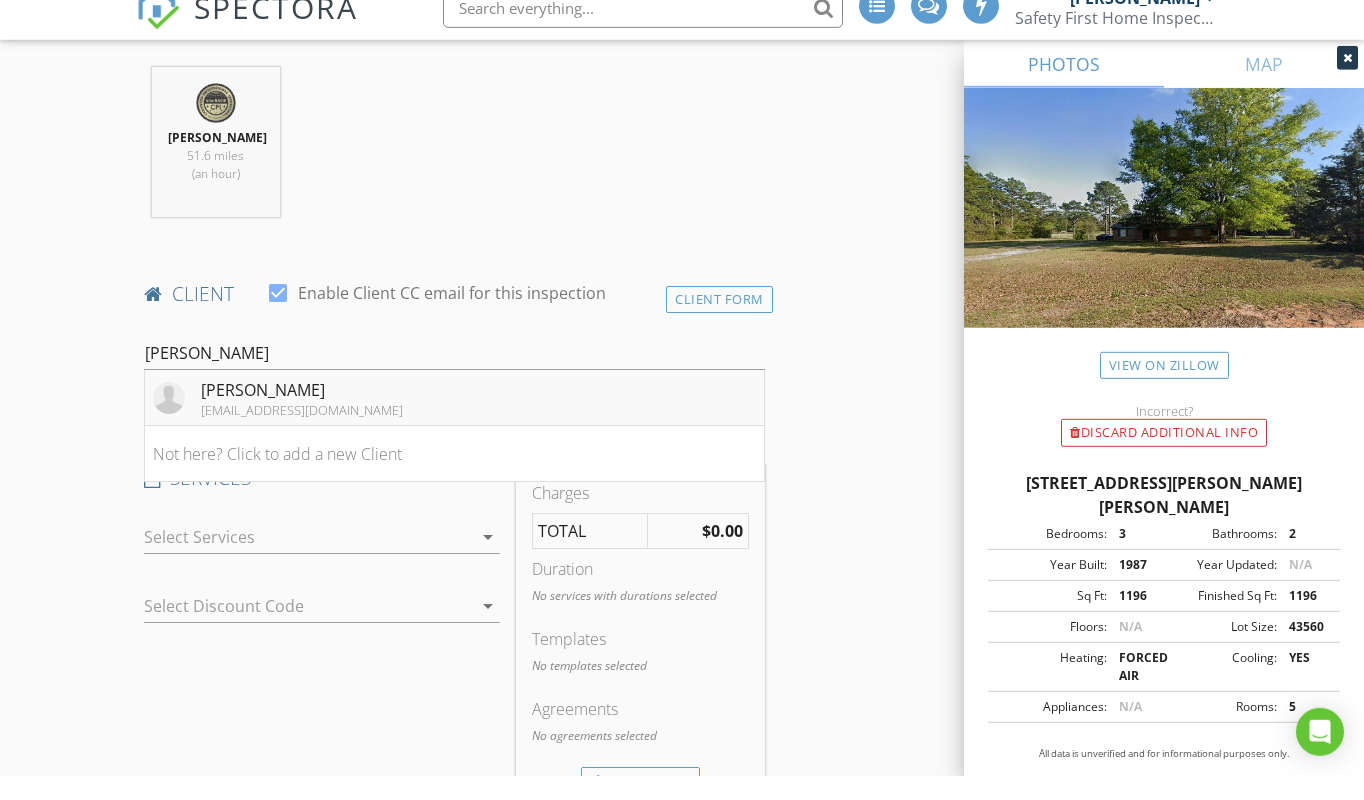 click on "Anthony Murphy" at bounding box center (302, 414) 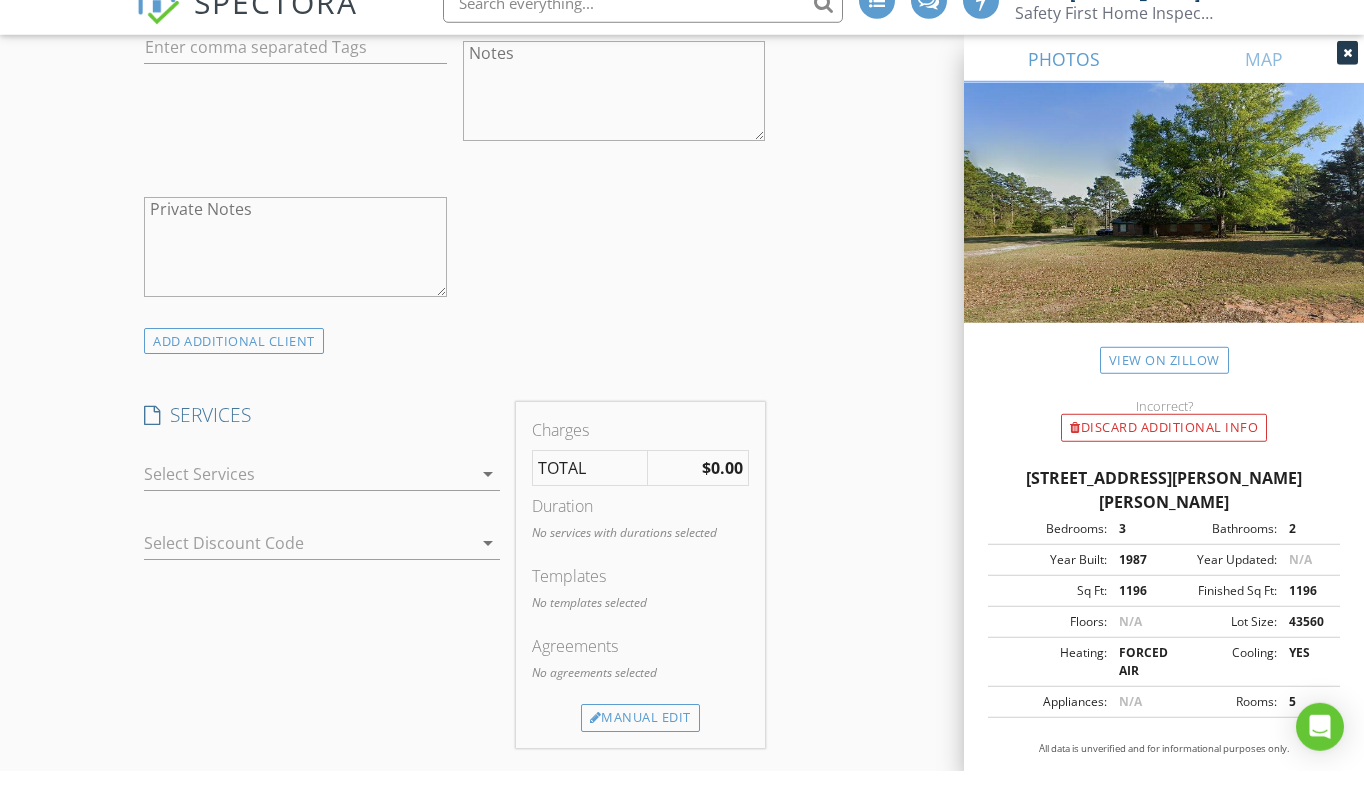 scroll, scrollTop: 1583, scrollLeft: 0, axis: vertical 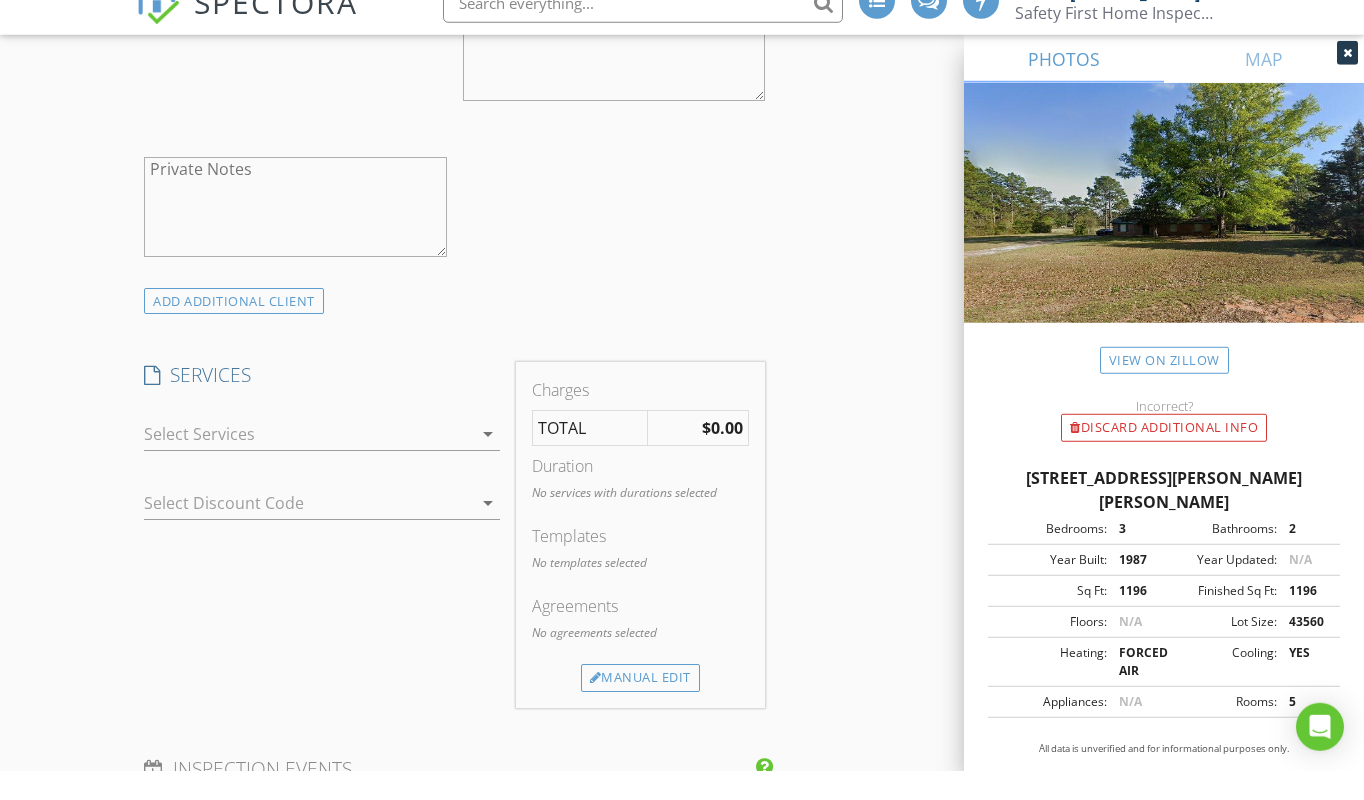 click on "arrow_drop_down" at bounding box center [488, 463] 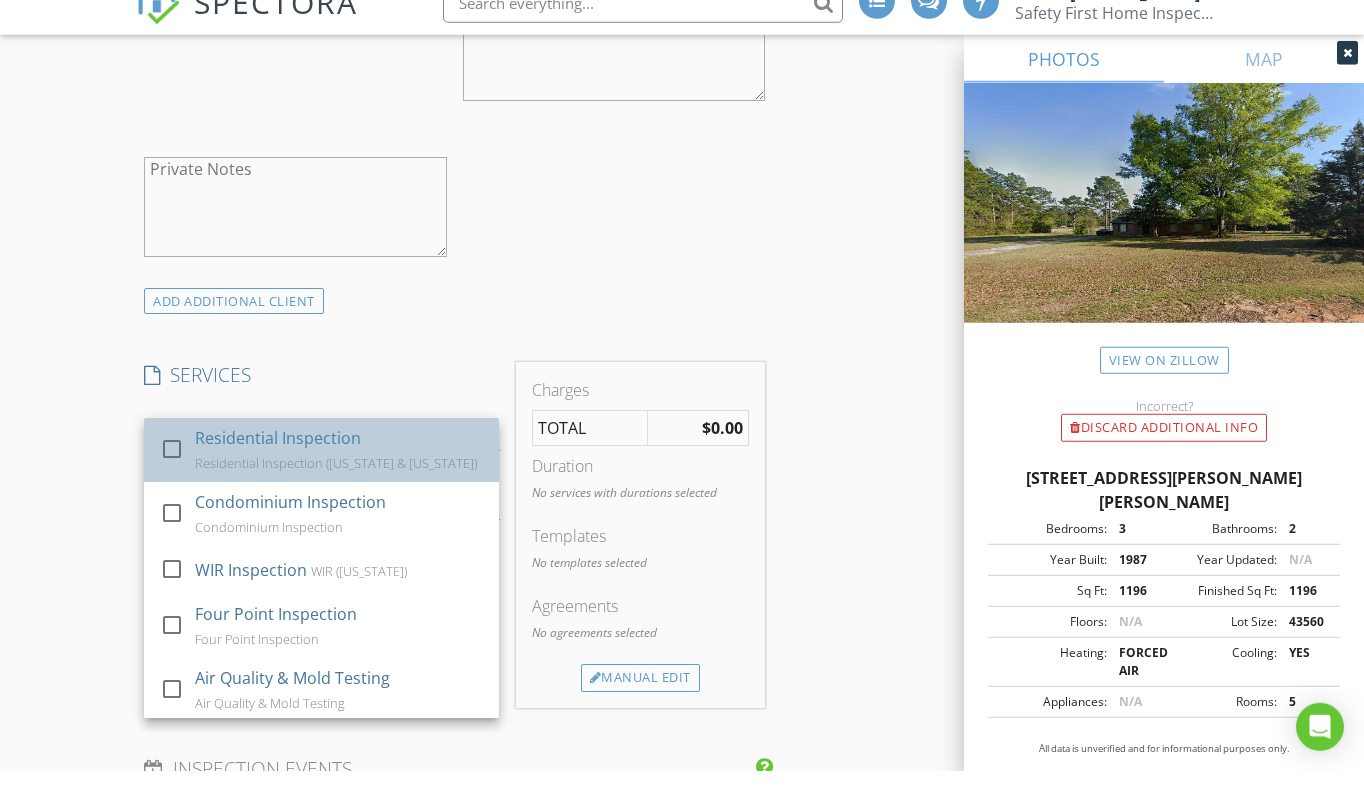 click on "Residential Inspection   Residential Inspection (Alabama & Florida)" at bounding box center [339, 479] 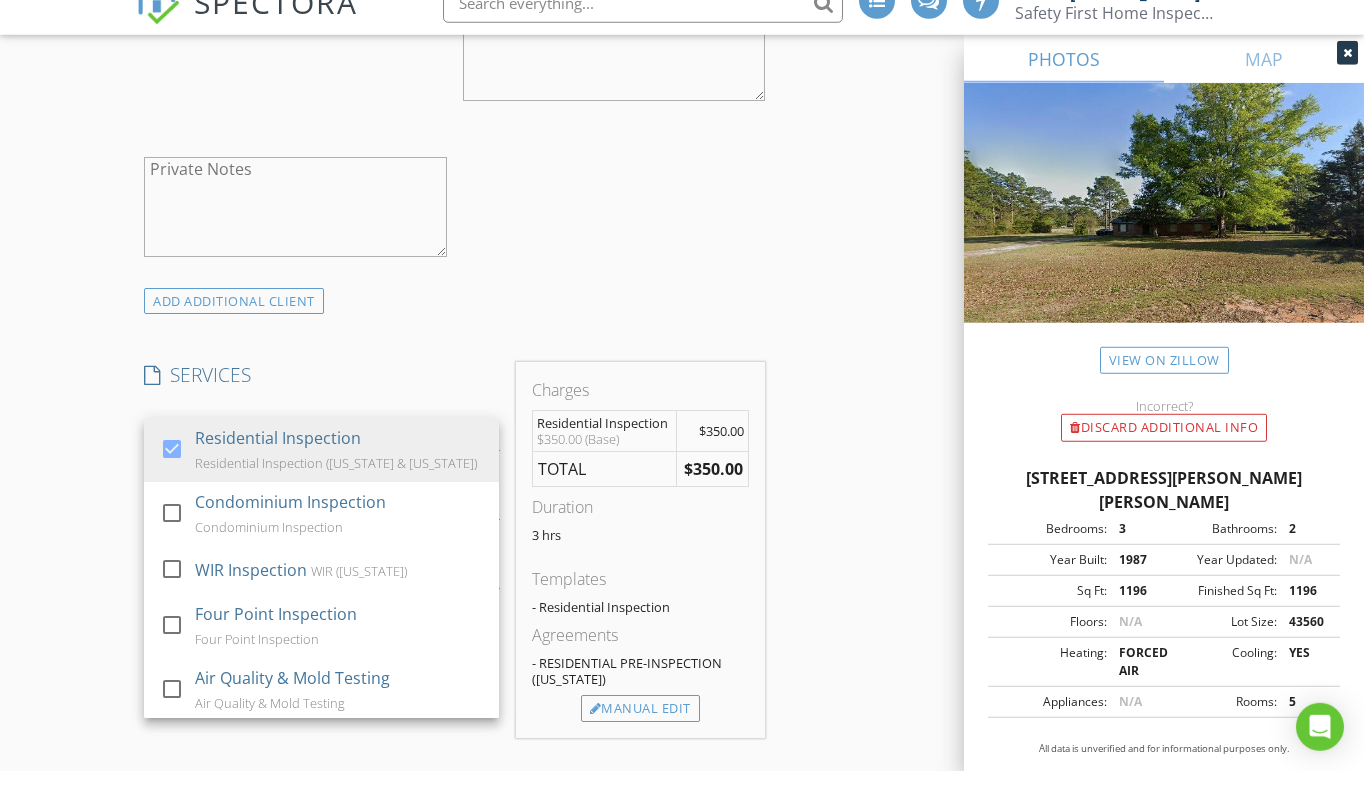 click on "INSPECTOR(S)
check_box   Howard Hathcock   PRIMARY   Howard Hathcock arrow_drop_down   check_box_outline_blank Howard Hathcock specifically requested
Date/Time
07/13/2025 3:00 PM
Location
Address Search       Address 7640 Walter Tanner Rd   Unit   City Wilmer   State AL   Zip 36587   County Mobile     Square Feet 1196   Year Built 1987   Foundation Slab arrow_drop_down     Howard Hathcock     51.6 miles     (an hour)
client
check_box Enable Client CC email for this inspection   Client Search     check_box_outline_blank Client is a Company/Organization     First Name Anthony   Last Name Murphy   Email workinfo869@gmail.com   CC Email   Phone 251-599-0618   Address   City   State   Zip     Tags         Notes   Private Notes
ADD ADDITIONAL client
SERVICES
check_box" at bounding box center (454, 631) 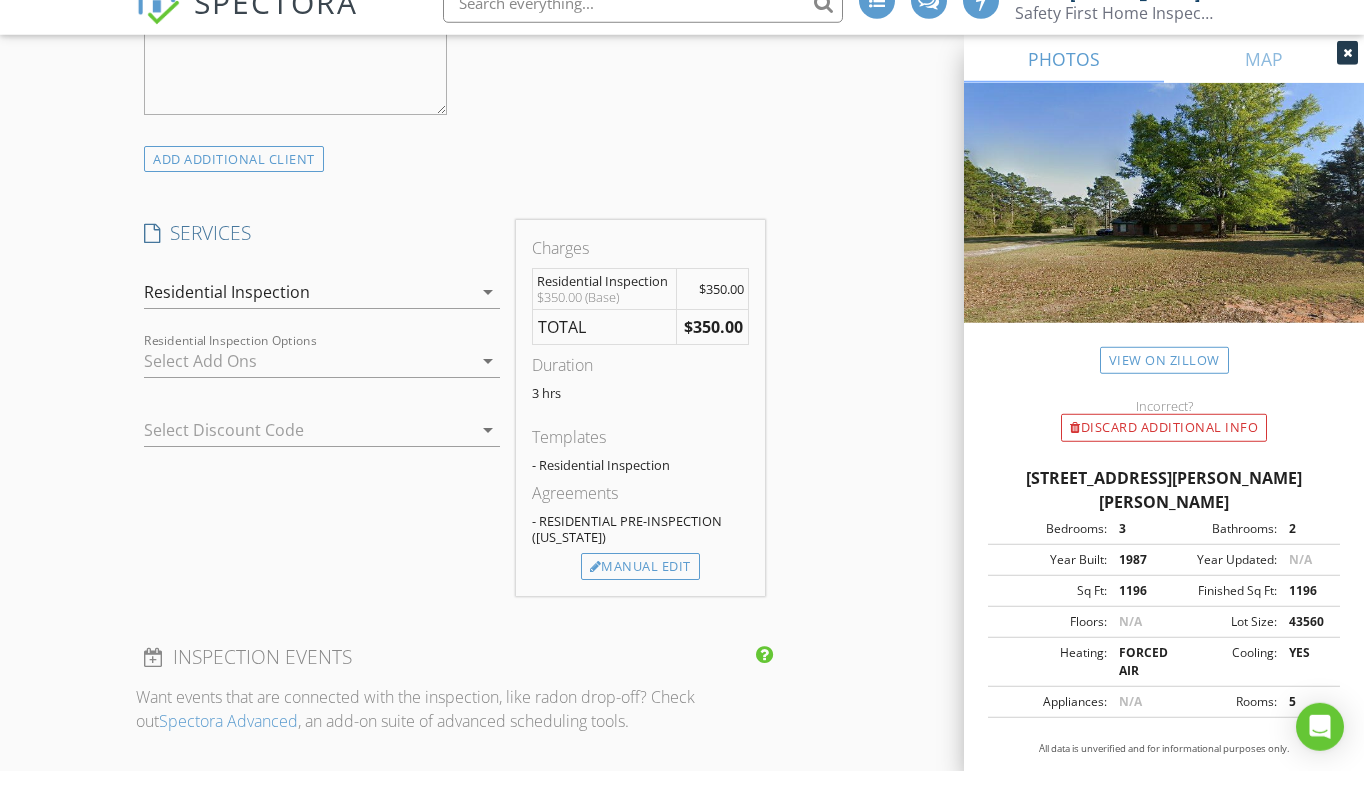 scroll, scrollTop: 1840, scrollLeft: 0, axis: vertical 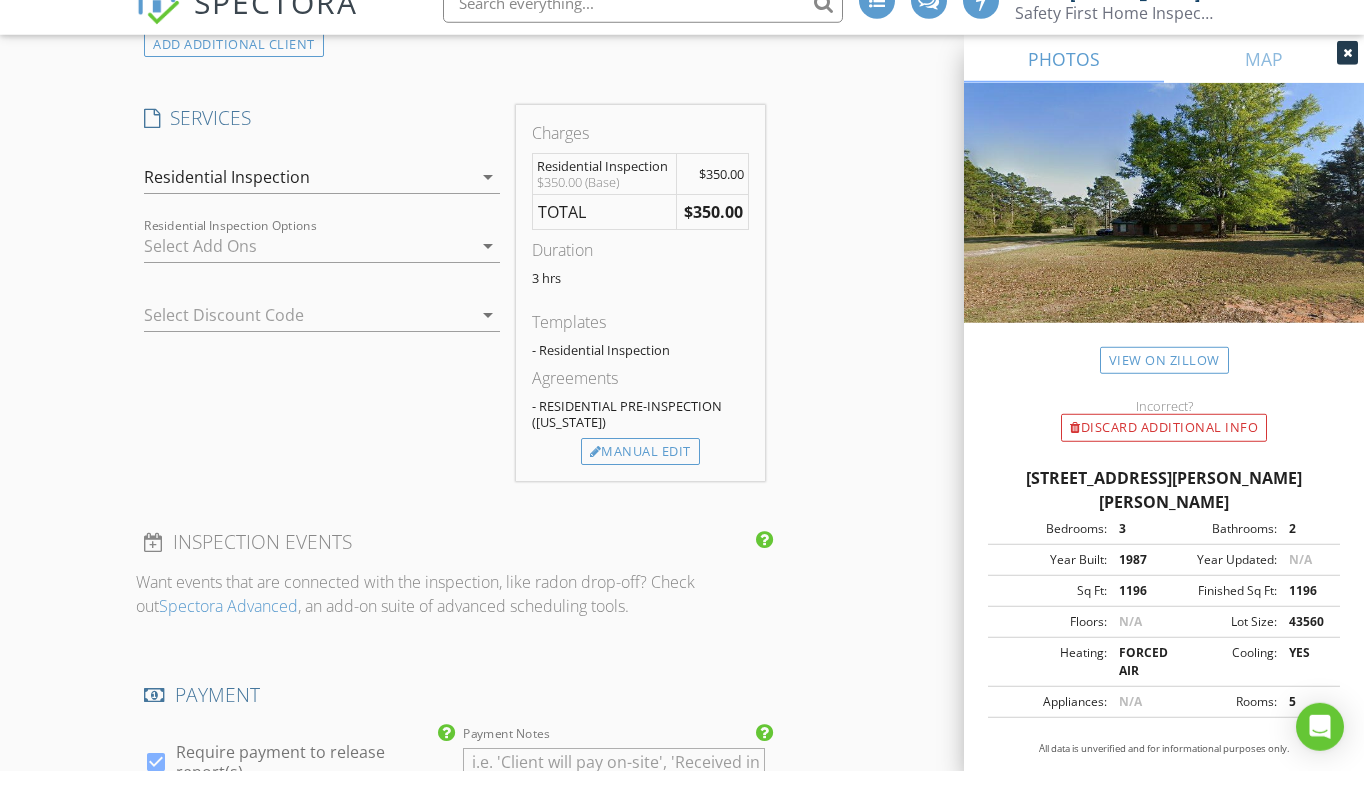 click on "arrow_drop_down" at bounding box center [488, 275] 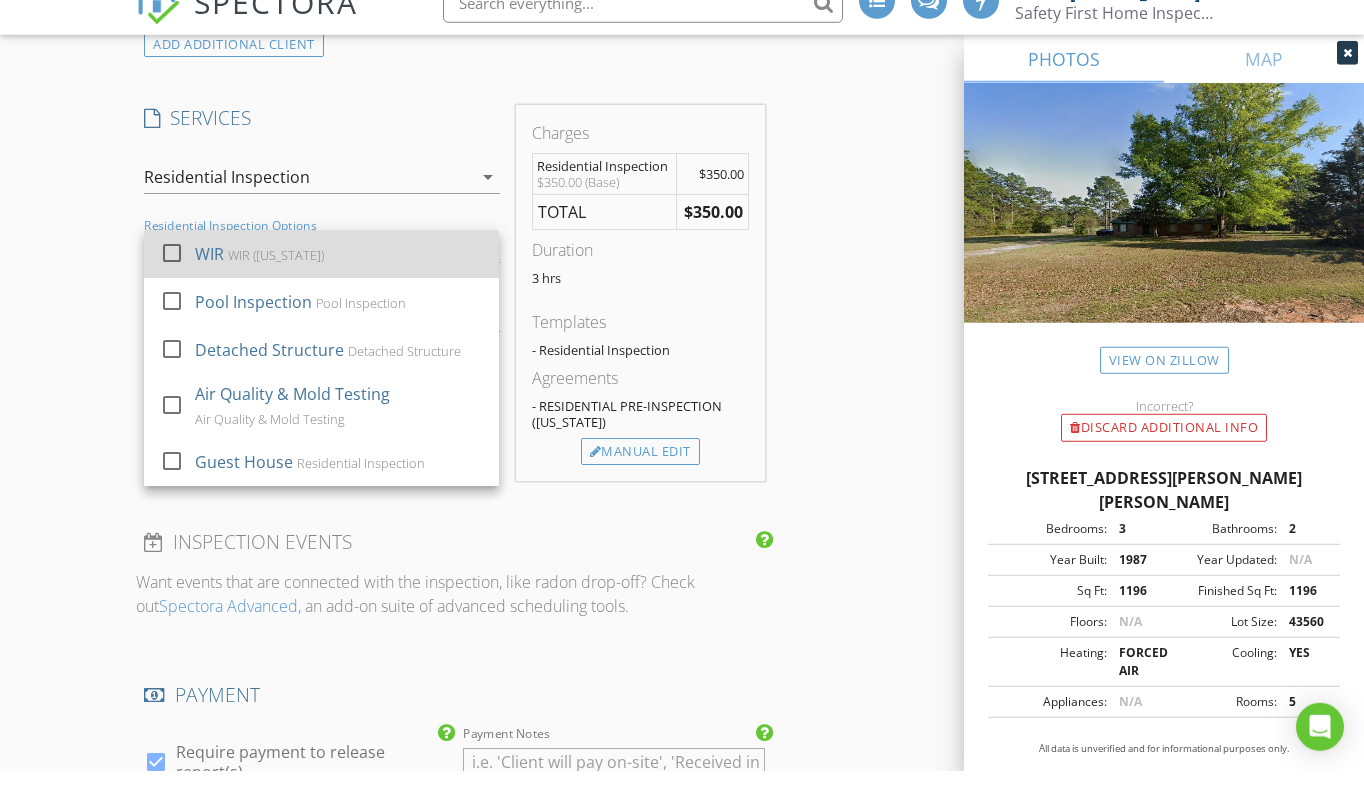 click on "WIR    WIR (Alabama)" at bounding box center (339, 283) 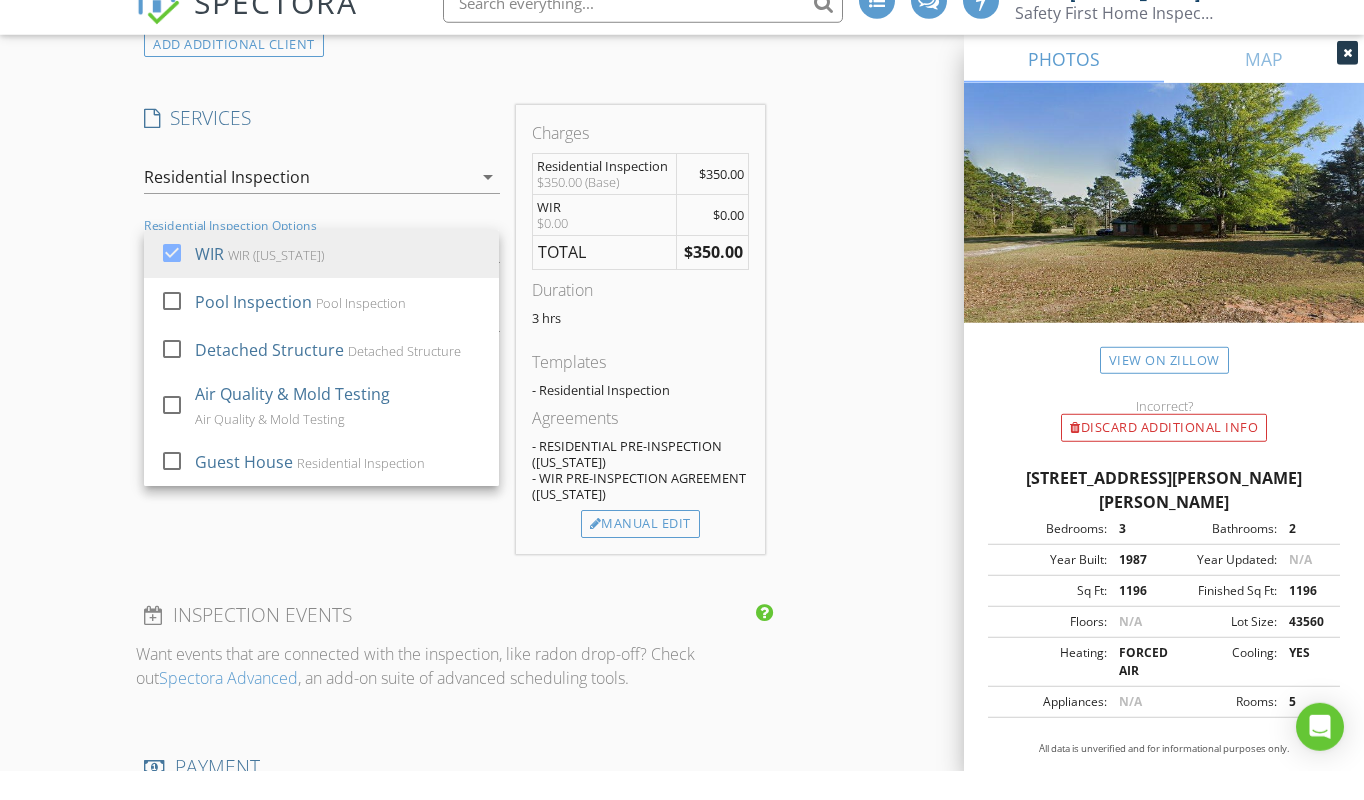click on "SERVICES
check_box   Residential Inspection   Residential Inspection (Alabama & Florida) check_box_outline_blank   Condominium Inspection   Condominium Inspection check_box_outline_blank   WIR Inspection   WIR (Alabama) check_box_outline_blank   Four Point Inspection    Four Point Inspection check_box_outline_blank   Air Quality & Mold Testing    Air Quality & Mold Testing  check_box_outline_blank   Repair Verification Inspection    Repair Verification Inspection check_box_outline_blank   Wind Mitigation Inspection   Wind Mitigation Inspection check_box_outline_blank   Limited Inspection   check_box_outline_blank   Four Point & Wind Mitigation Inspection   Four Point & Wind Mitigation Inspection check_box_outline_blank   Photos   Photos check_box_outline_blank   Re-Inspection   Re-Inspection Residential Inspection arrow_drop_down   check_box   WIR    WIR (Alabama) check_box_outline_blank   Pool Inspection    Pool Inspection check_box_outline_blank   Detached Structure" at bounding box center [321, 358] 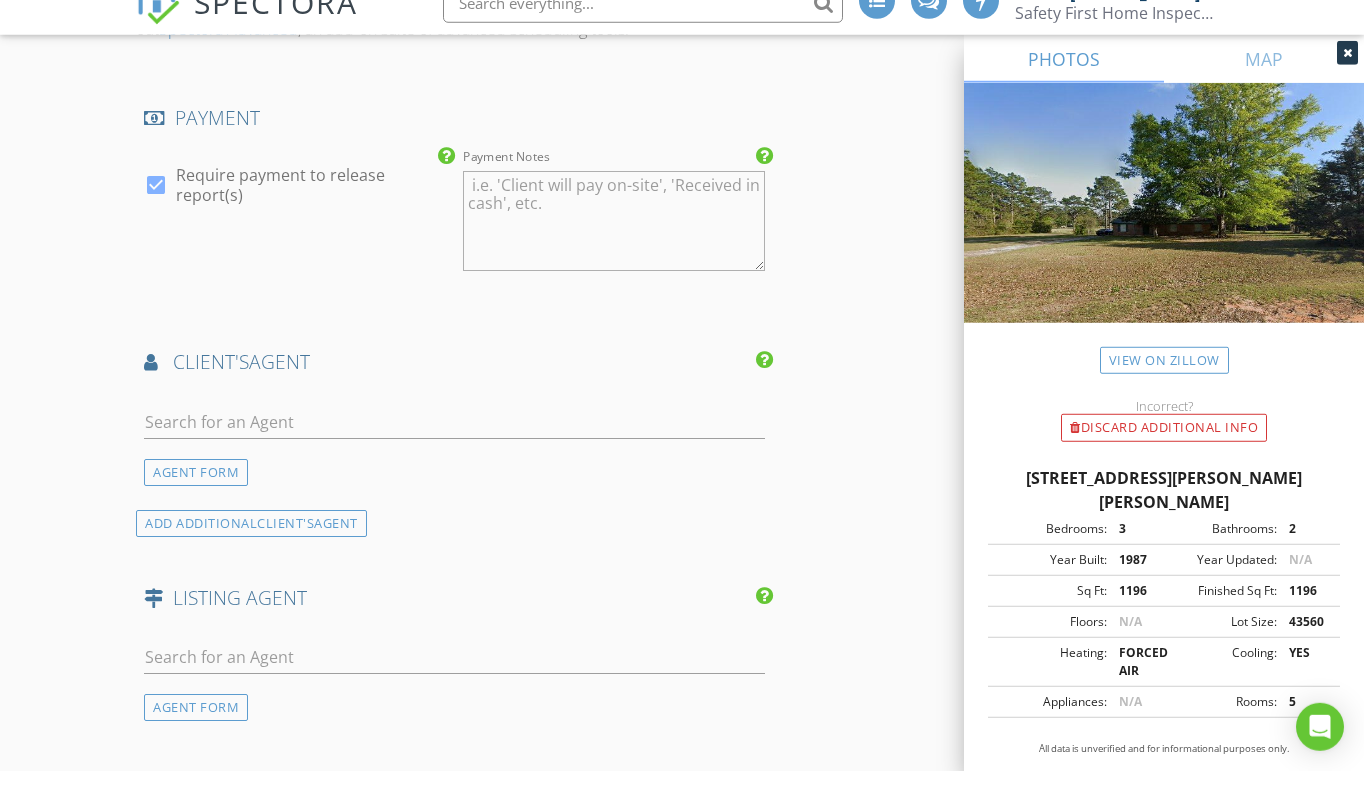 scroll, scrollTop: 2504, scrollLeft: 0, axis: vertical 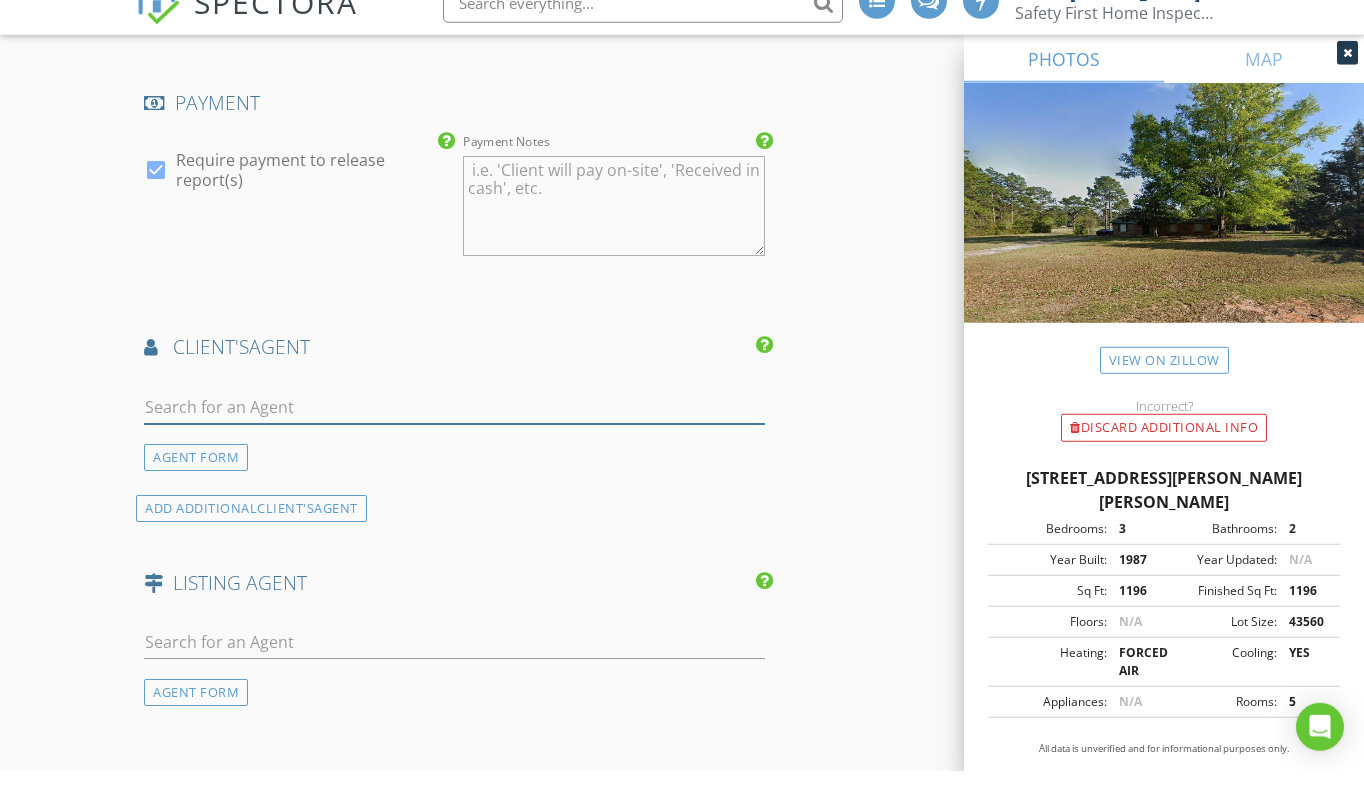 click at bounding box center [454, 436] 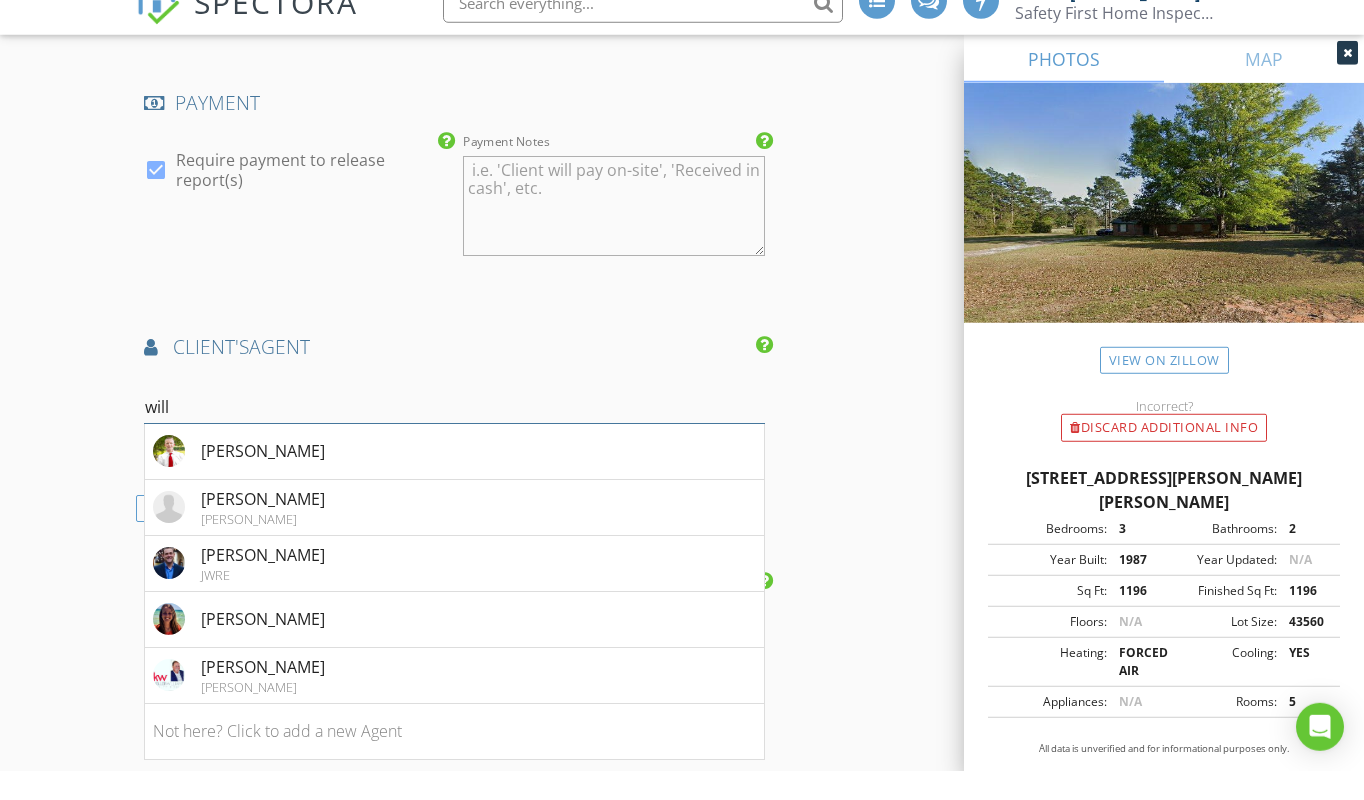 type on "will" 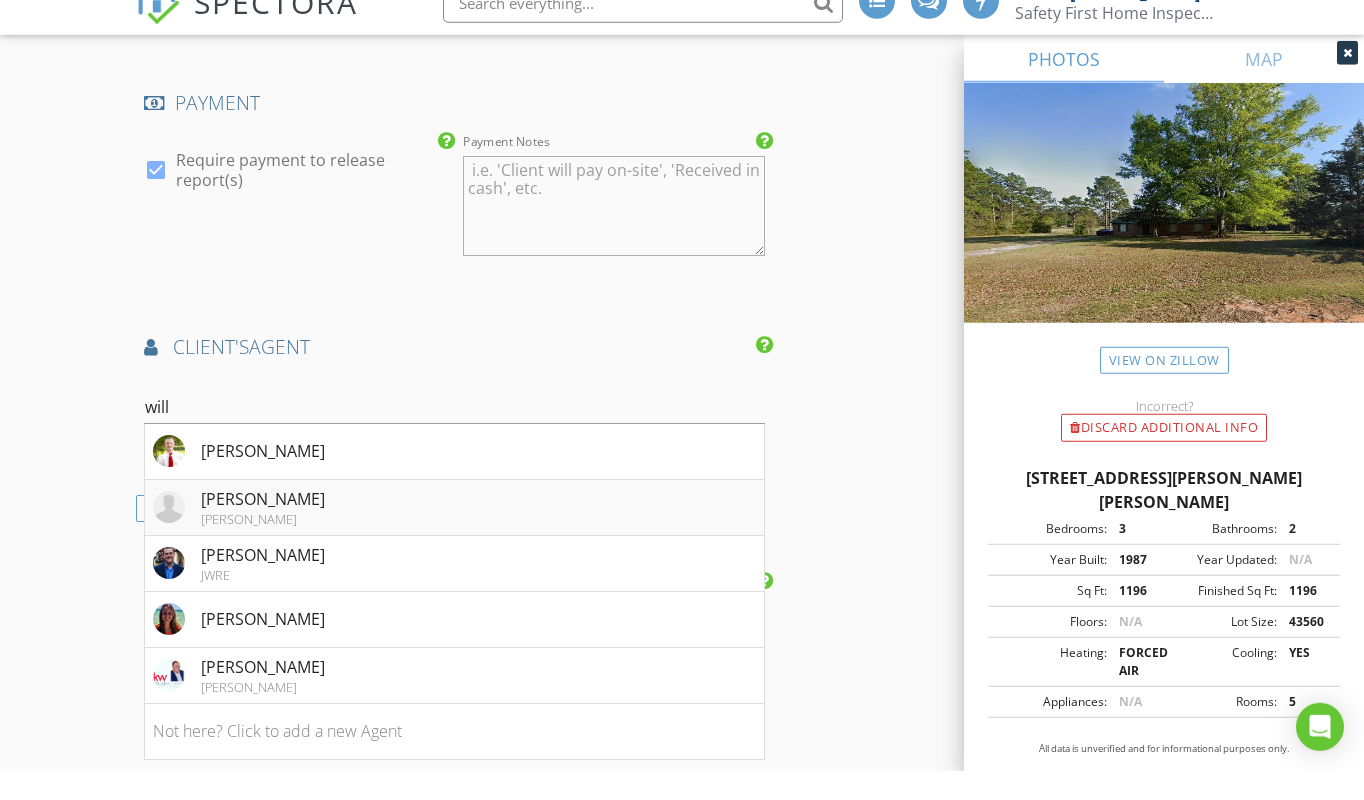 drag, startPoint x: 154, startPoint y: 416, endPoint x: 286, endPoint y: 519, distance: 167.43059 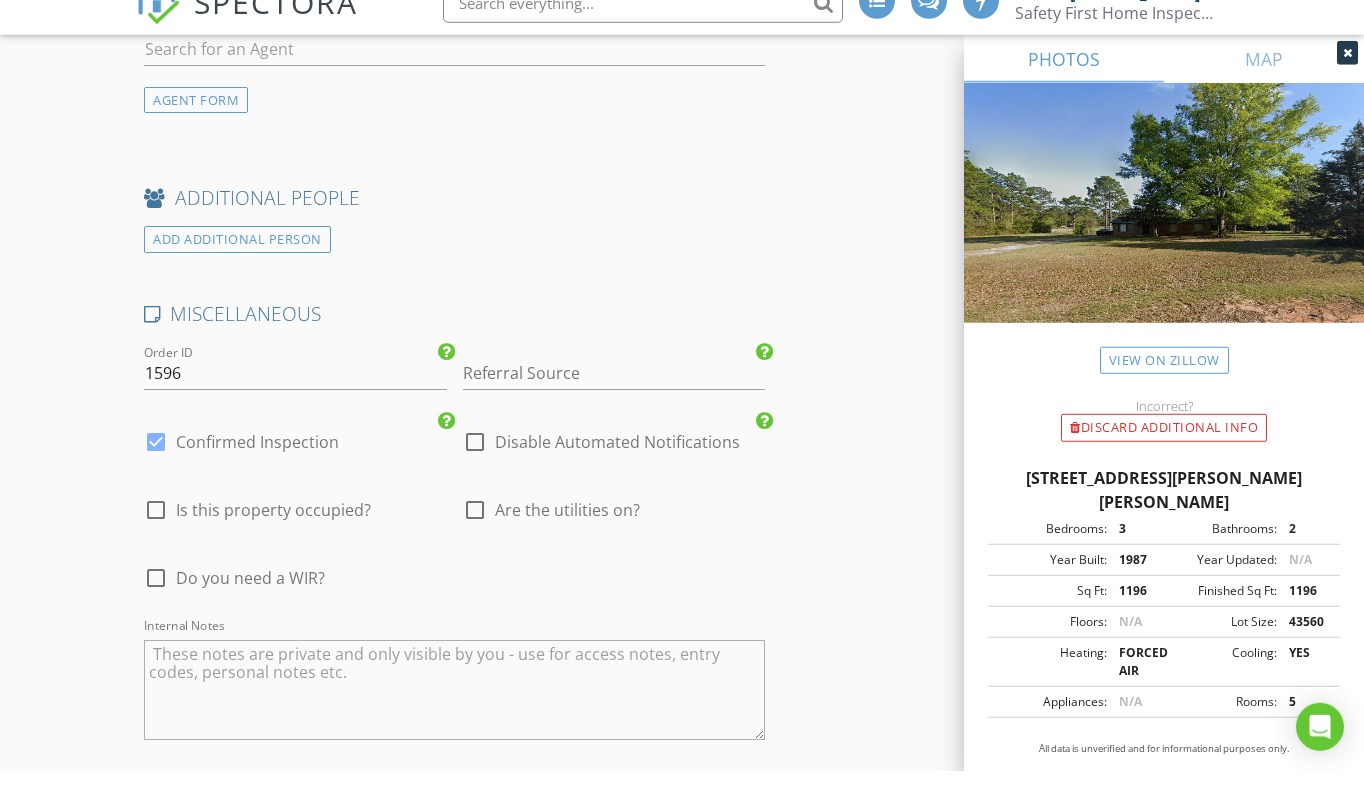 scroll, scrollTop: 3639, scrollLeft: 0, axis: vertical 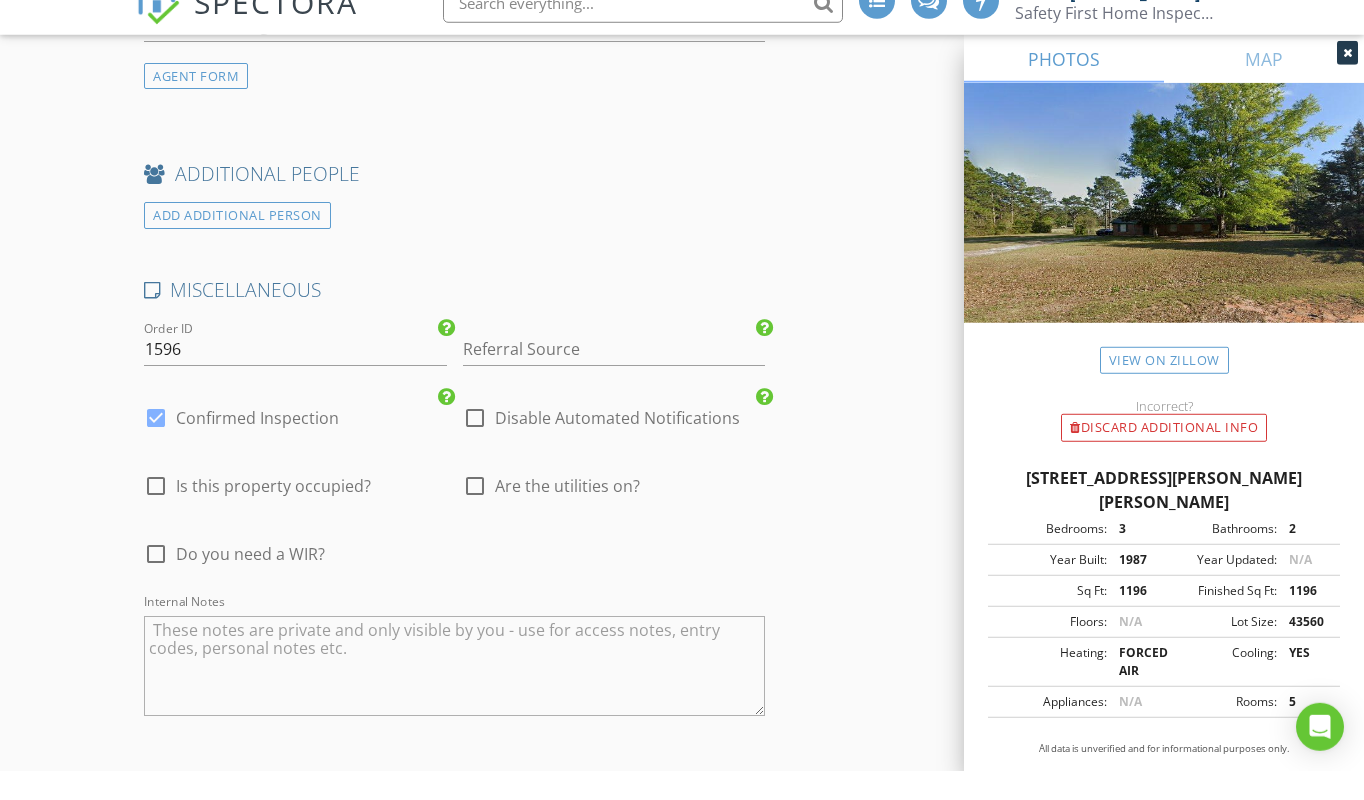 click at bounding box center [156, 515] 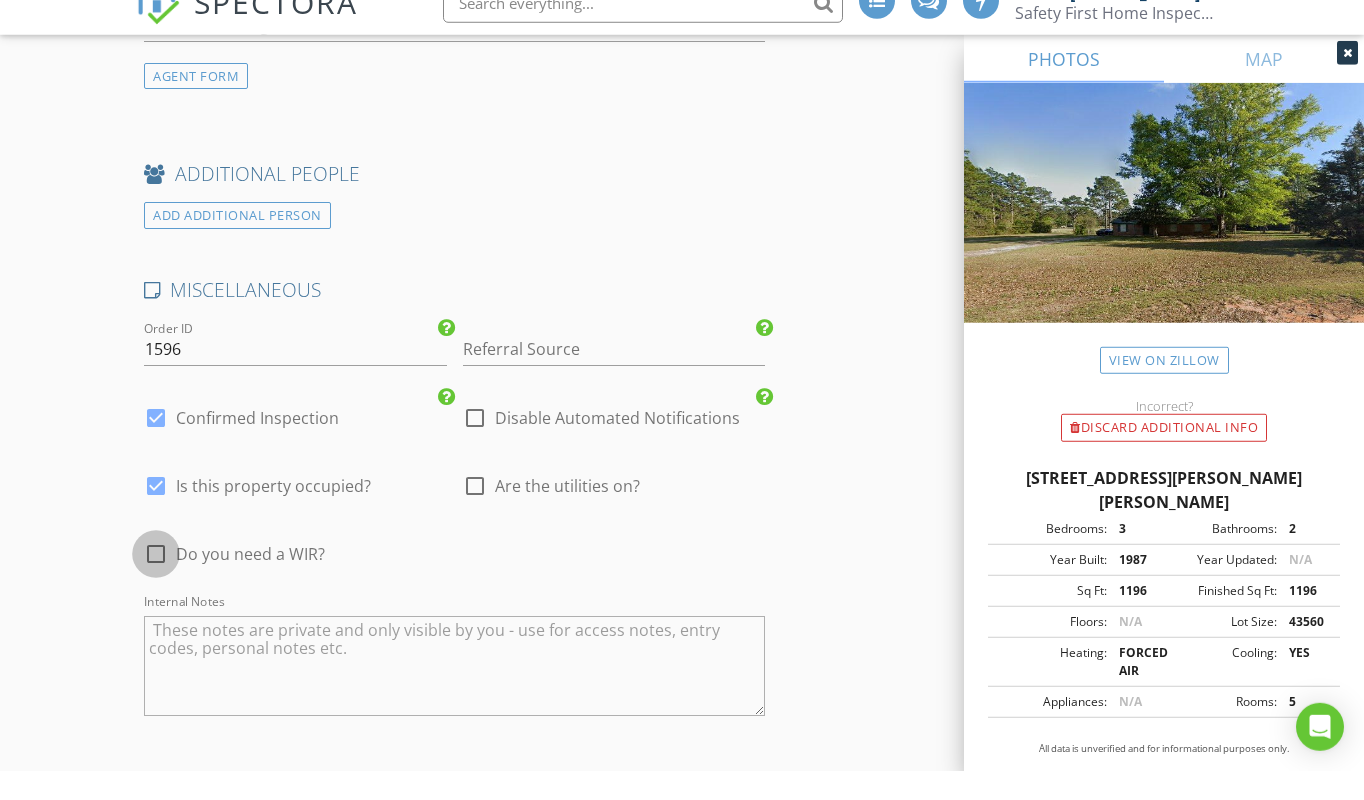 click at bounding box center (156, 583) 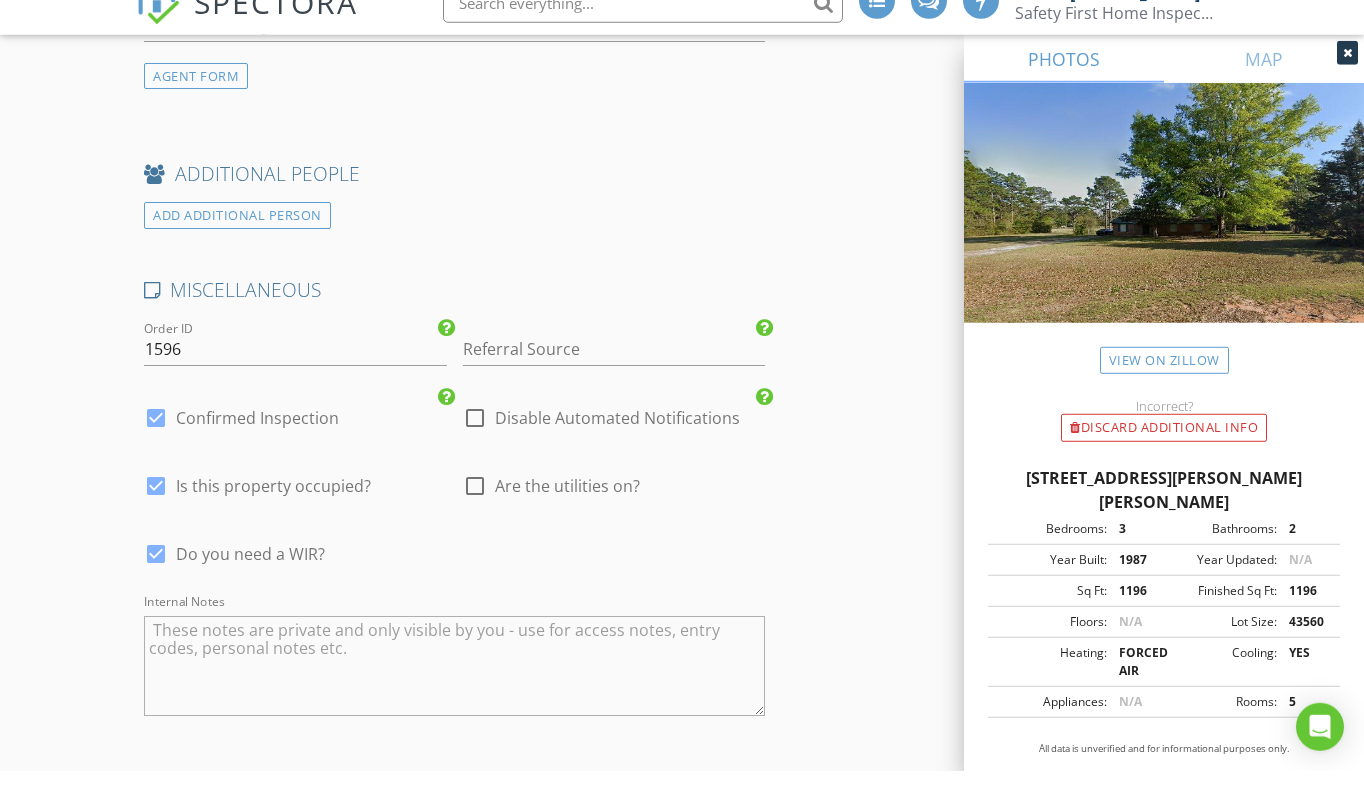 click at bounding box center [475, 515] 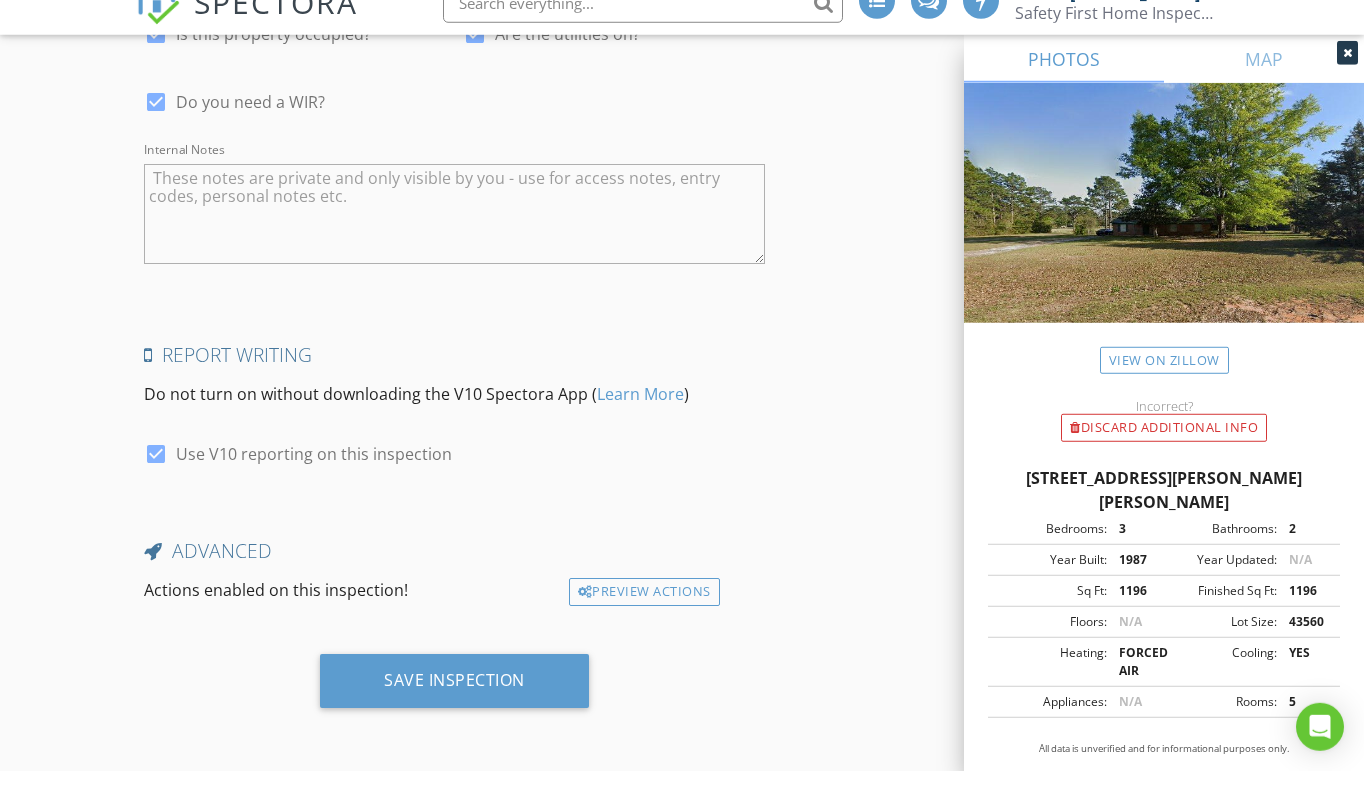 scroll, scrollTop: 4124, scrollLeft: 0, axis: vertical 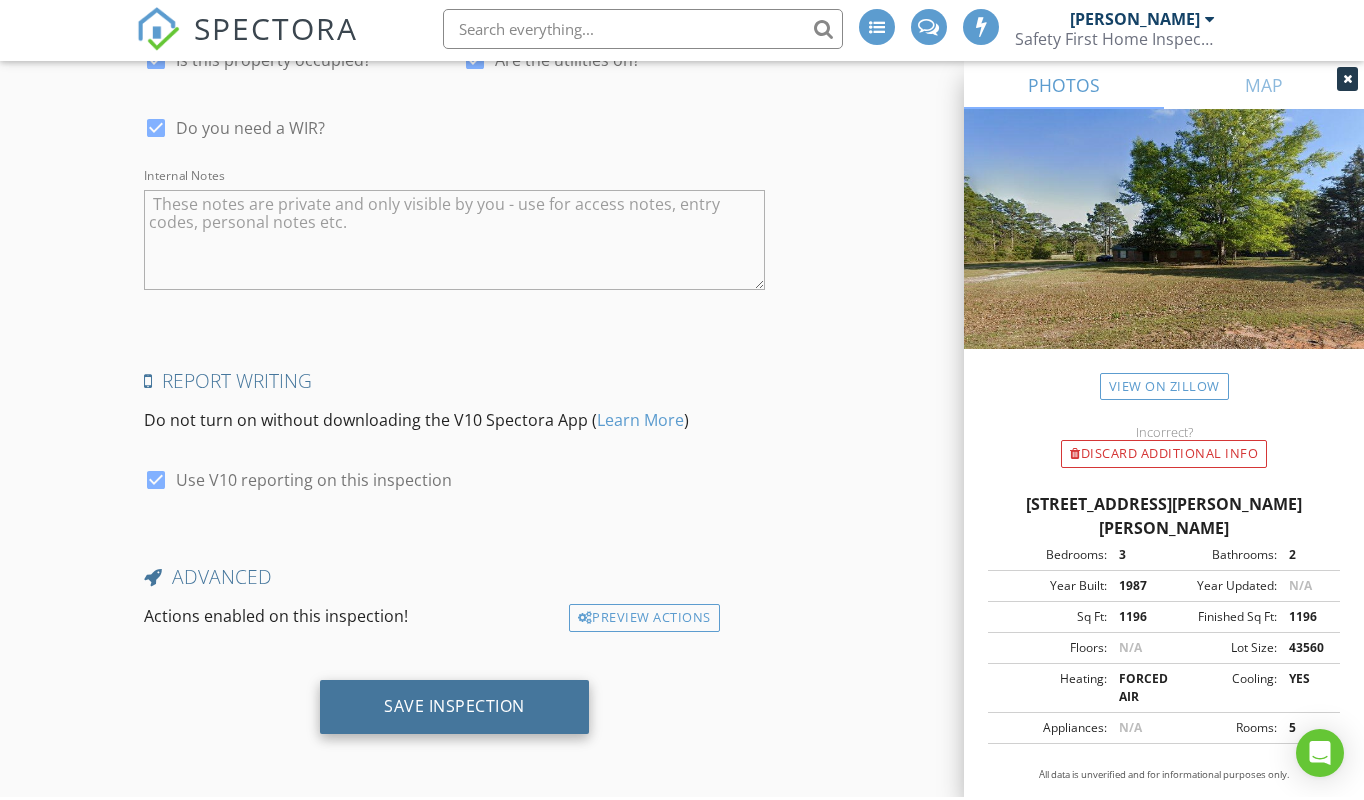click on "Save Inspection" at bounding box center (454, 709) 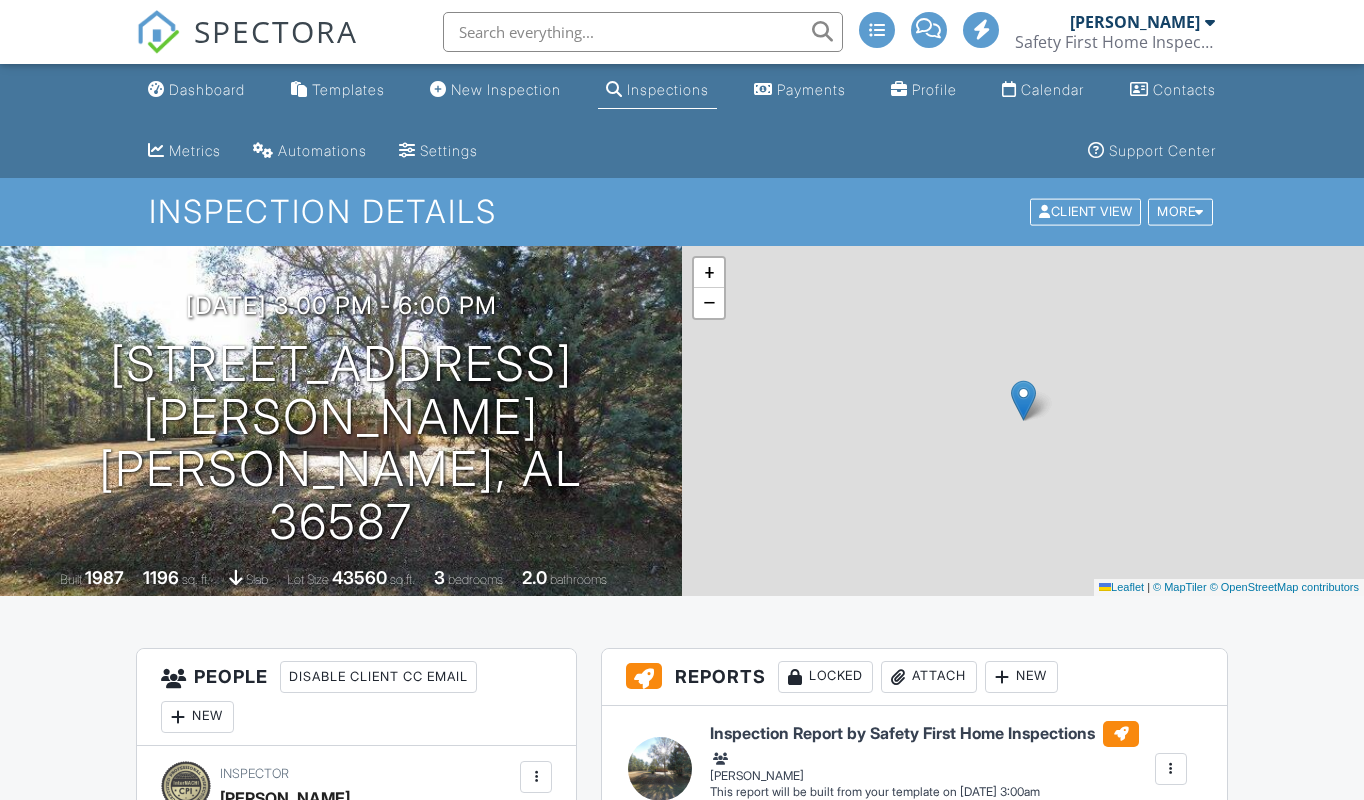 scroll, scrollTop: 0, scrollLeft: 0, axis: both 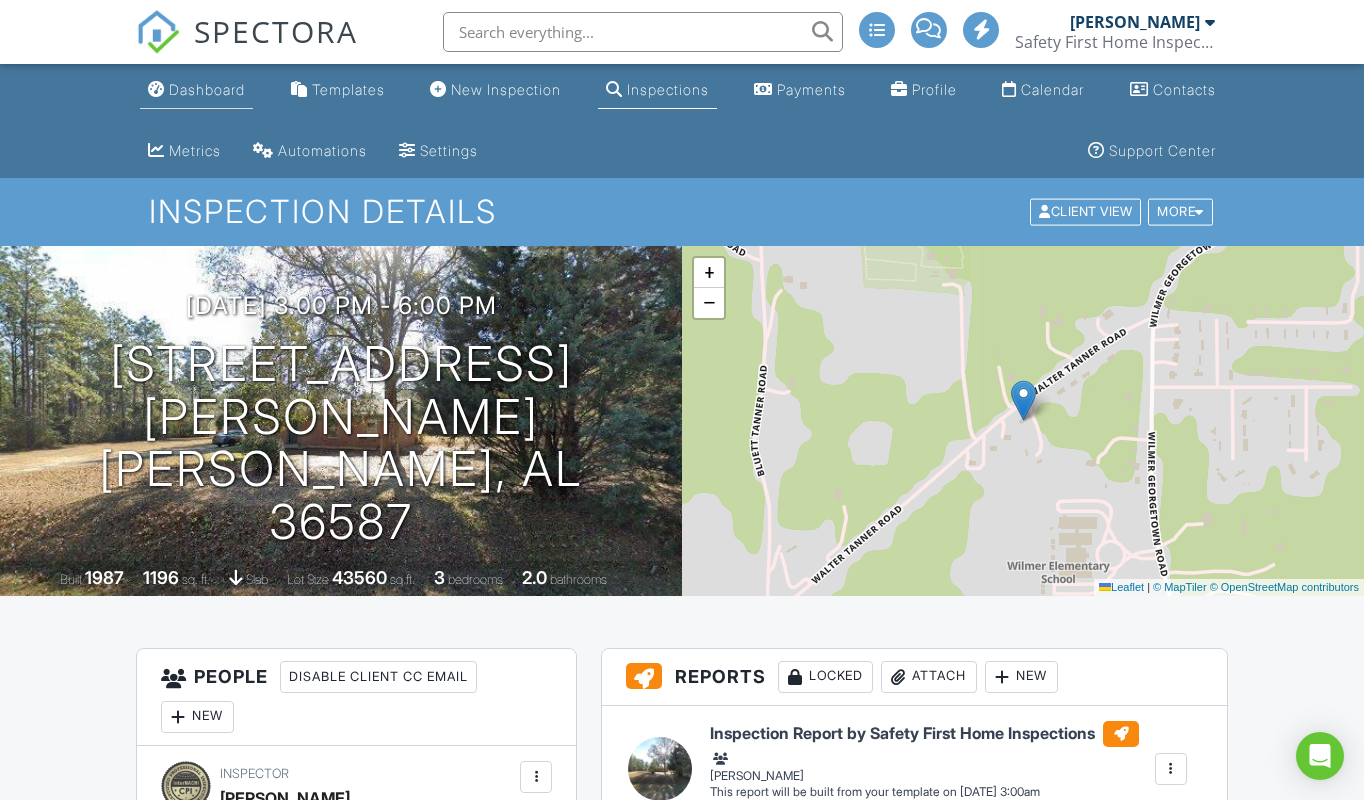 click on "Dashboard" at bounding box center [207, 89] 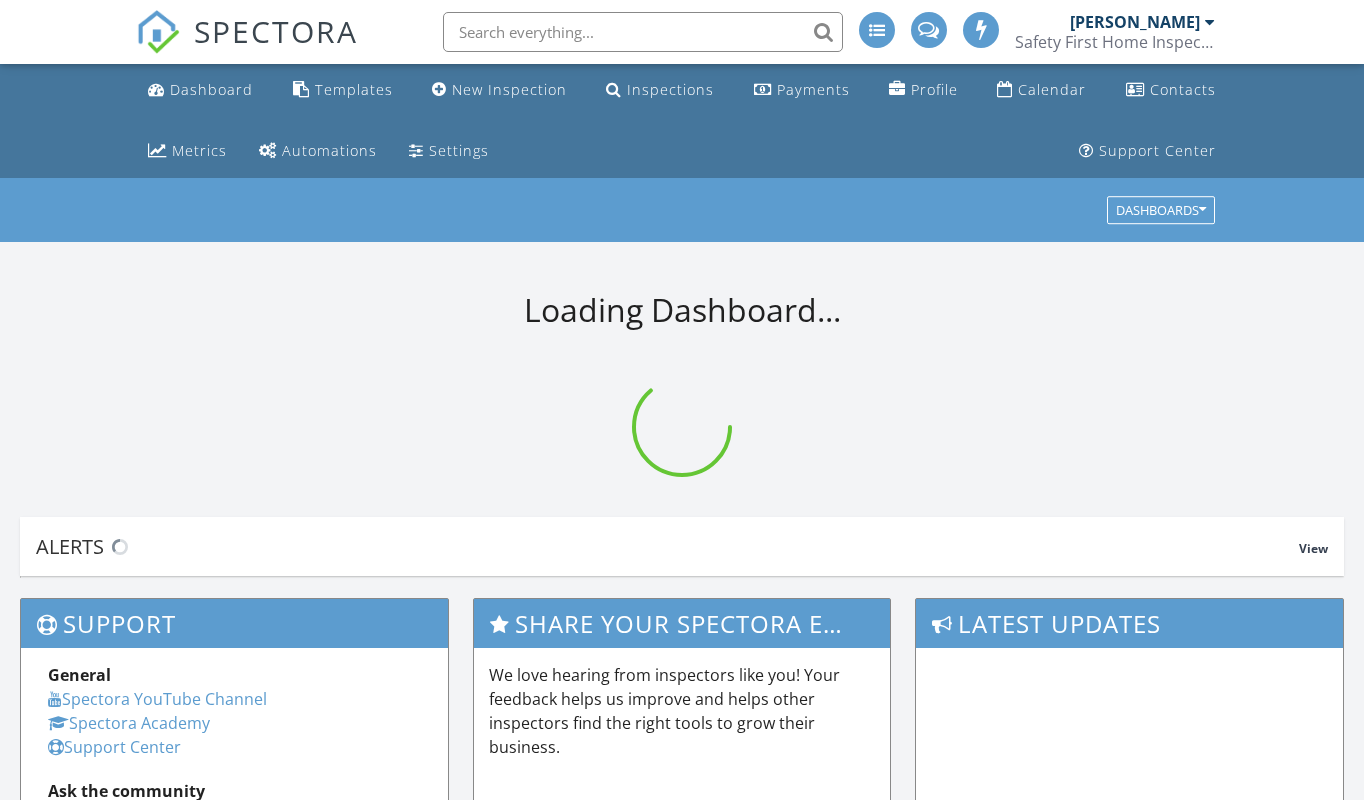 scroll, scrollTop: 0, scrollLeft: 0, axis: both 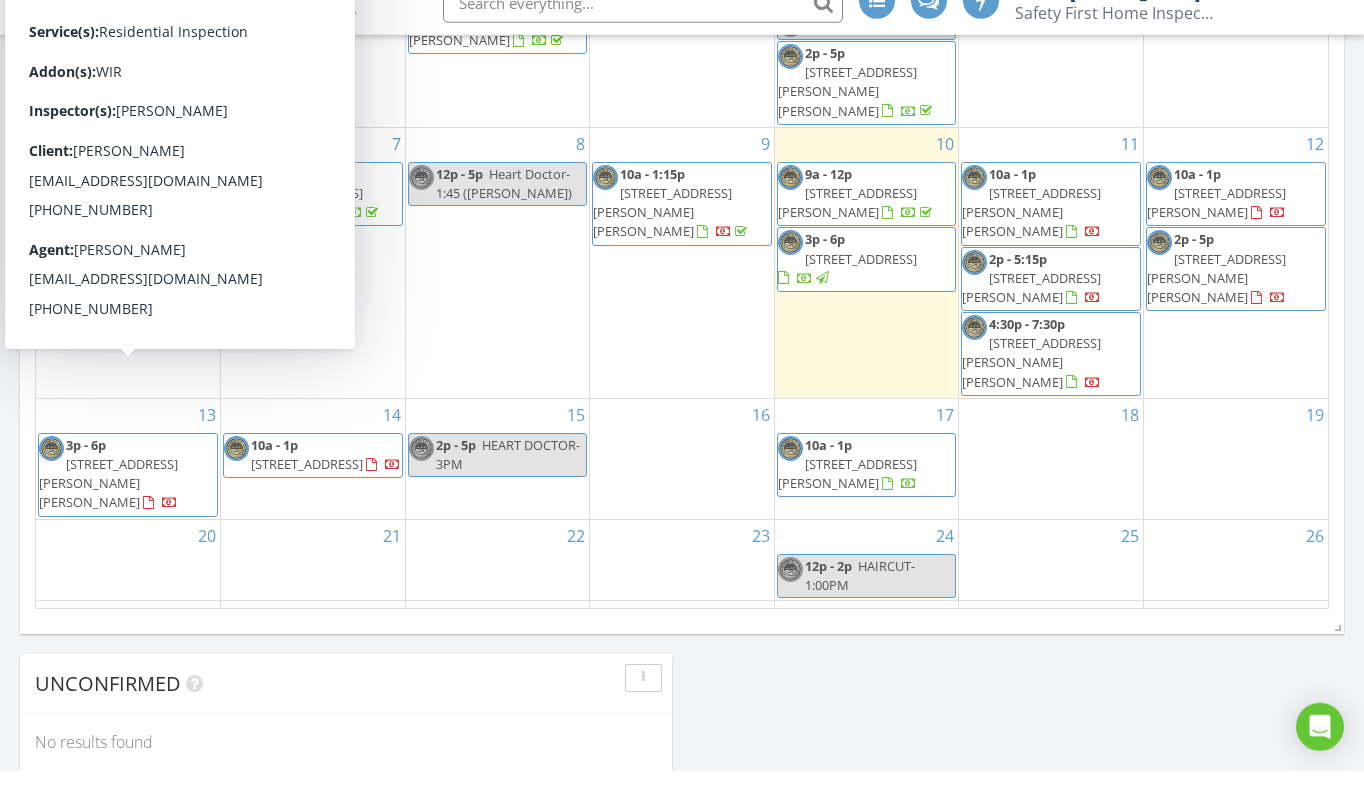 click on "7640 Walter Tanner Rd, Wilmer 36587" at bounding box center [108, 512] 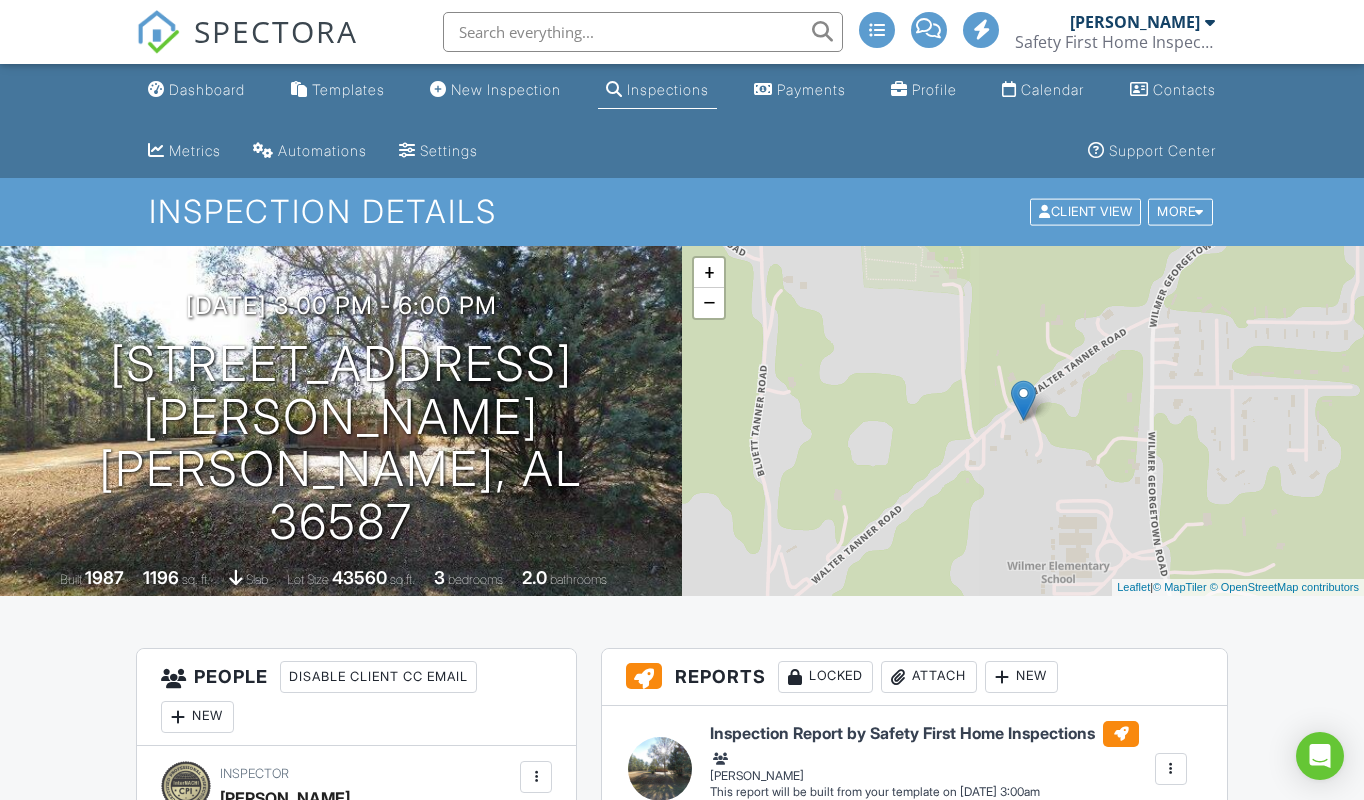 scroll, scrollTop: 0, scrollLeft: 0, axis: both 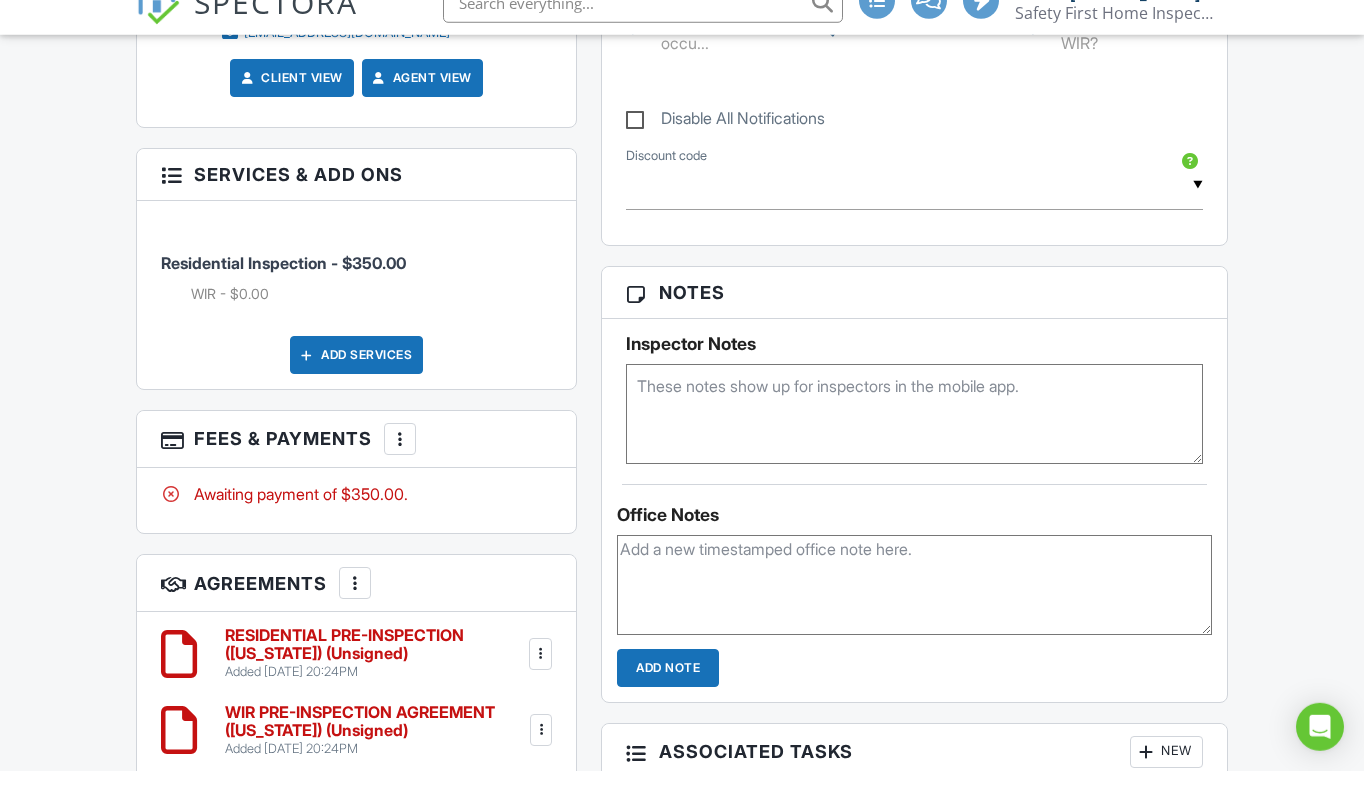 click at bounding box center (914, 443) 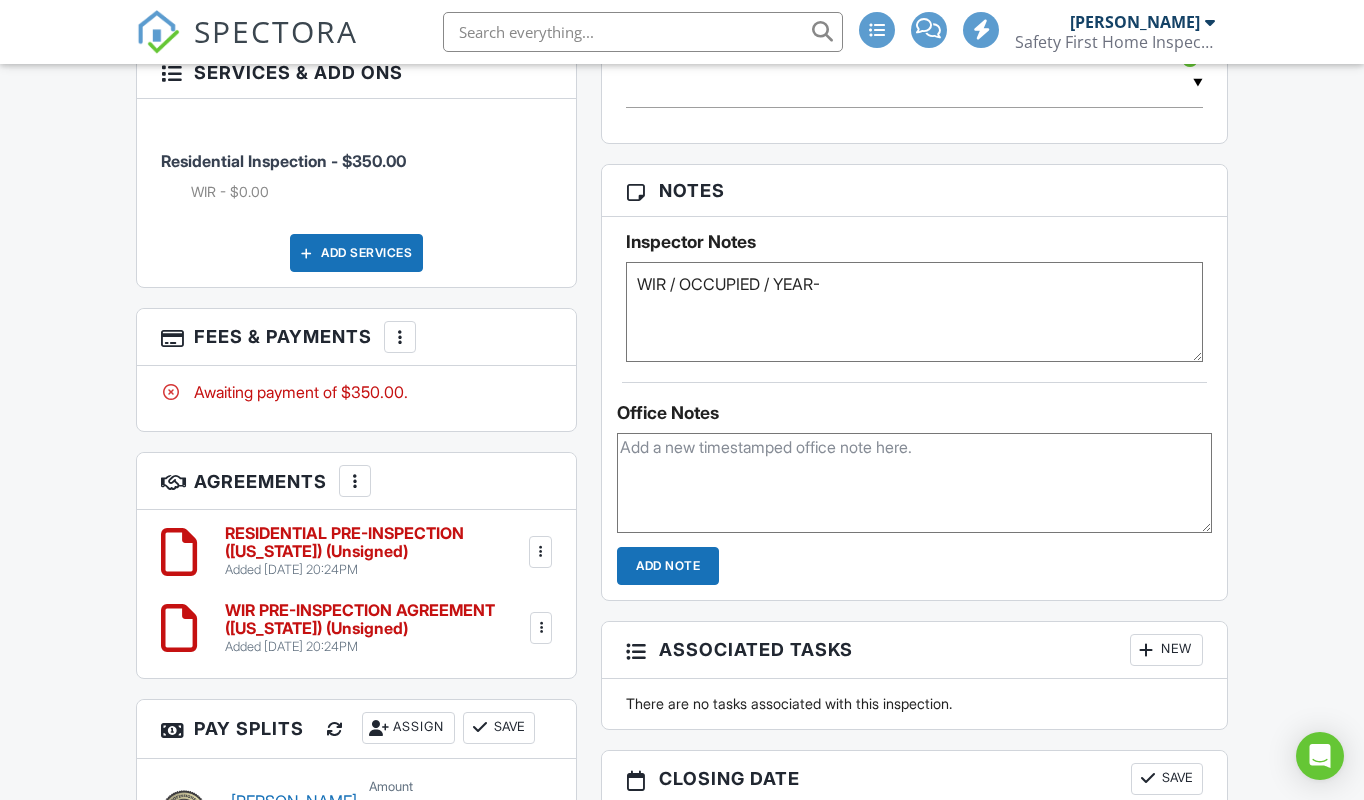 scroll, scrollTop: 1320, scrollLeft: 0, axis: vertical 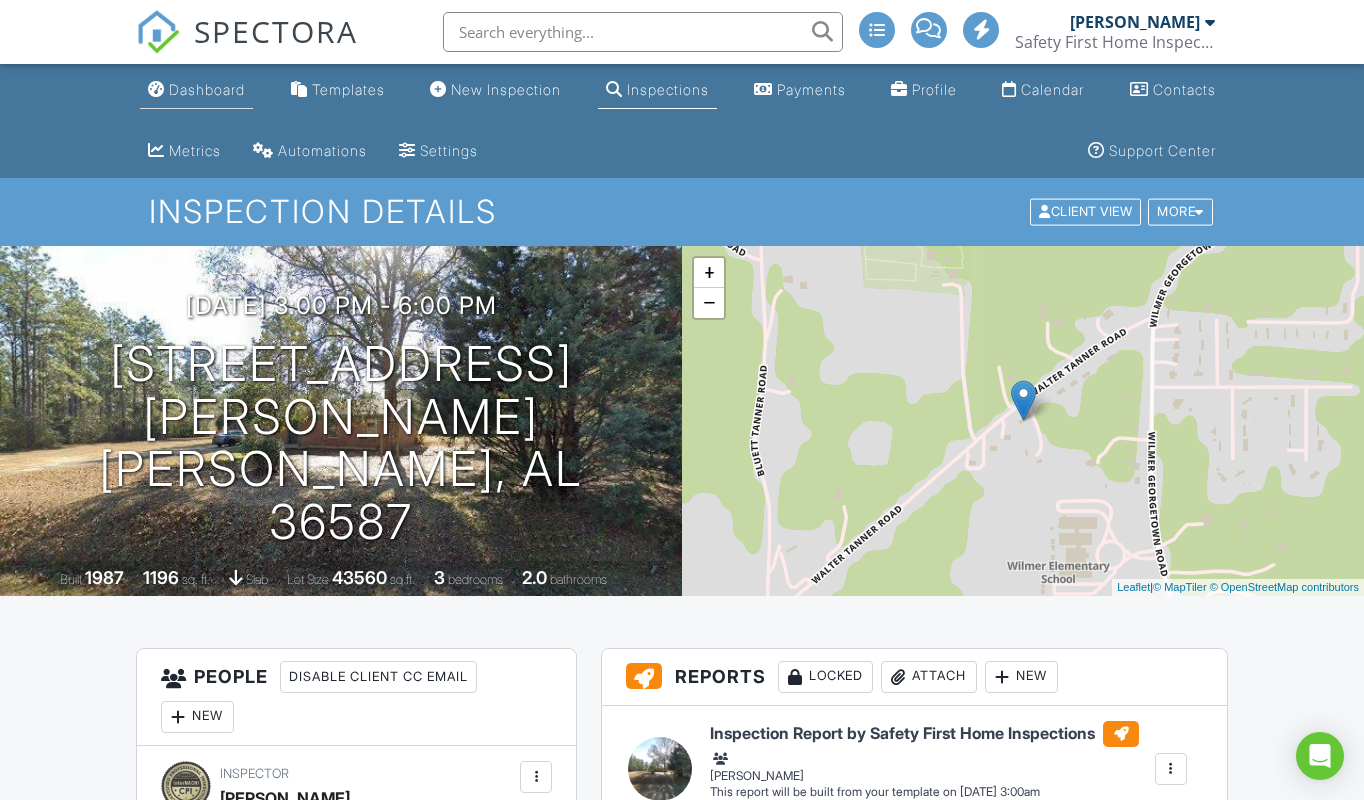 type on "WIR / OCCUPIED / YEAR-1987 / SLAB" 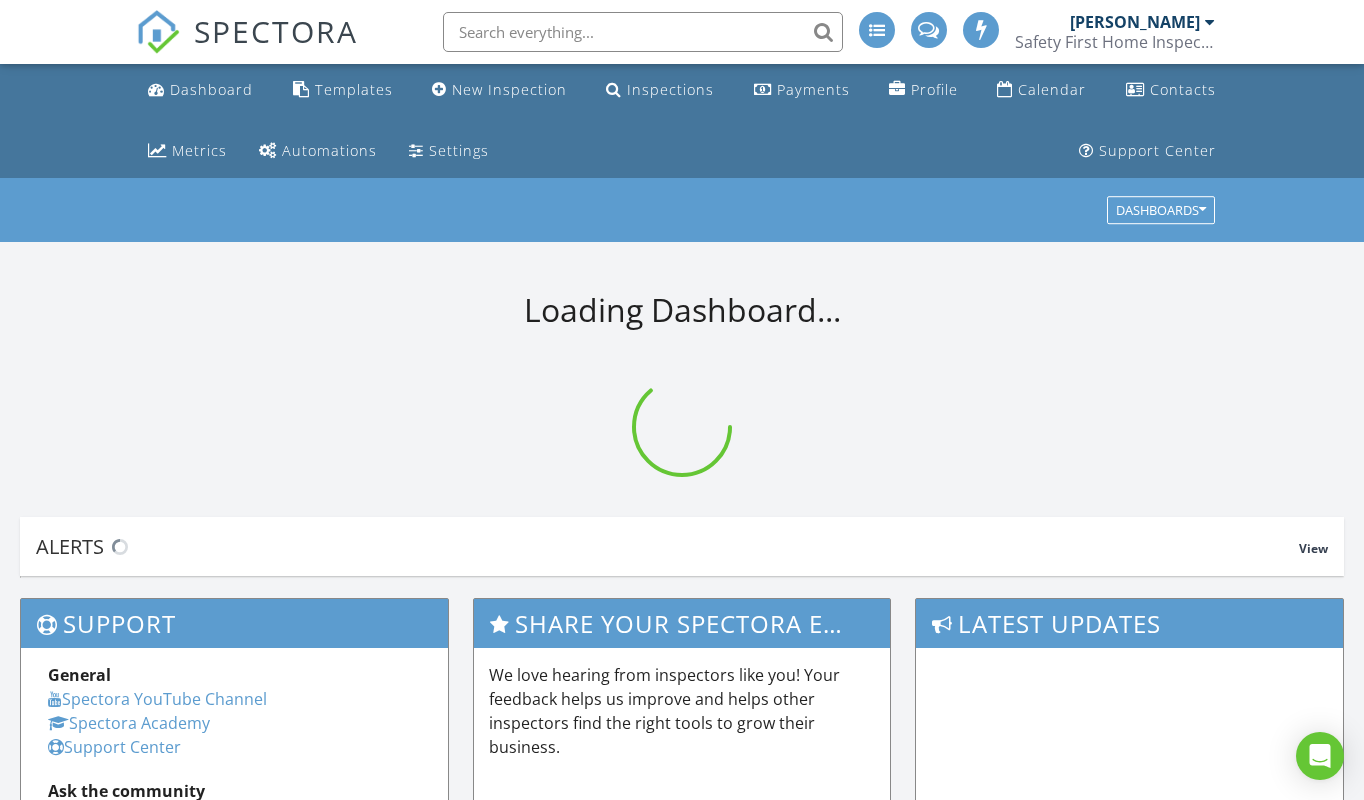 scroll, scrollTop: 0, scrollLeft: 0, axis: both 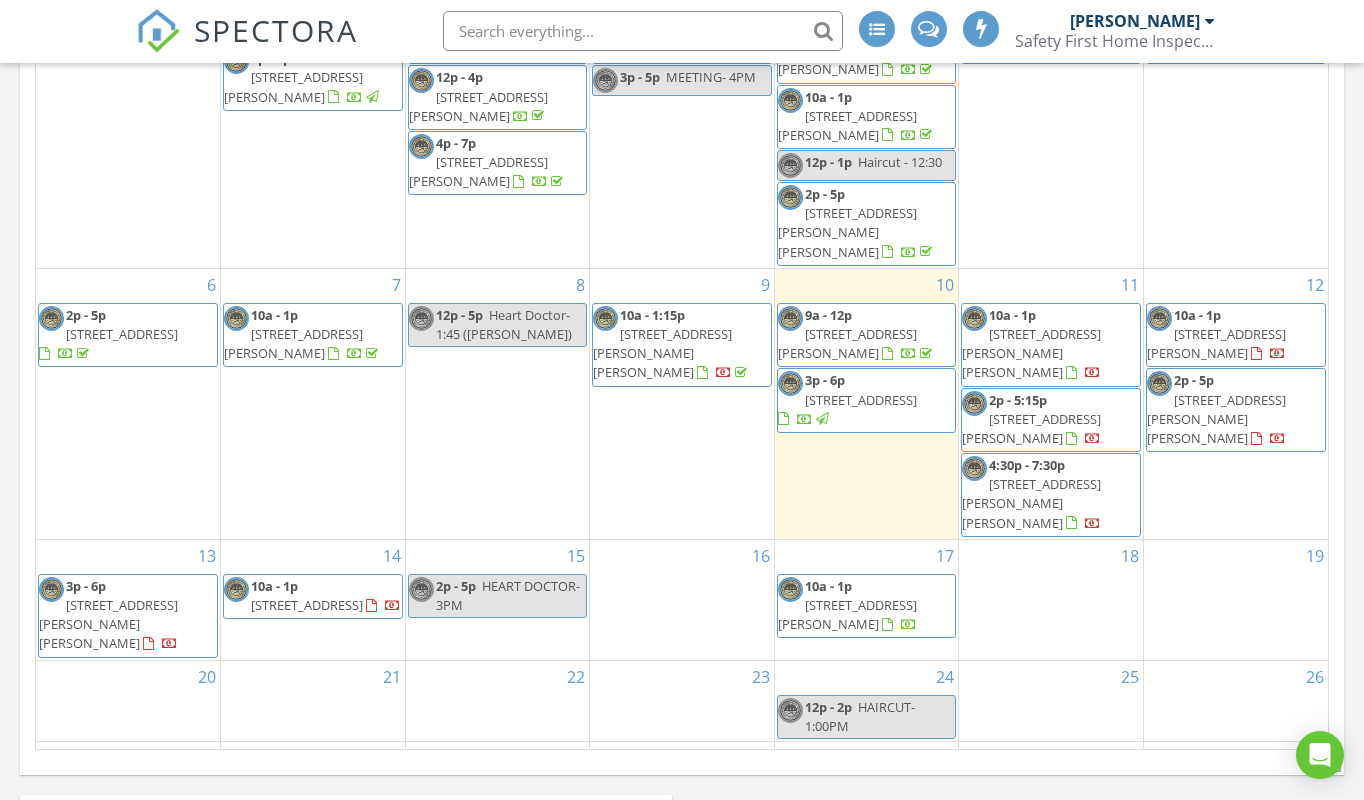 click on "1140 Herman Williams Rd, Fruitdale 36539" at bounding box center (847, 344) 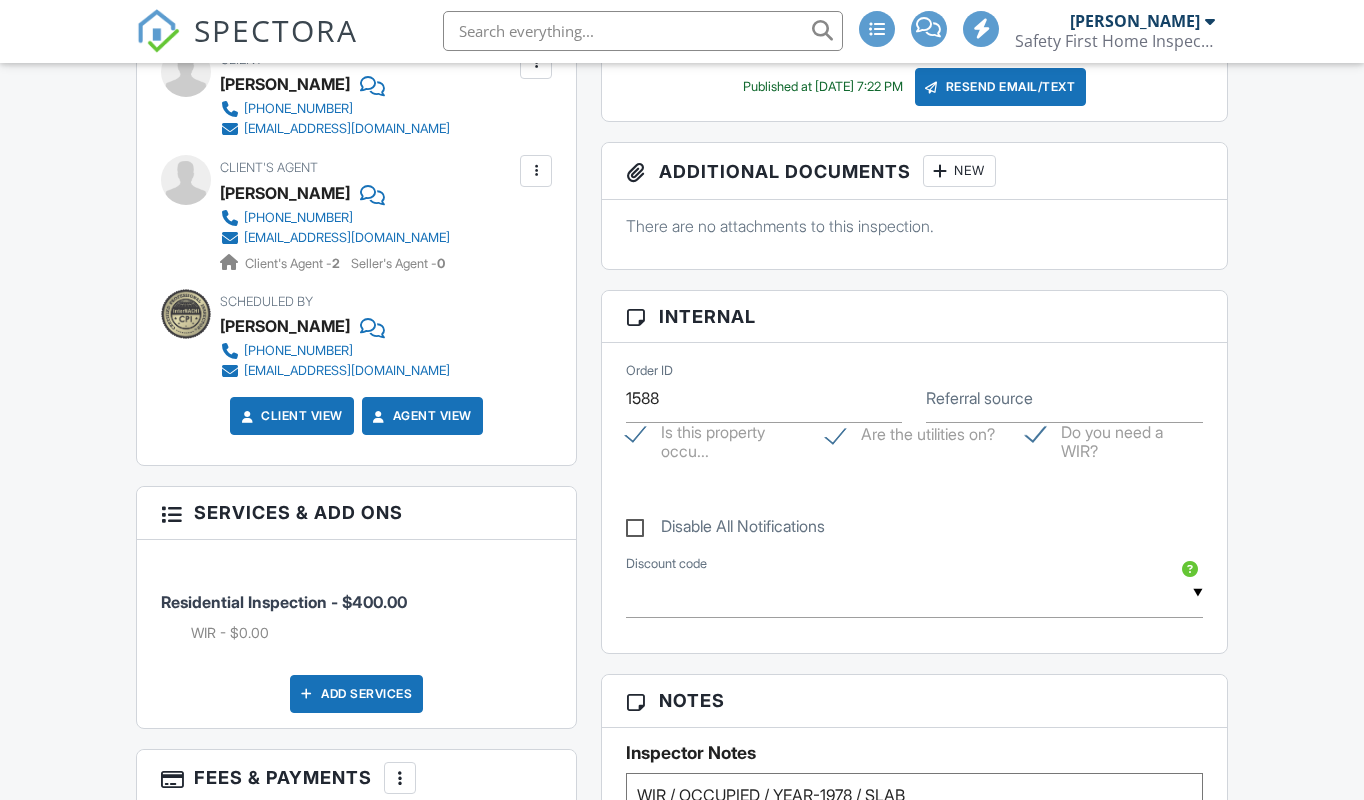 scroll, scrollTop: 842, scrollLeft: 0, axis: vertical 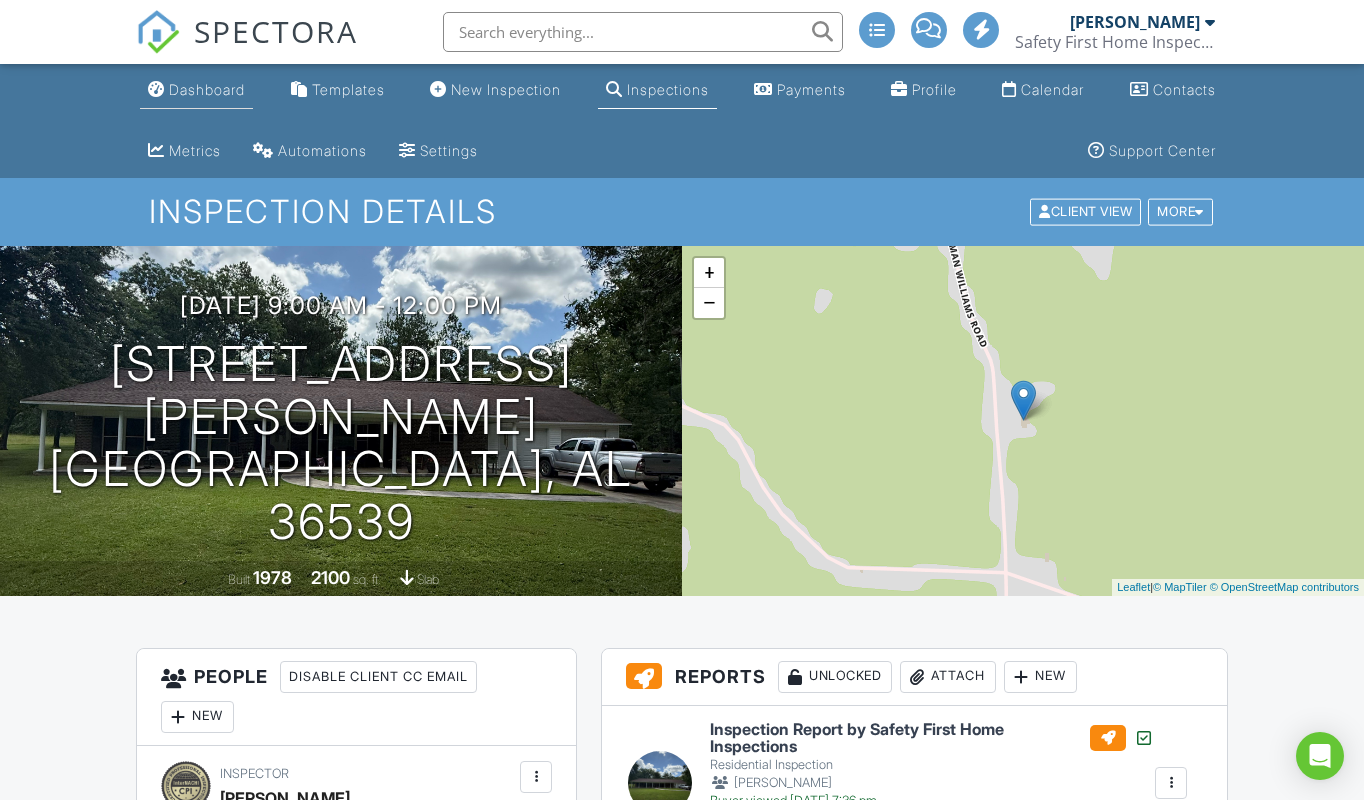 click on "Dashboard" at bounding box center (207, 89) 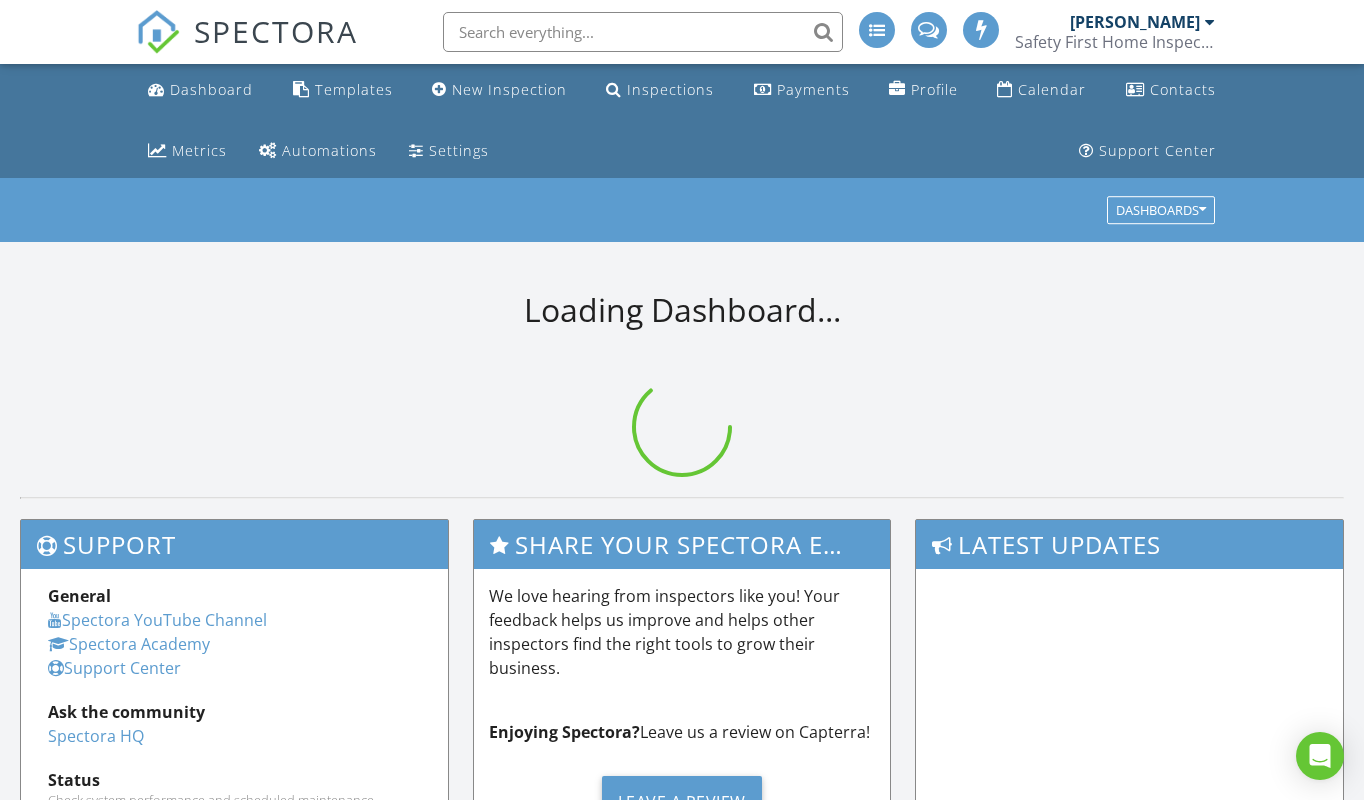 scroll, scrollTop: 0, scrollLeft: 0, axis: both 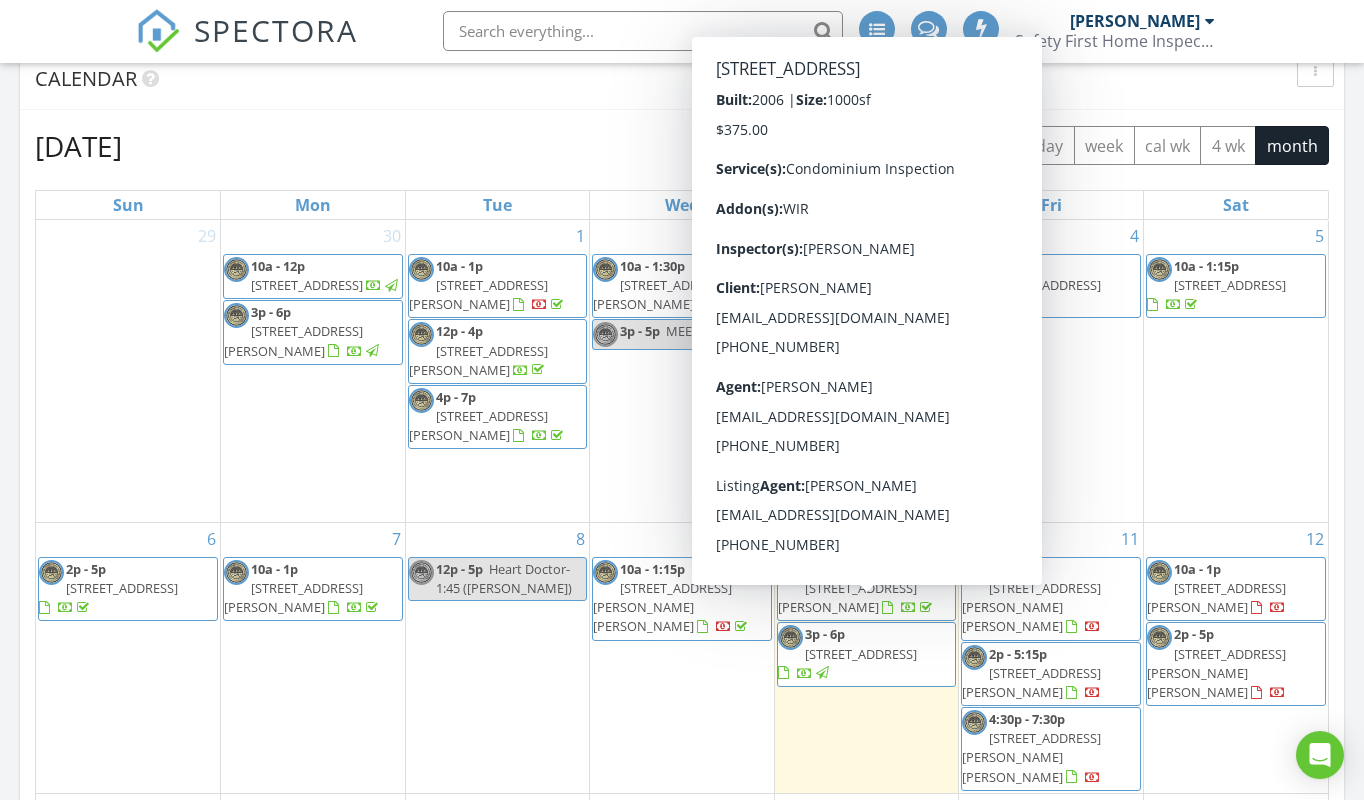click on "[STREET_ADDRESS]" at bounding box center (861, 655) 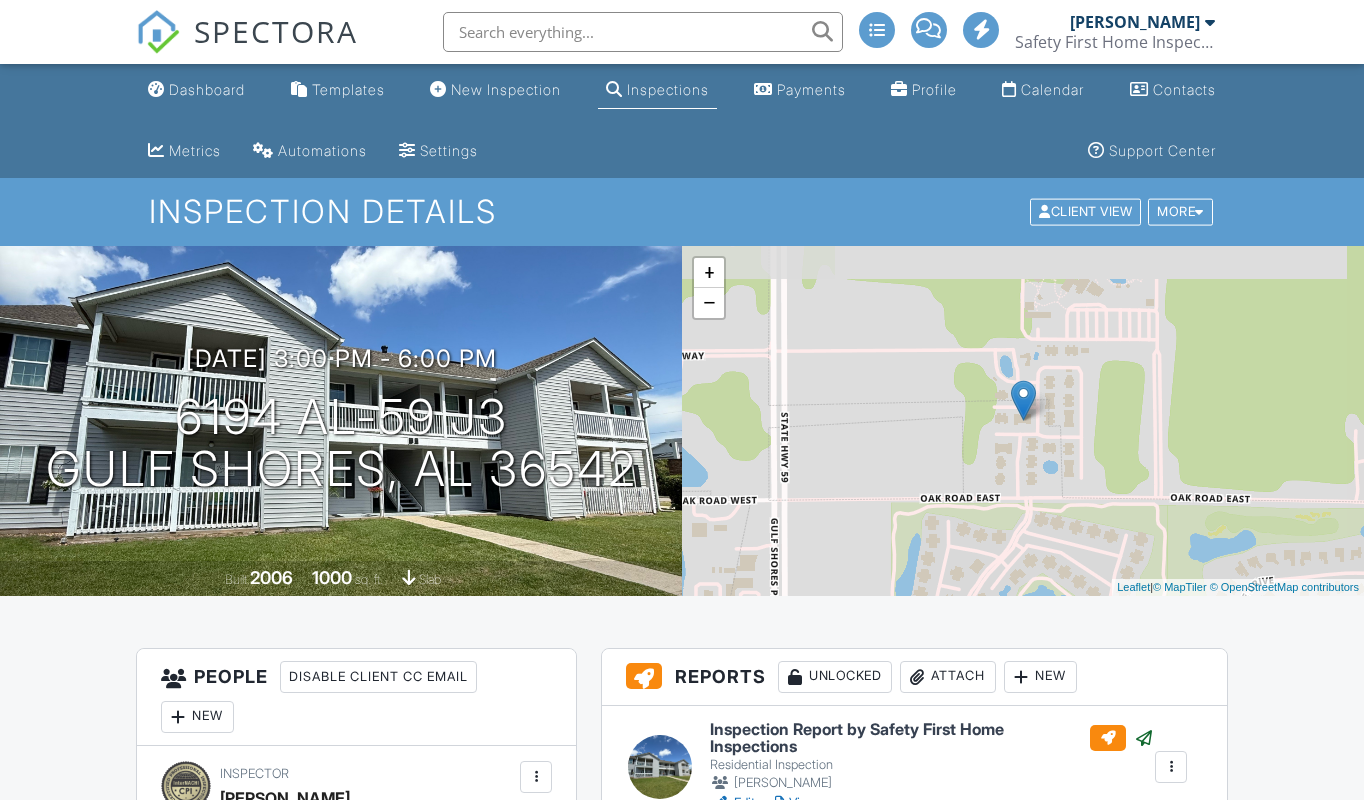 scroll, scrollTop: 499, scrollLeft: 0, axis: vertical 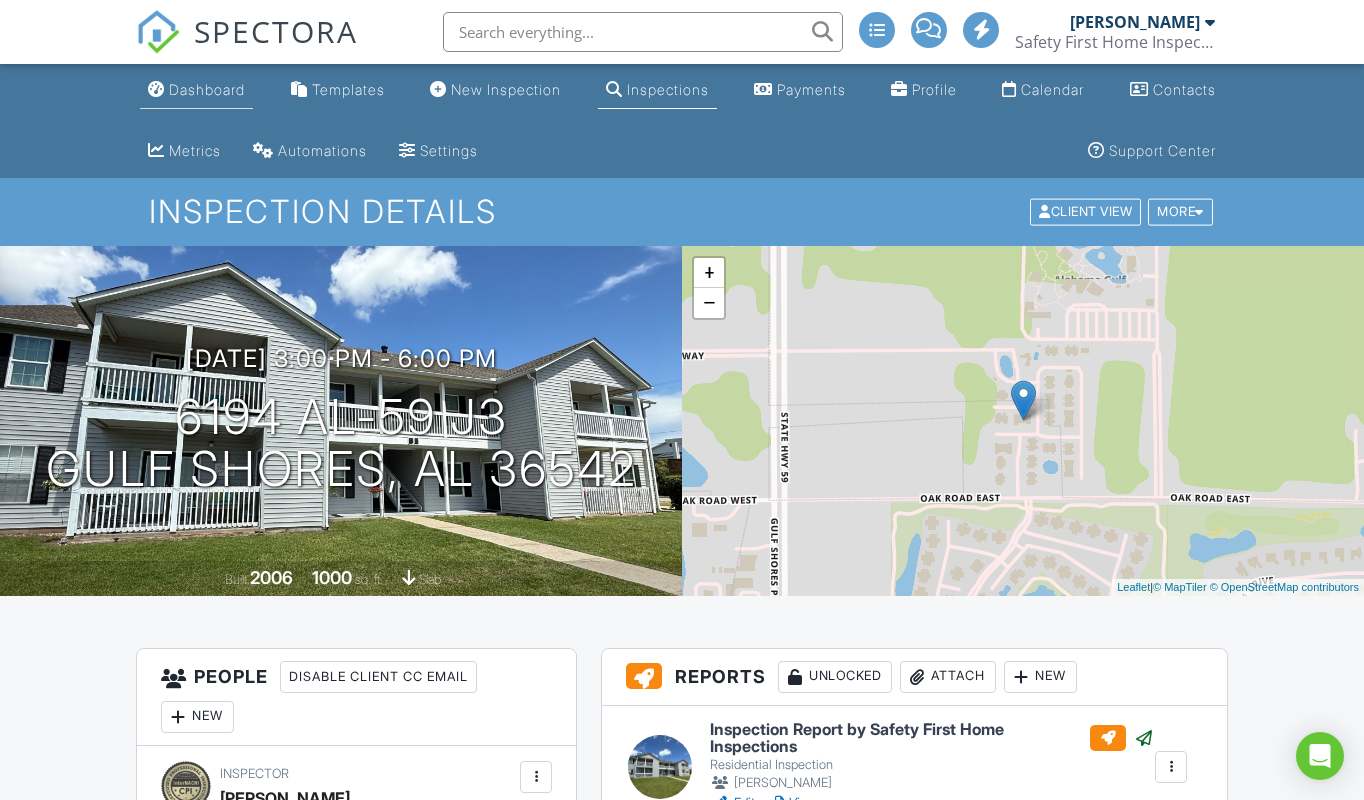 click on "Dashboard" at bounding box center [207, 89] 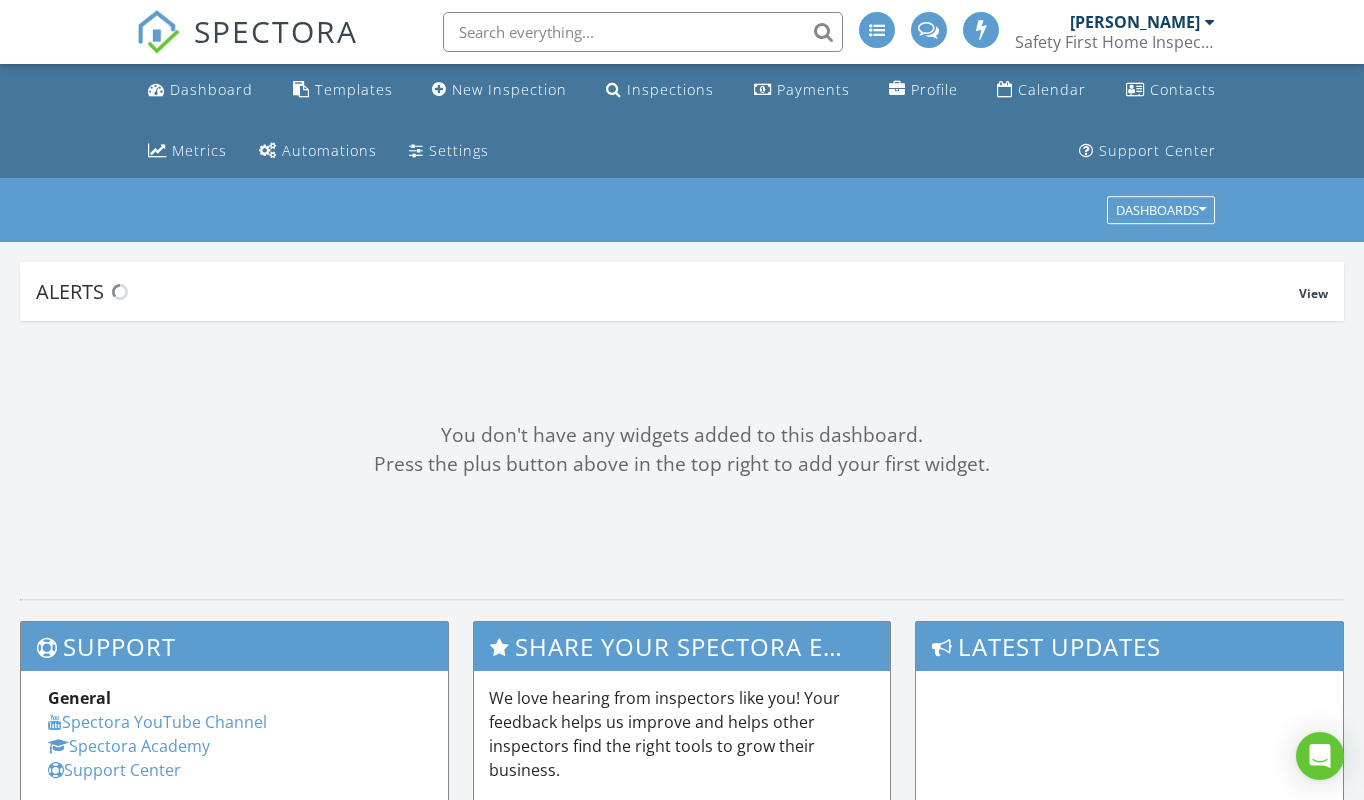scroll, scrollTop: 0, scrollLeft: 0, axis: both 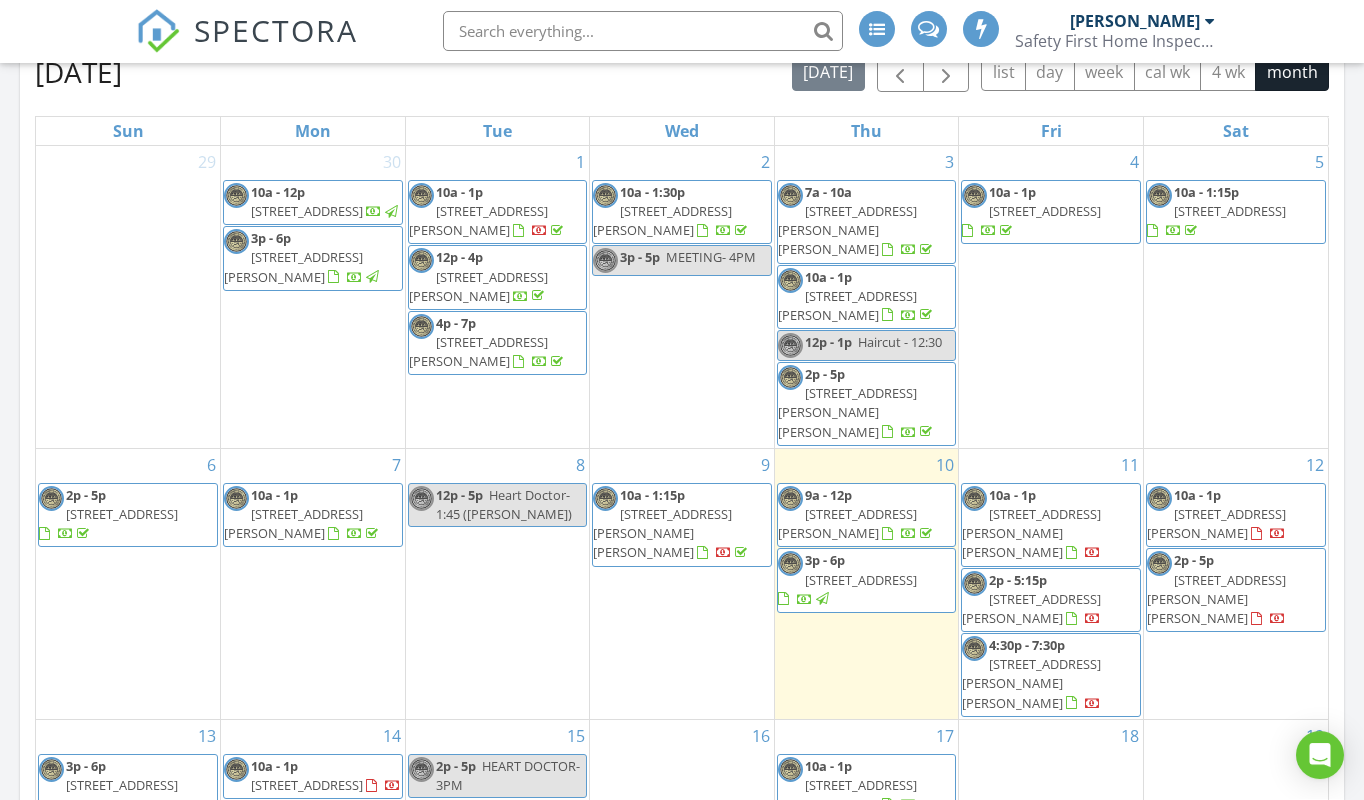 click on "558 Stanton Rd, Atmore 36502" at bounding box center [662, 534] 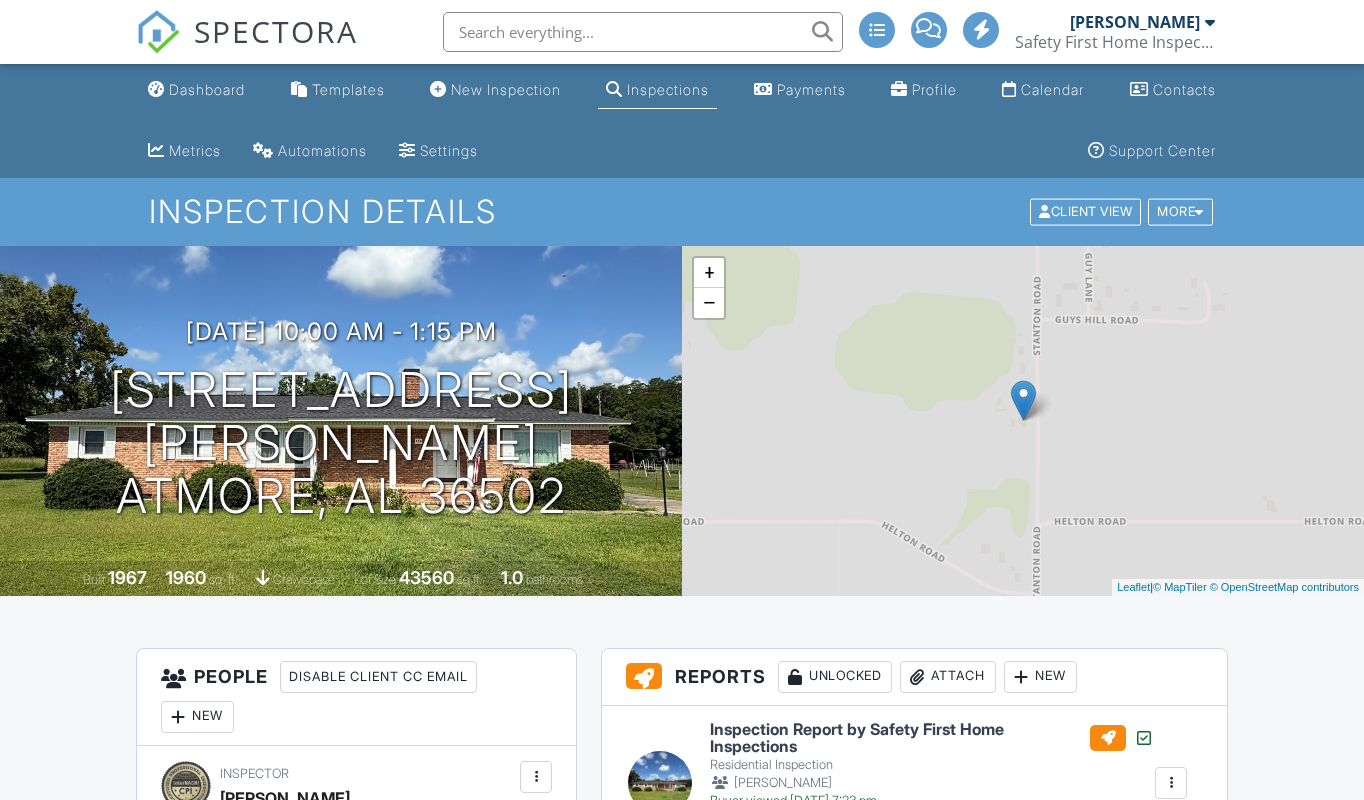scroll, scrollTop: 602, scrollLeft: 0, axis: vertical 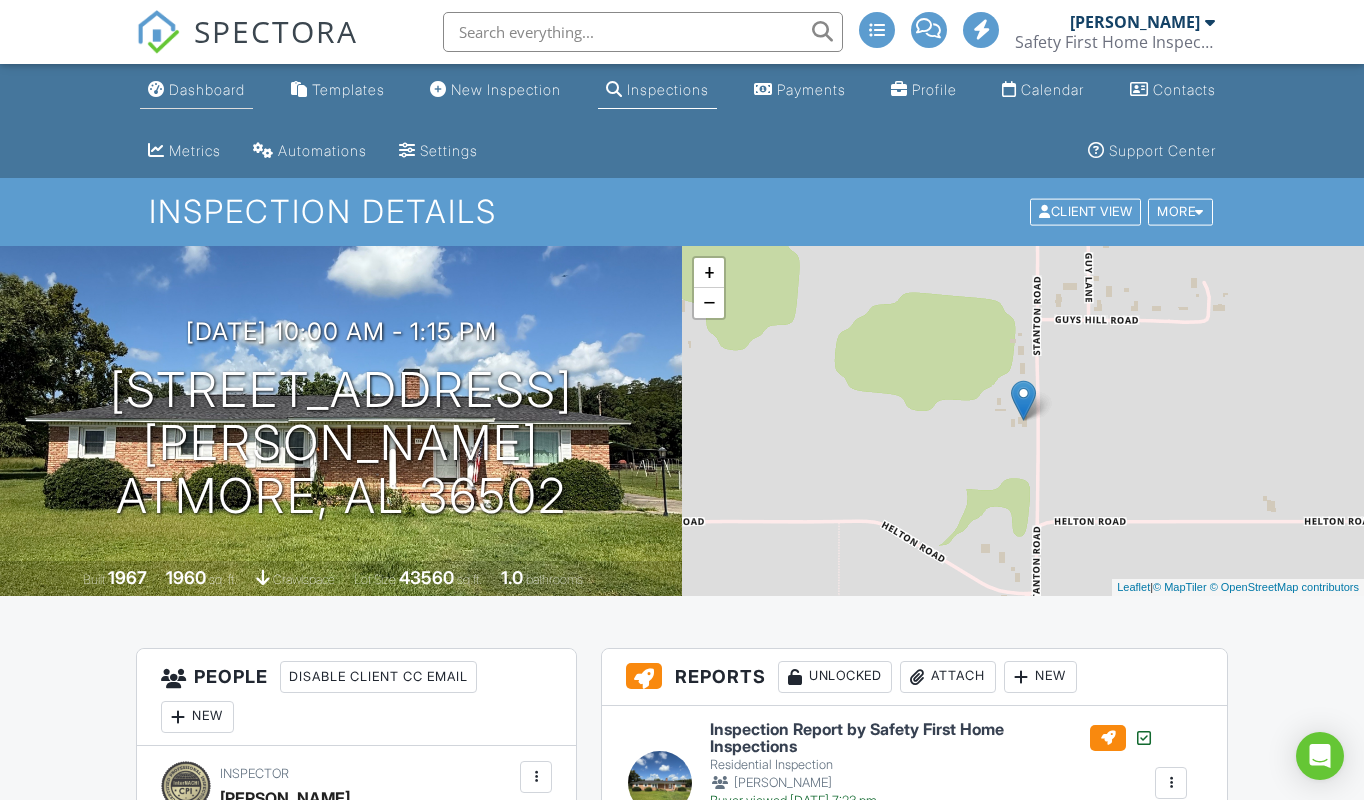 click on "Dashboard" at bounding box center (207, 89) 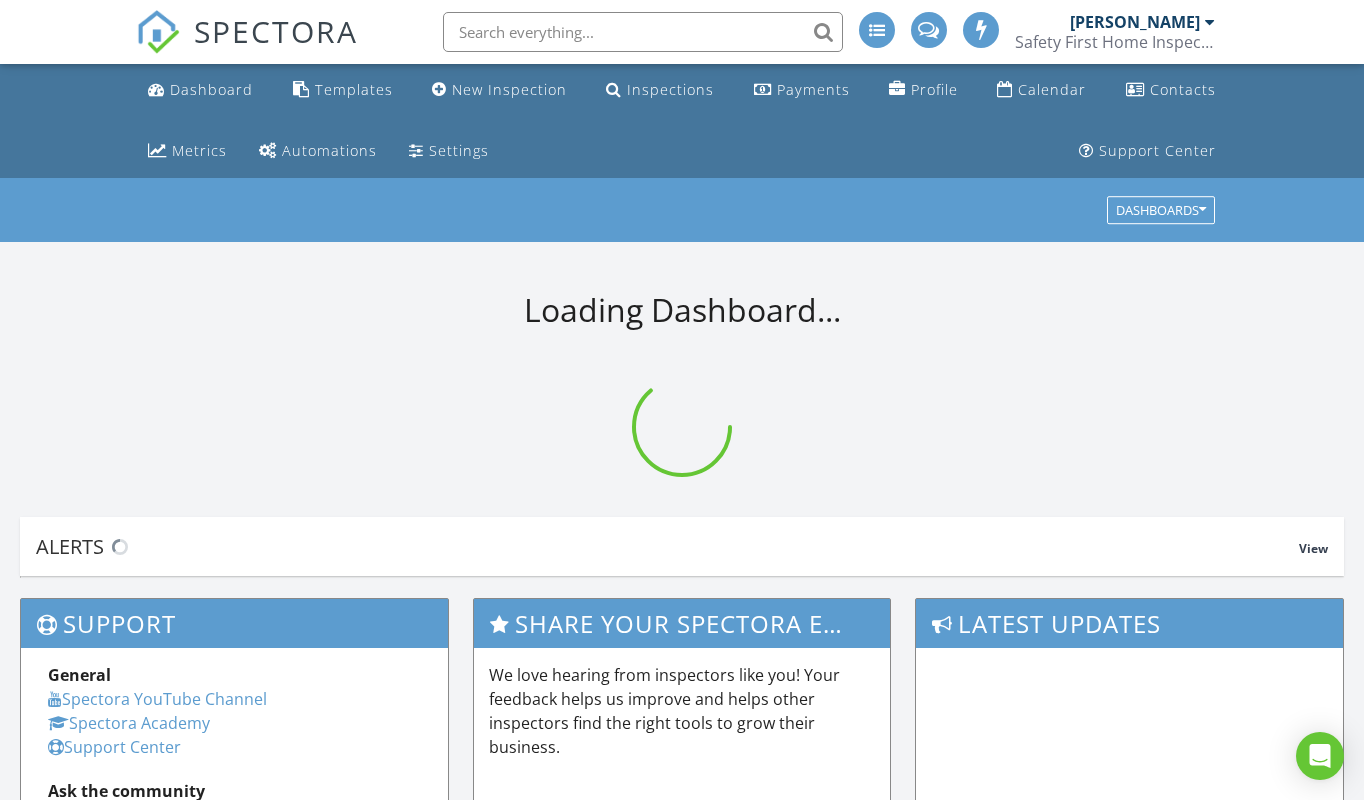 scroll, scrollTop: 0, scrollLeft: 0, axis: both 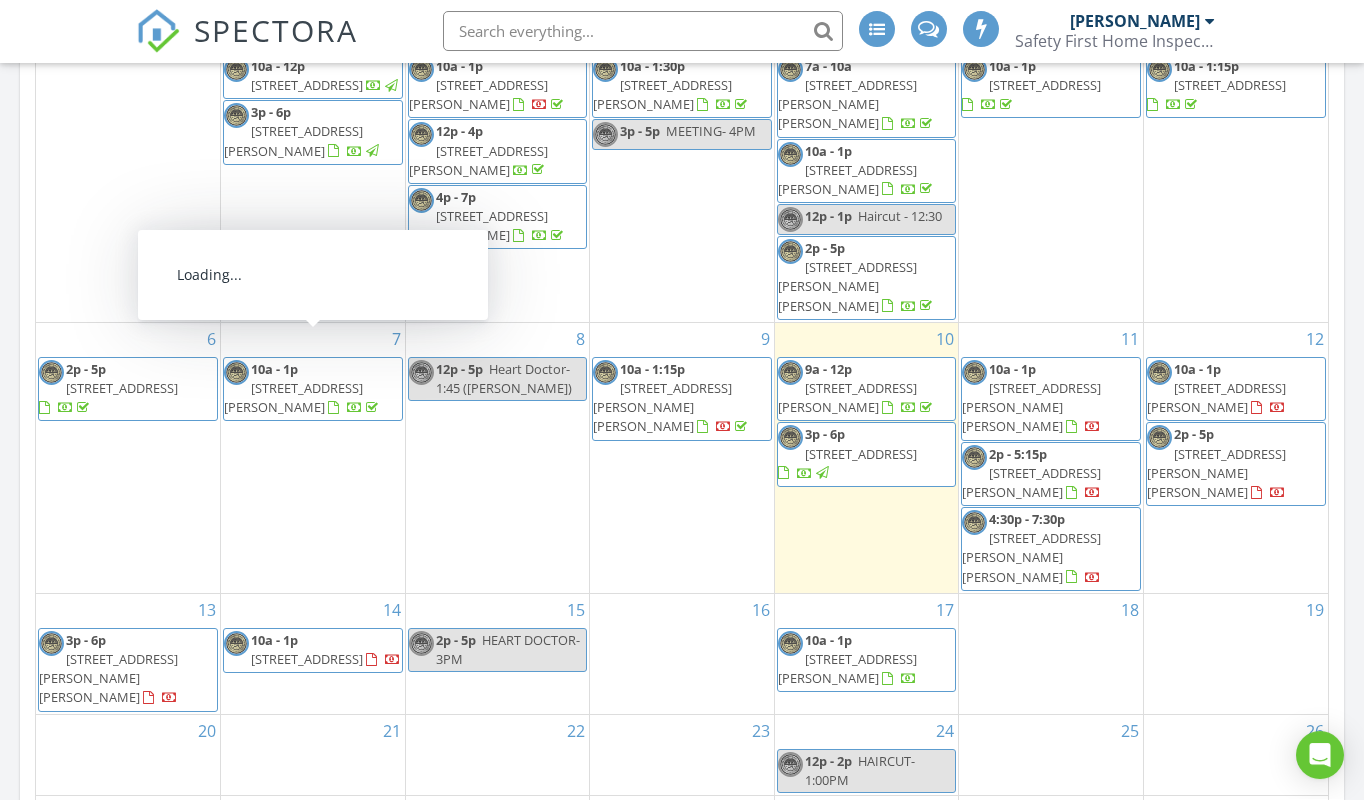 click on "284 Buena Vista Cir, Lillian 36549" at bounding box center [293, 398] 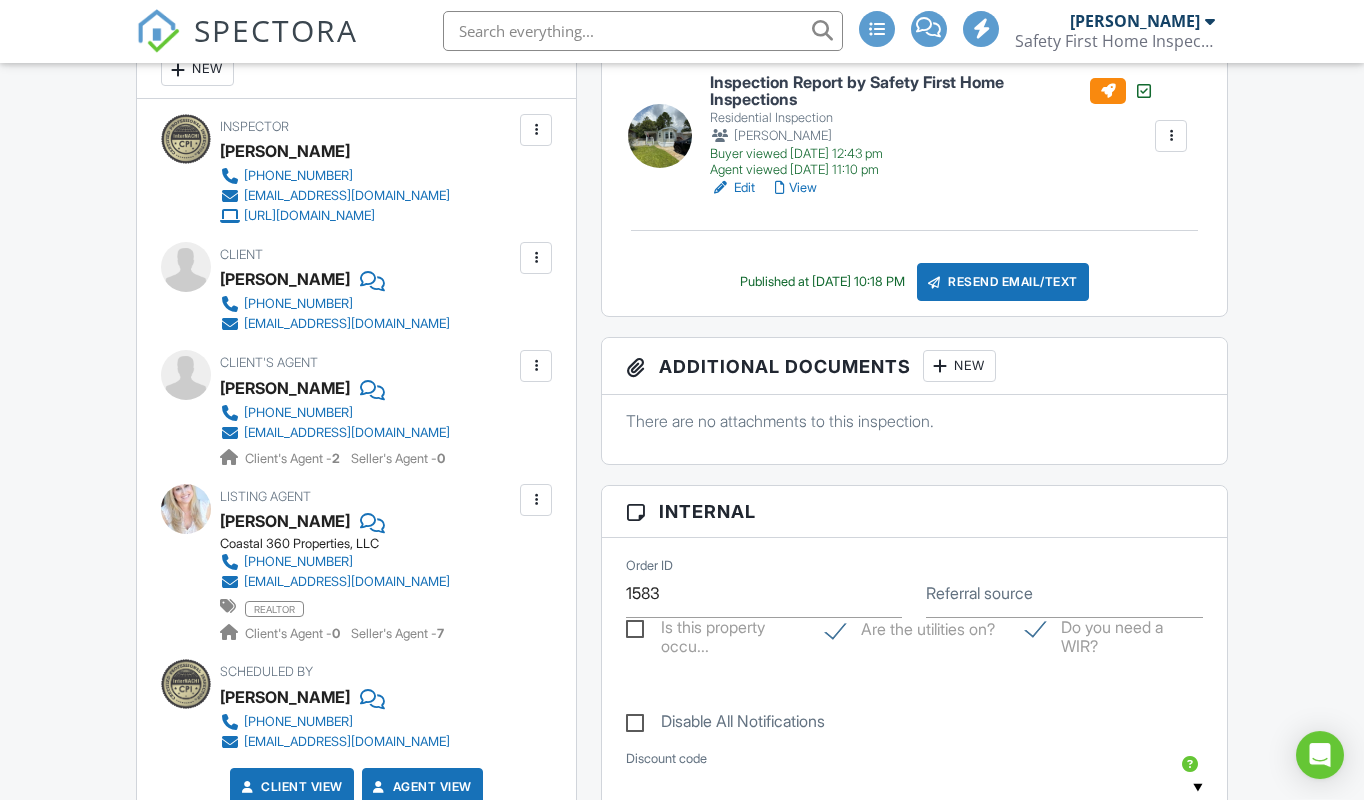 scroll, scrollTop: 777, scrollLeft: 0, axis: vertical 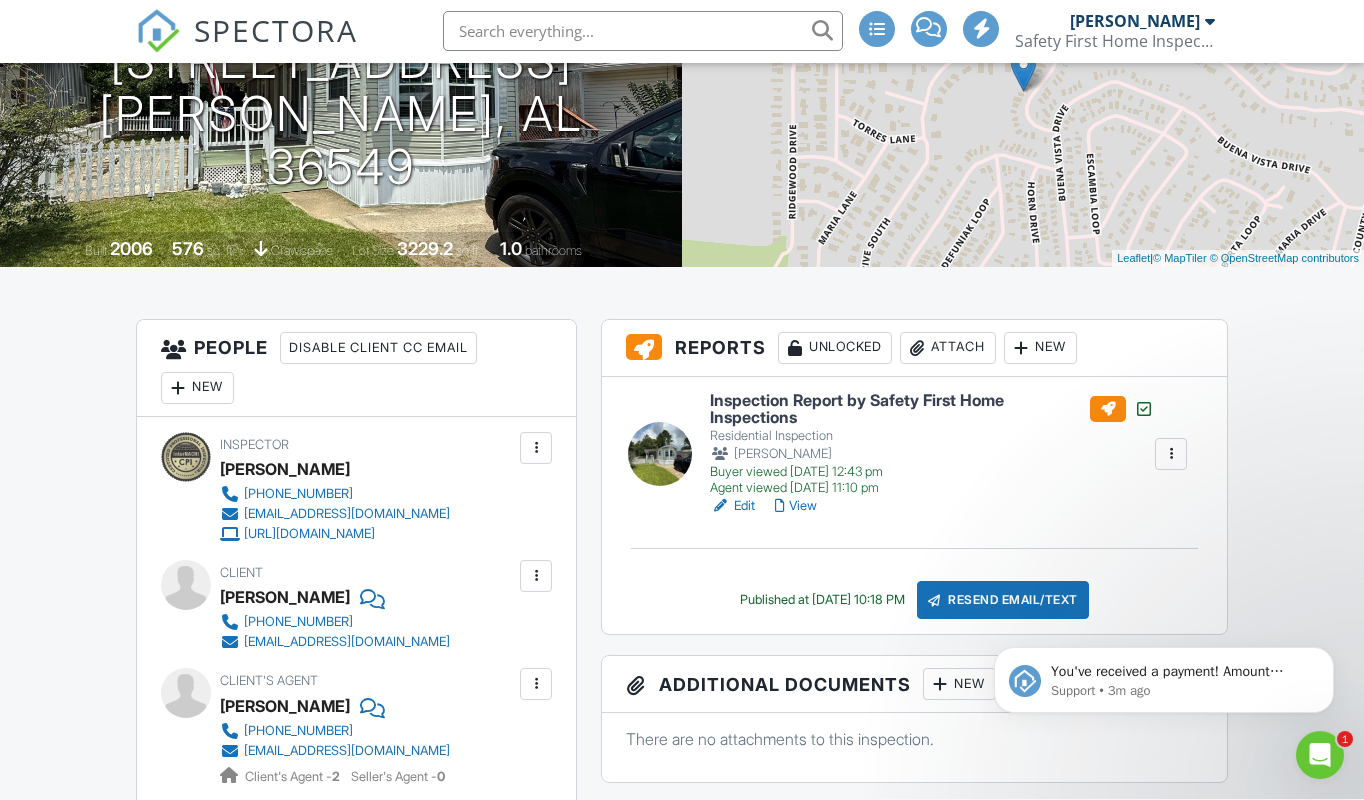 click 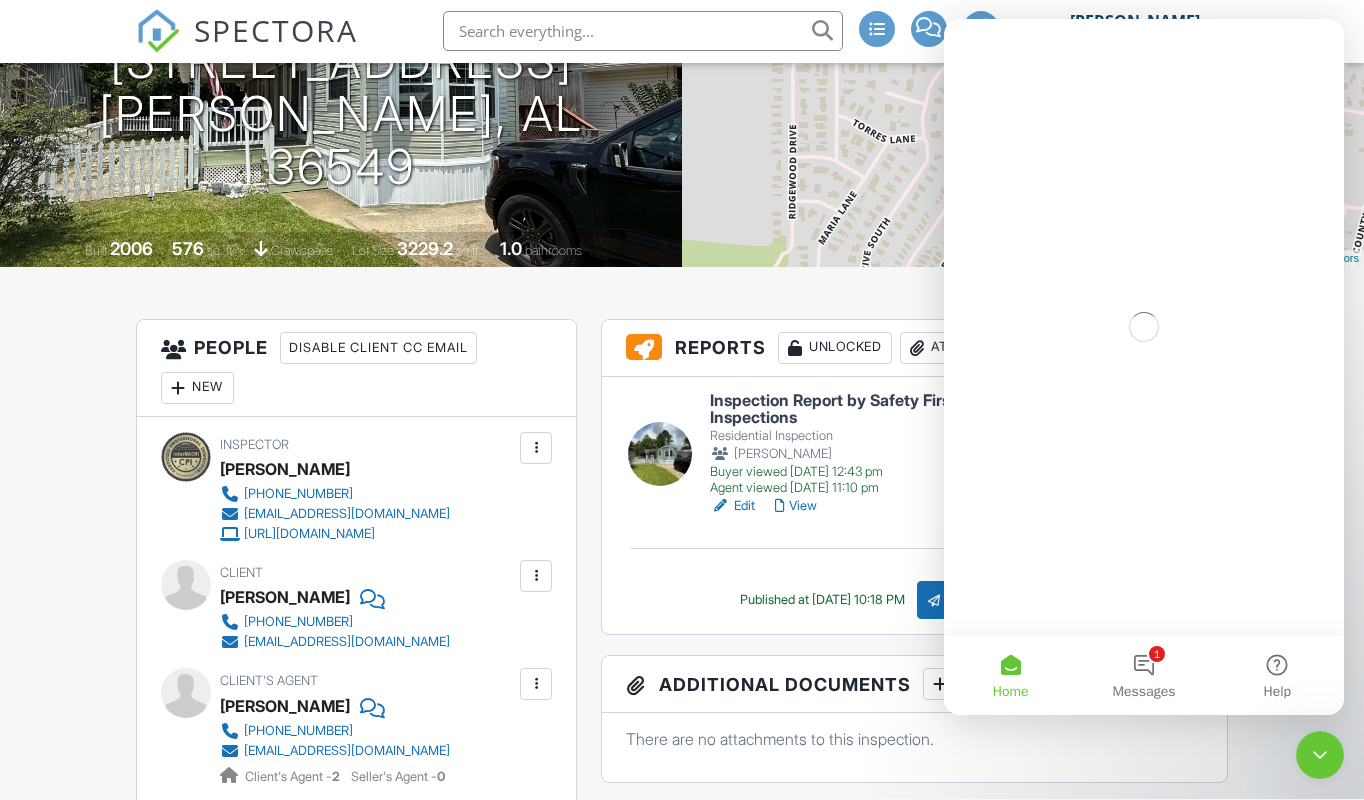 scroll, scrollTop: 0, scrollLeft: 0, axis: both 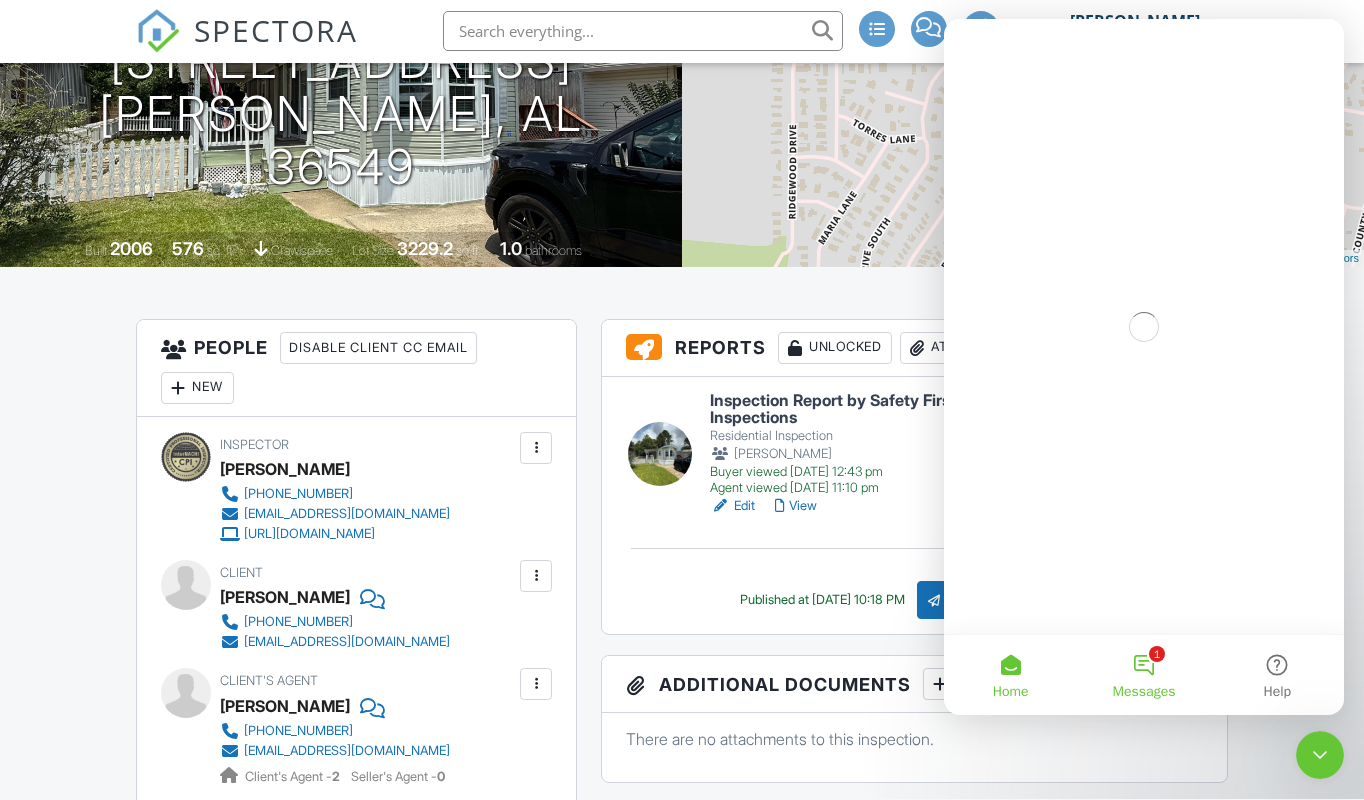 click on "1 Messages" at bounding box center (1143, 675) 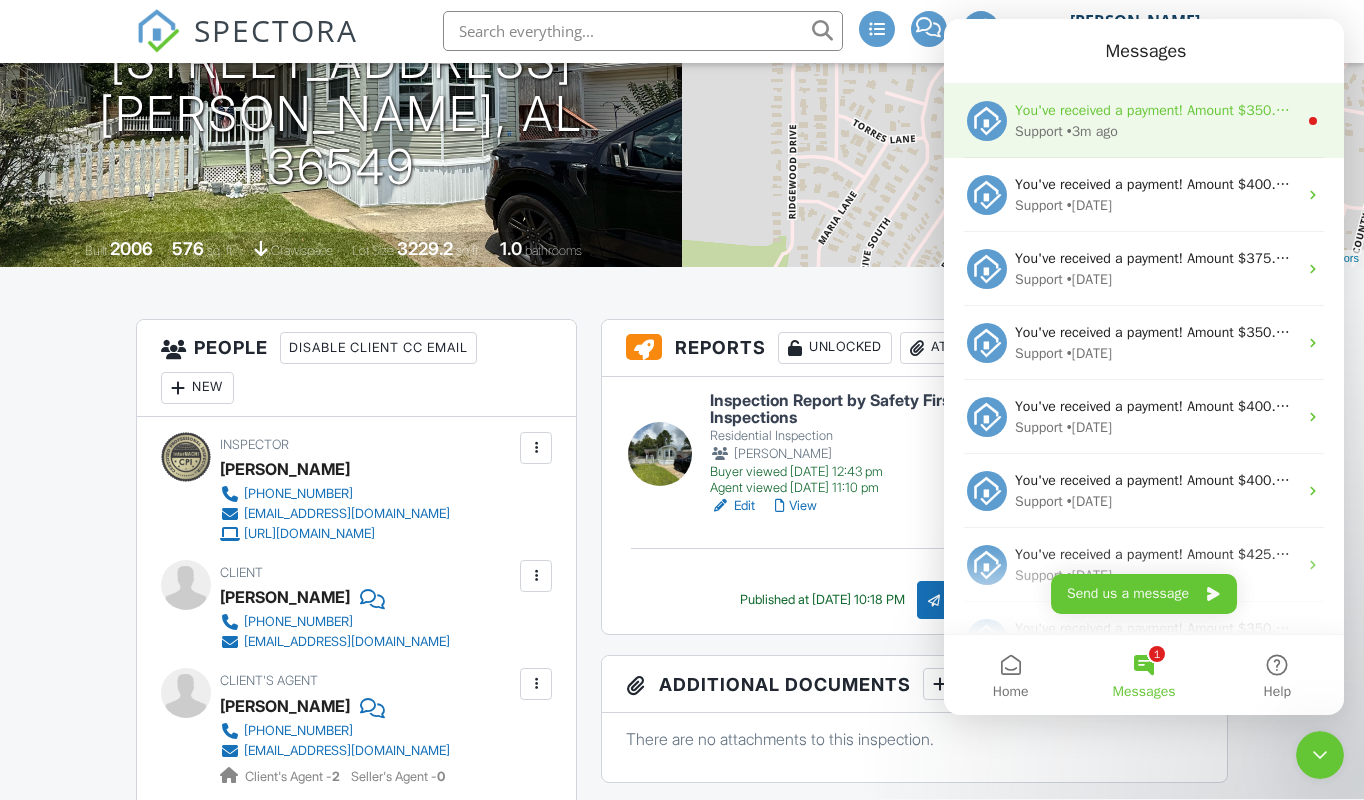 click on "•  3m ago" at bounding box center (1092, 131) 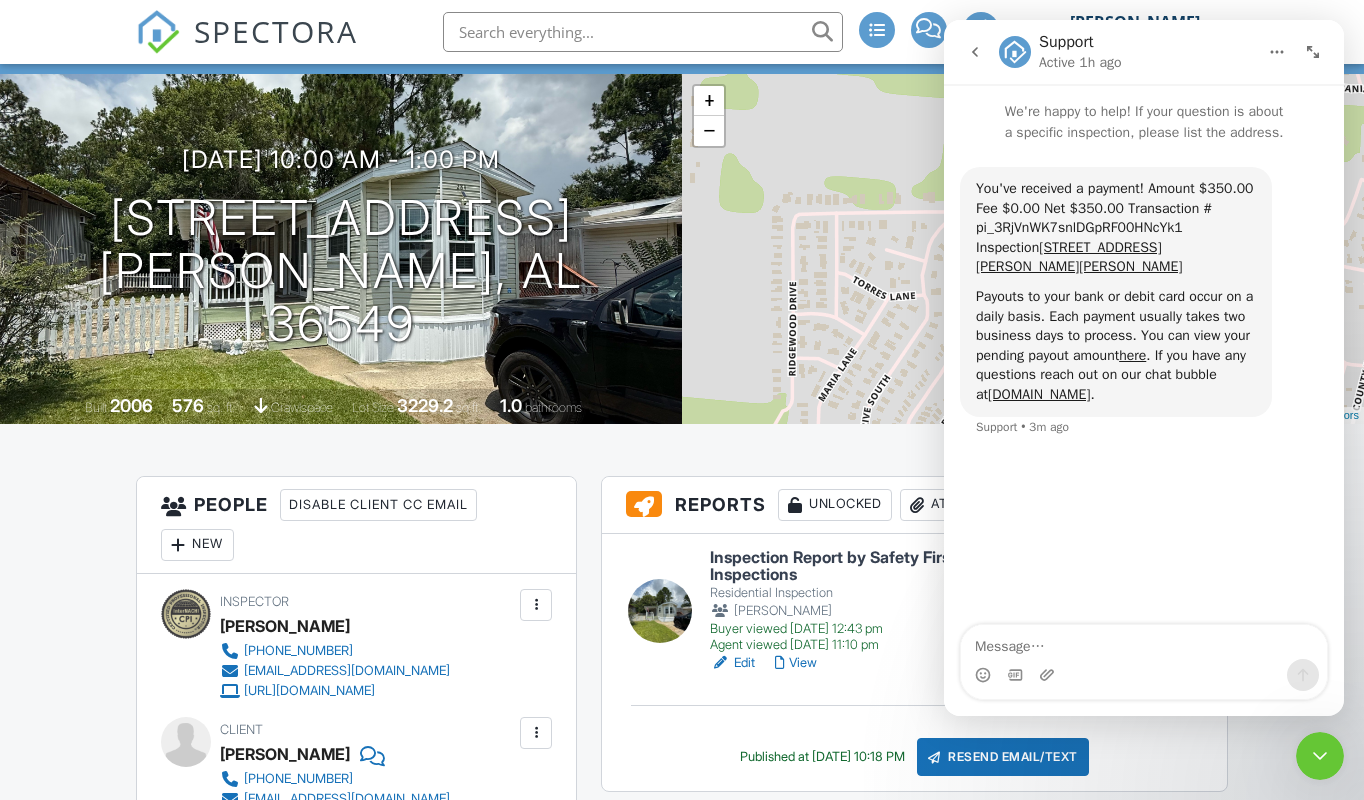 click 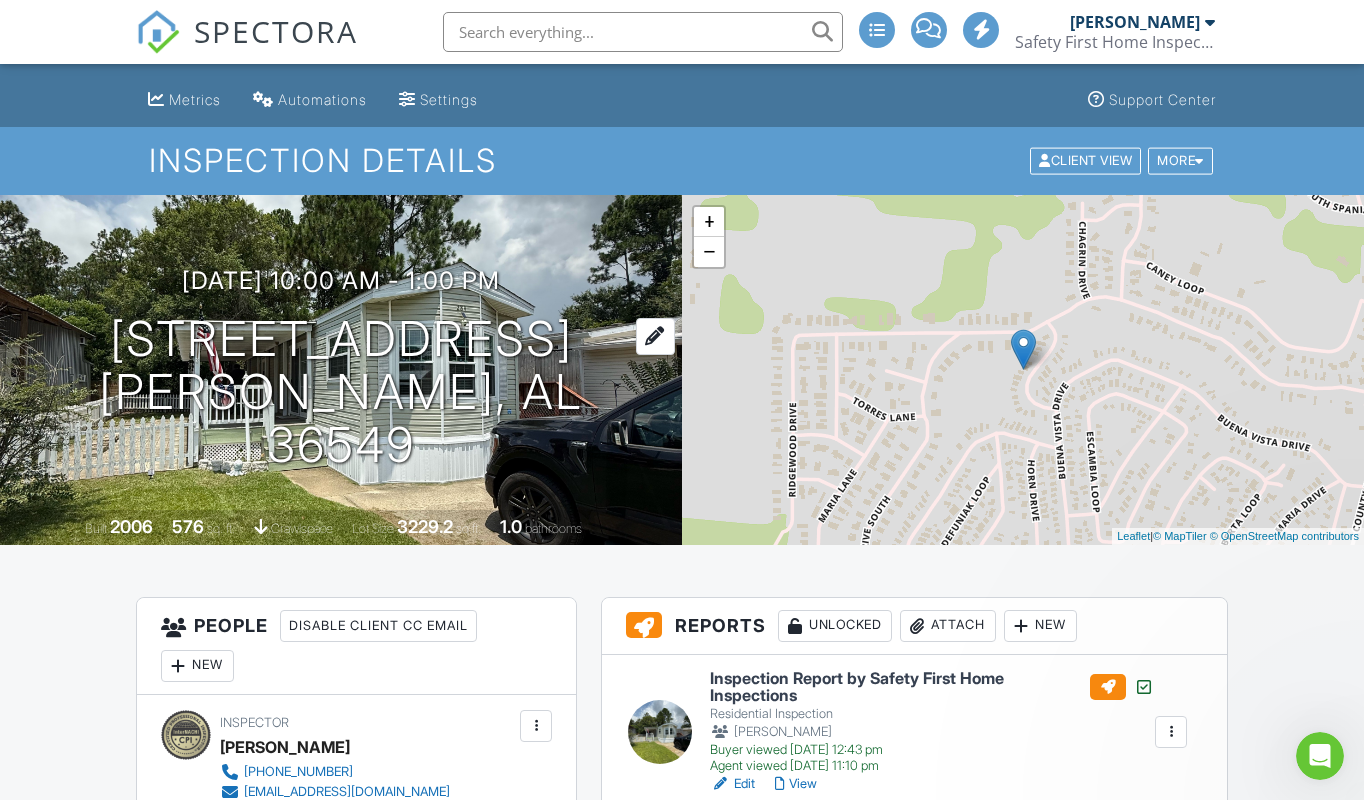 scroll, scrollTop: 0, scrollLeft: 0, axis: both 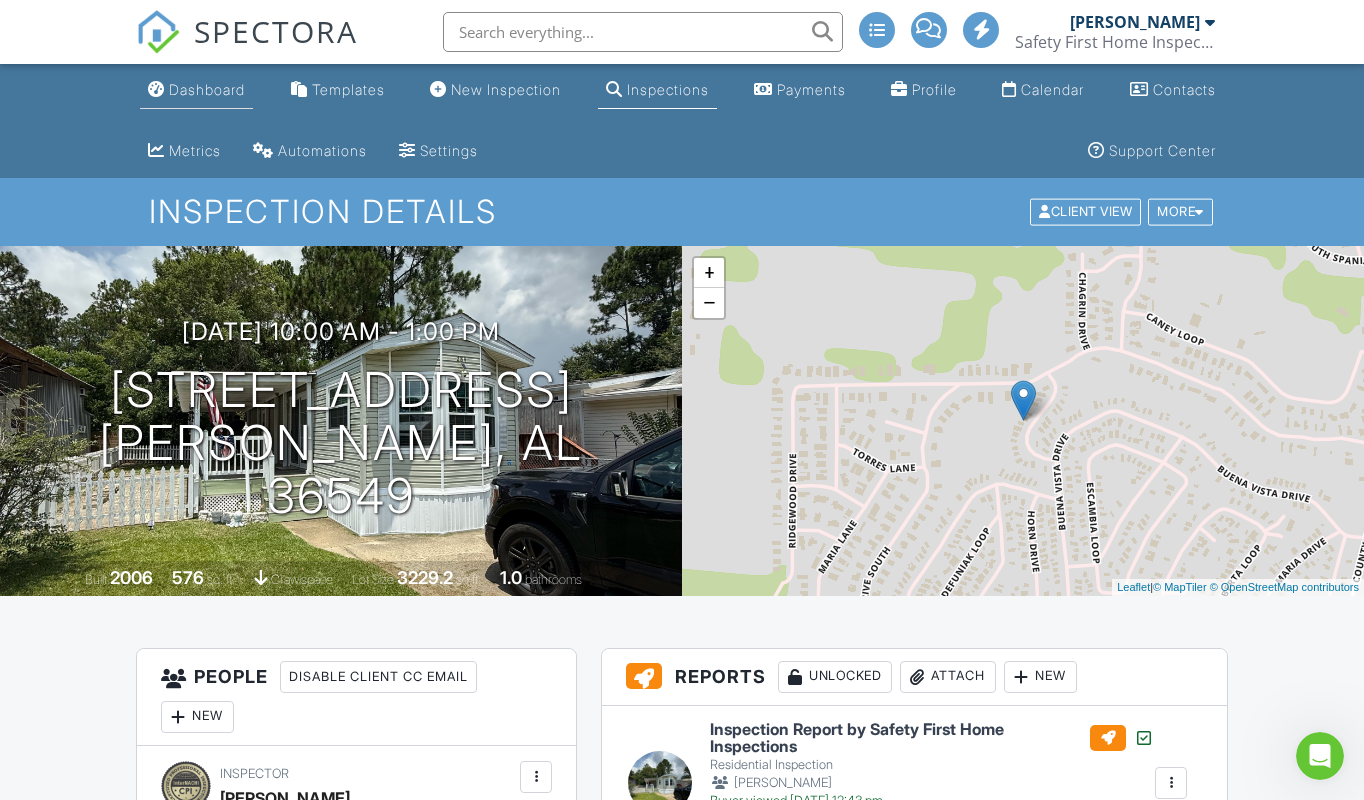 click on "Dashboard" at bounding box center (207, 89) 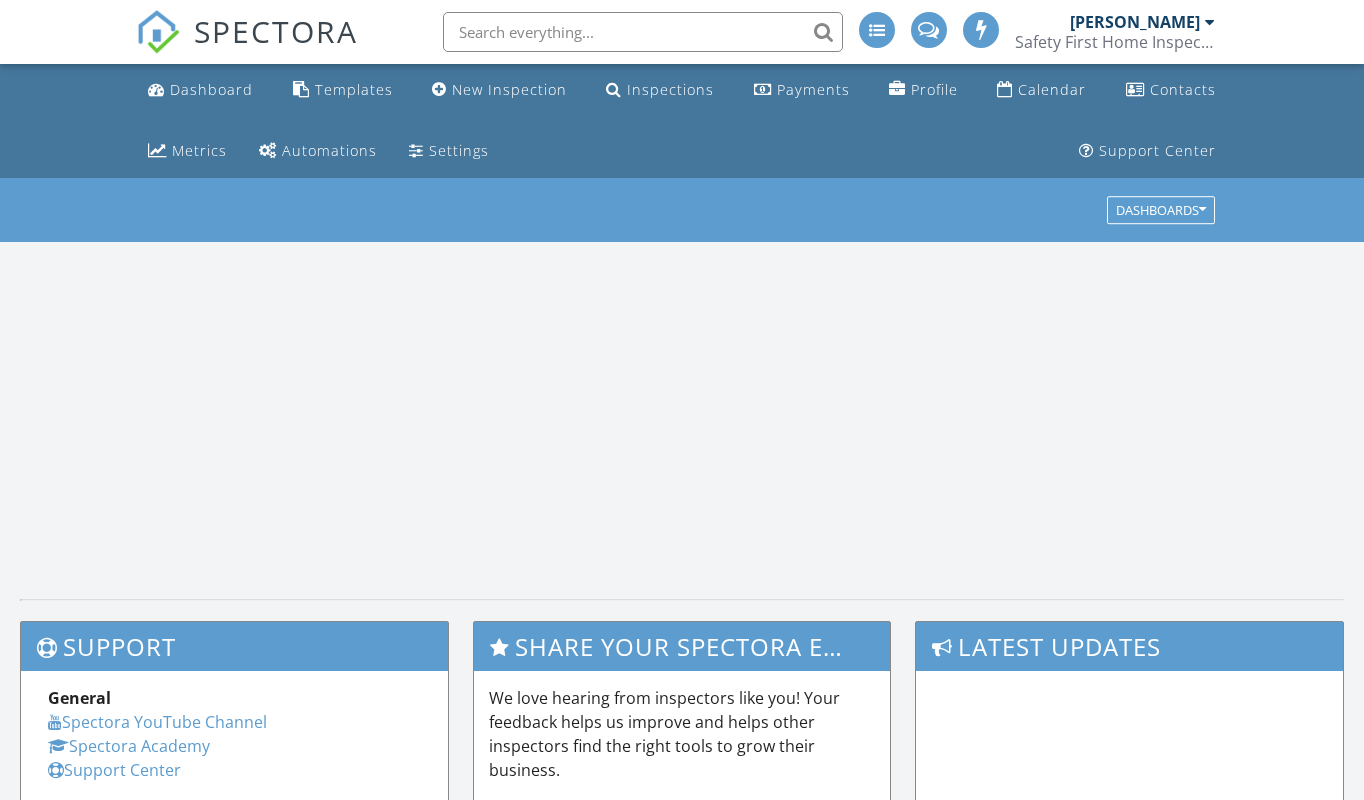 scroll, scrollTop: 0, scrollLeft: 0, axis: both 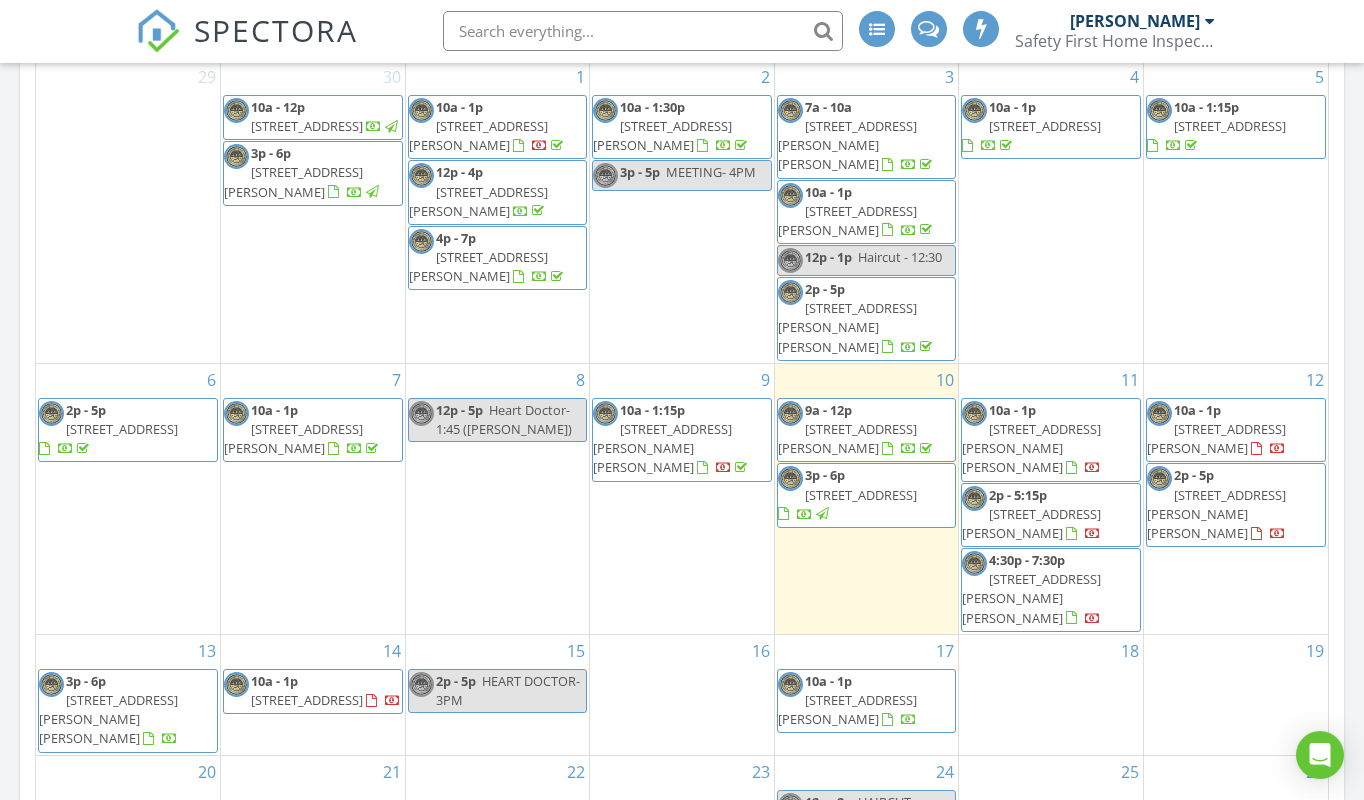 click on "[STREET_ADDRESS]" at bounding box center [122, 430] 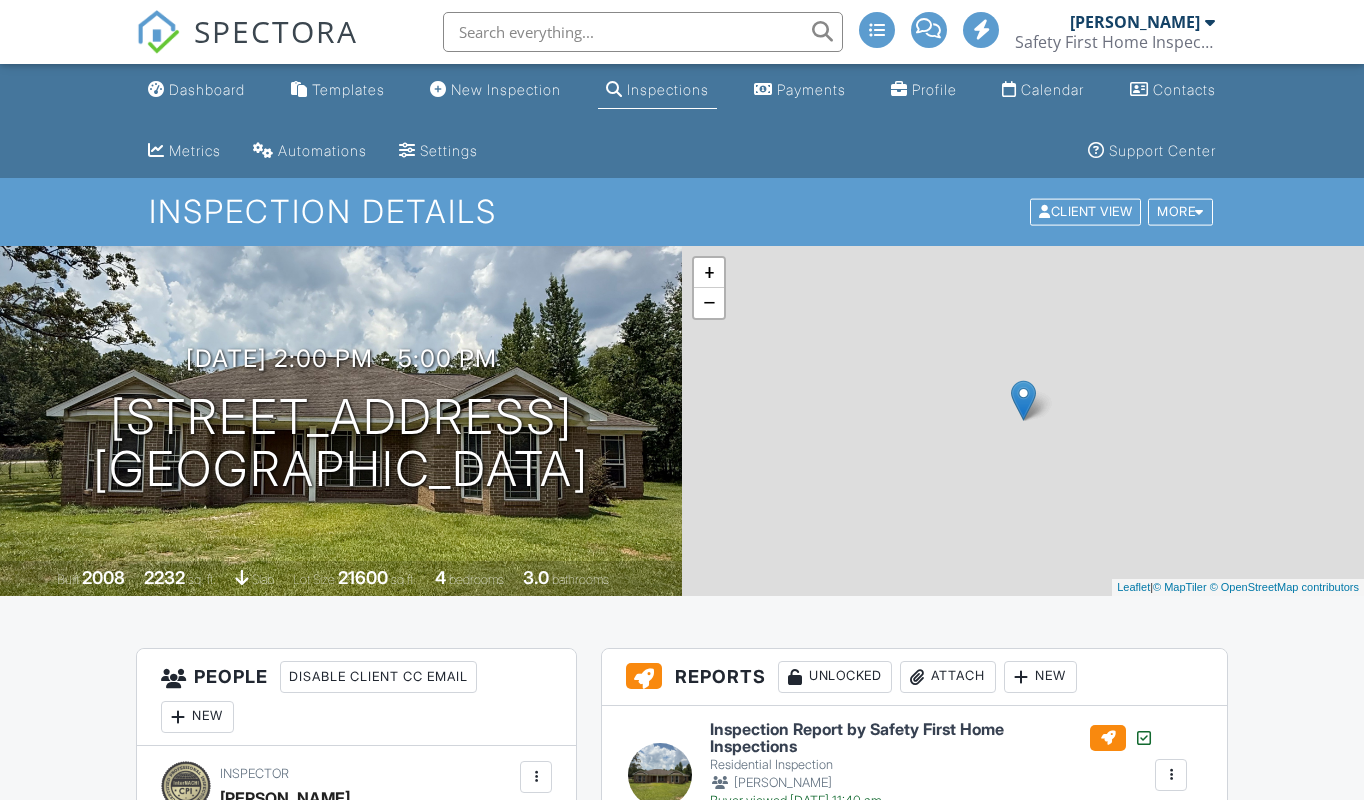 scroll, scrollTop: 622, scrollLeft: 0, axis: vertical 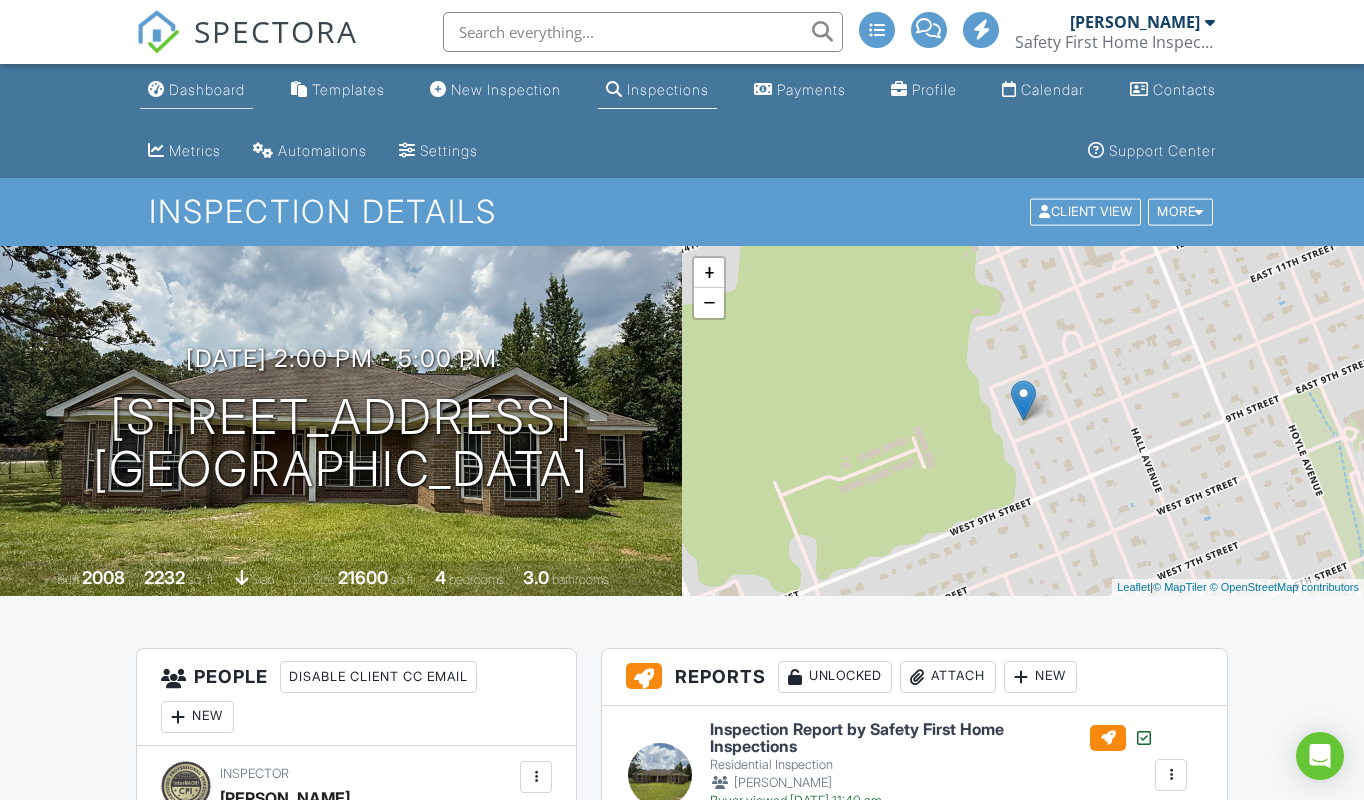 click on "Dashboard" at bounding box center (207, 89) 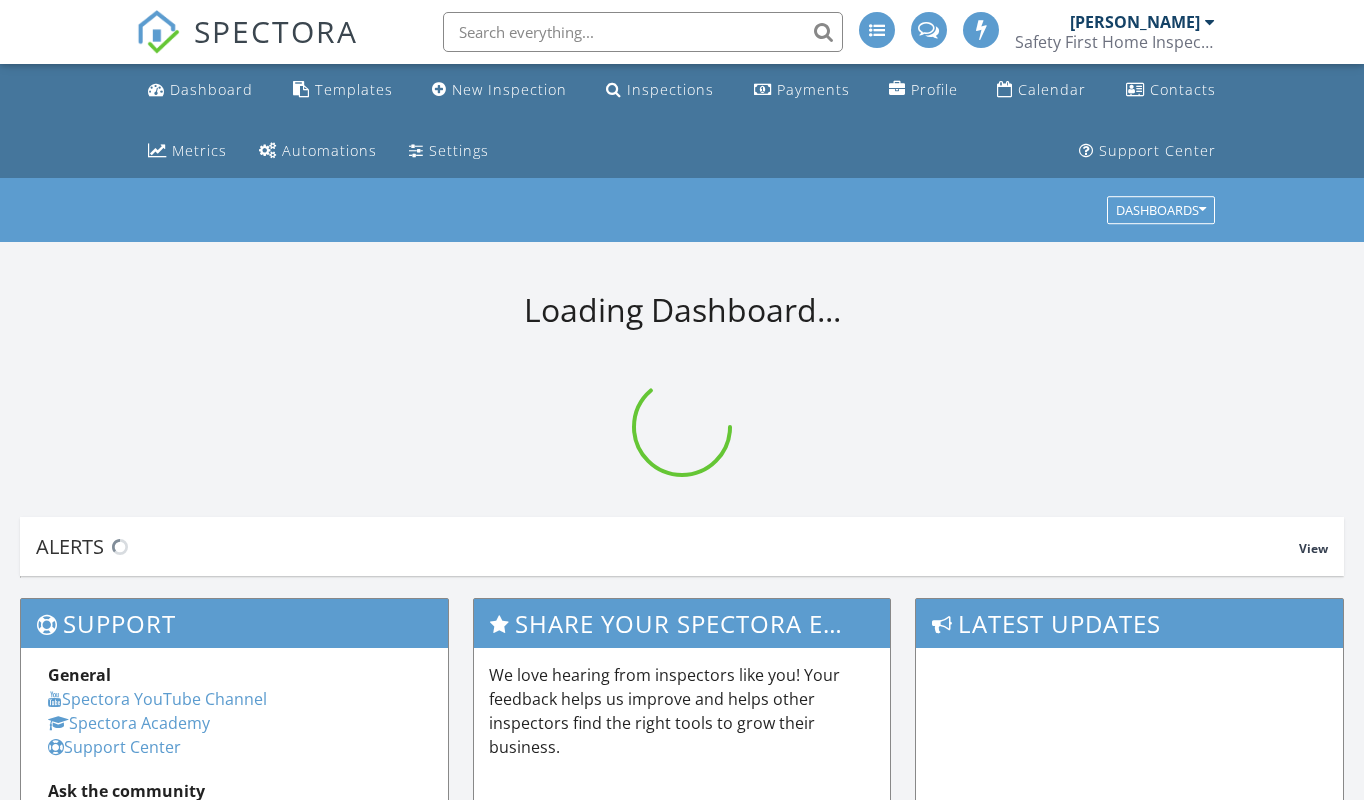 scroll, scrollTop: 0, scrollLeft: 0, axis: both 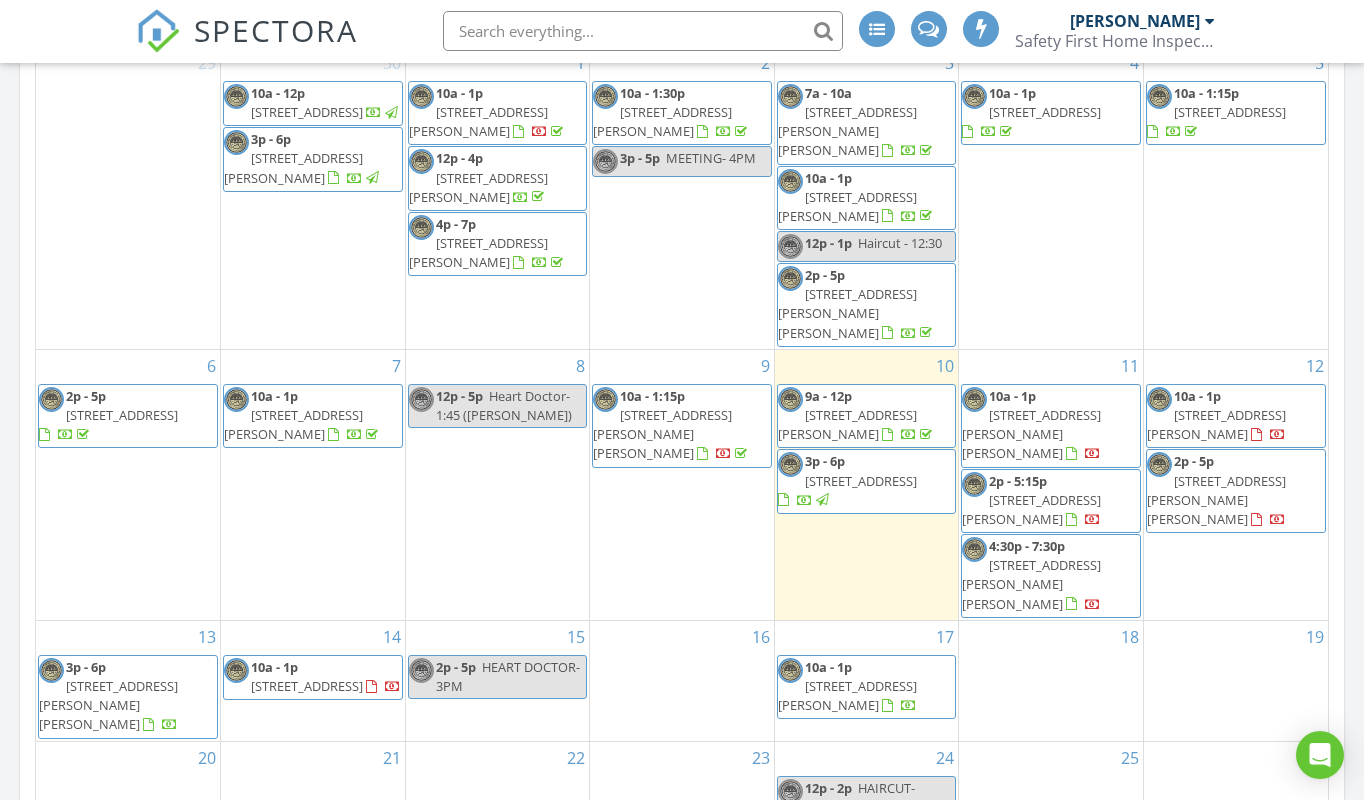 click on "[STREET_ADDRESS][PERSON_NAME][PERSON_NAME]" at bounding box center [108, 706] 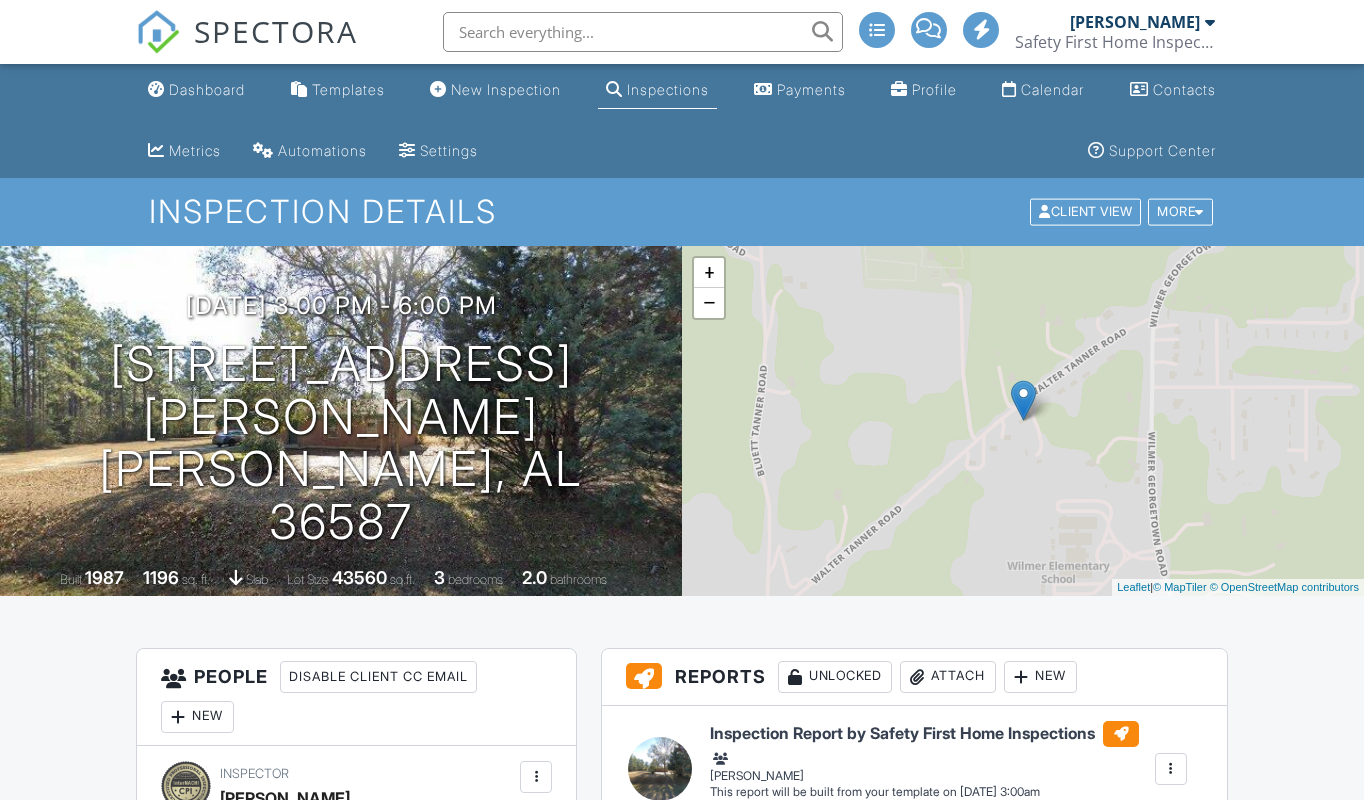 scroll, scrollTop: 0, scrollLeft: 0, axis: both 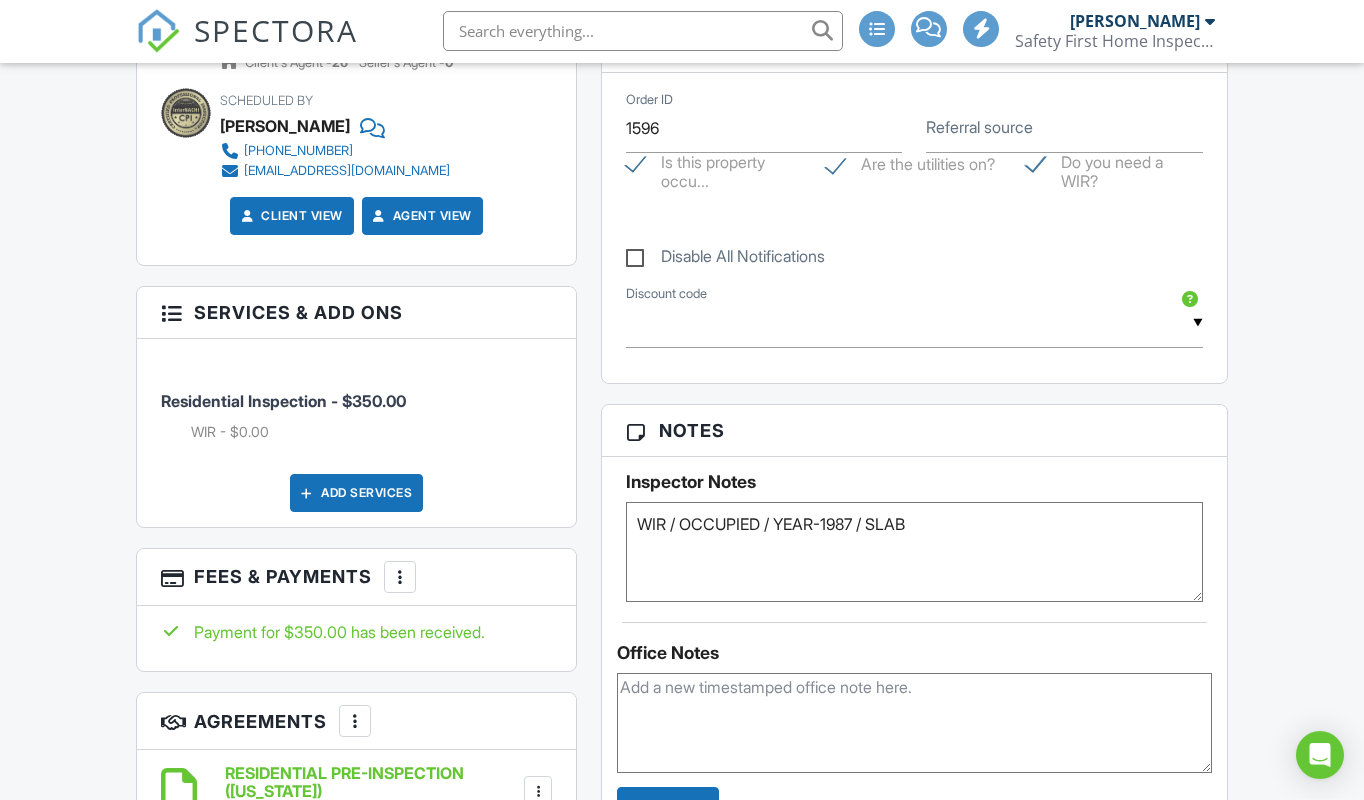 click on "WIR / OCCUPIED / YEAR-1987 / SLAB" at bounding box center (914, 553) 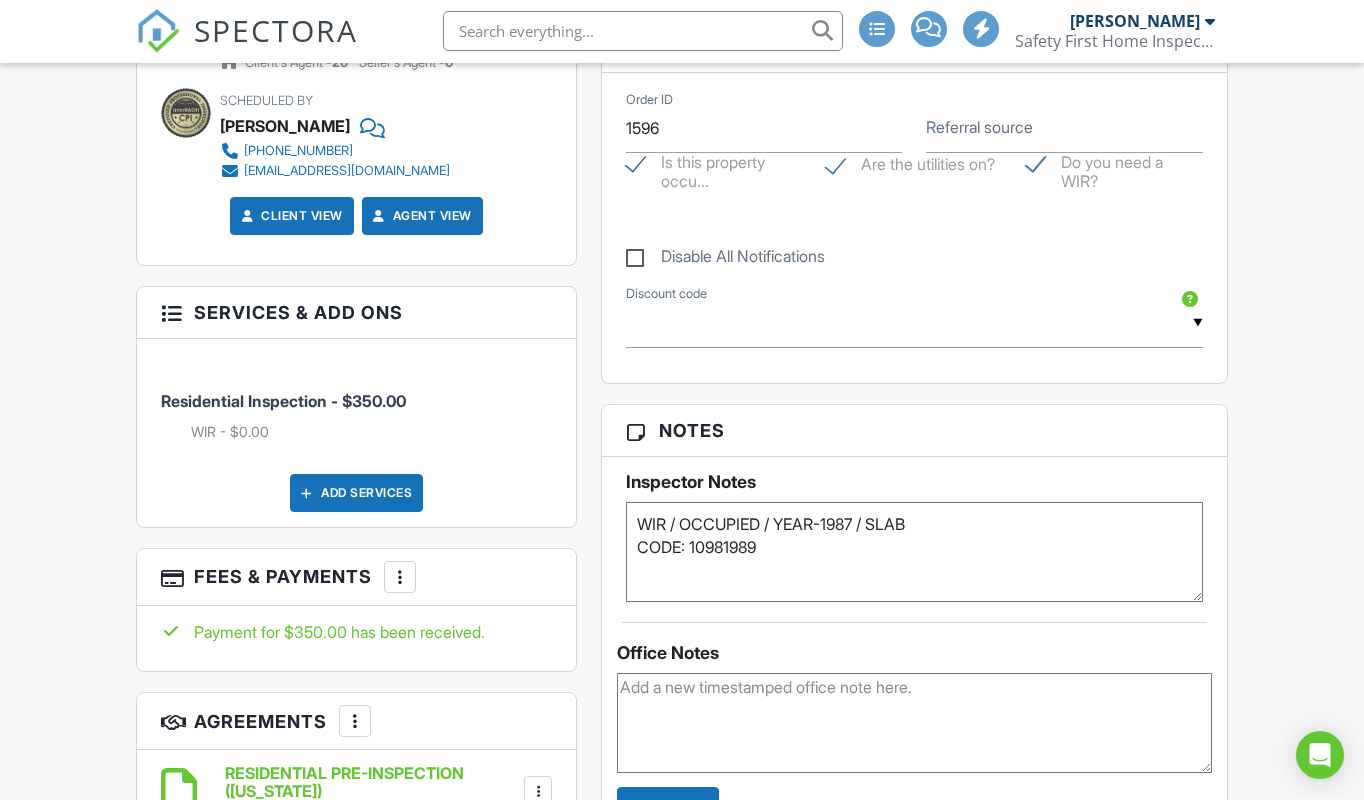 type on "WIR / OCCUPIED / YEAR-1987 / SLAB
CODE: 10981989" 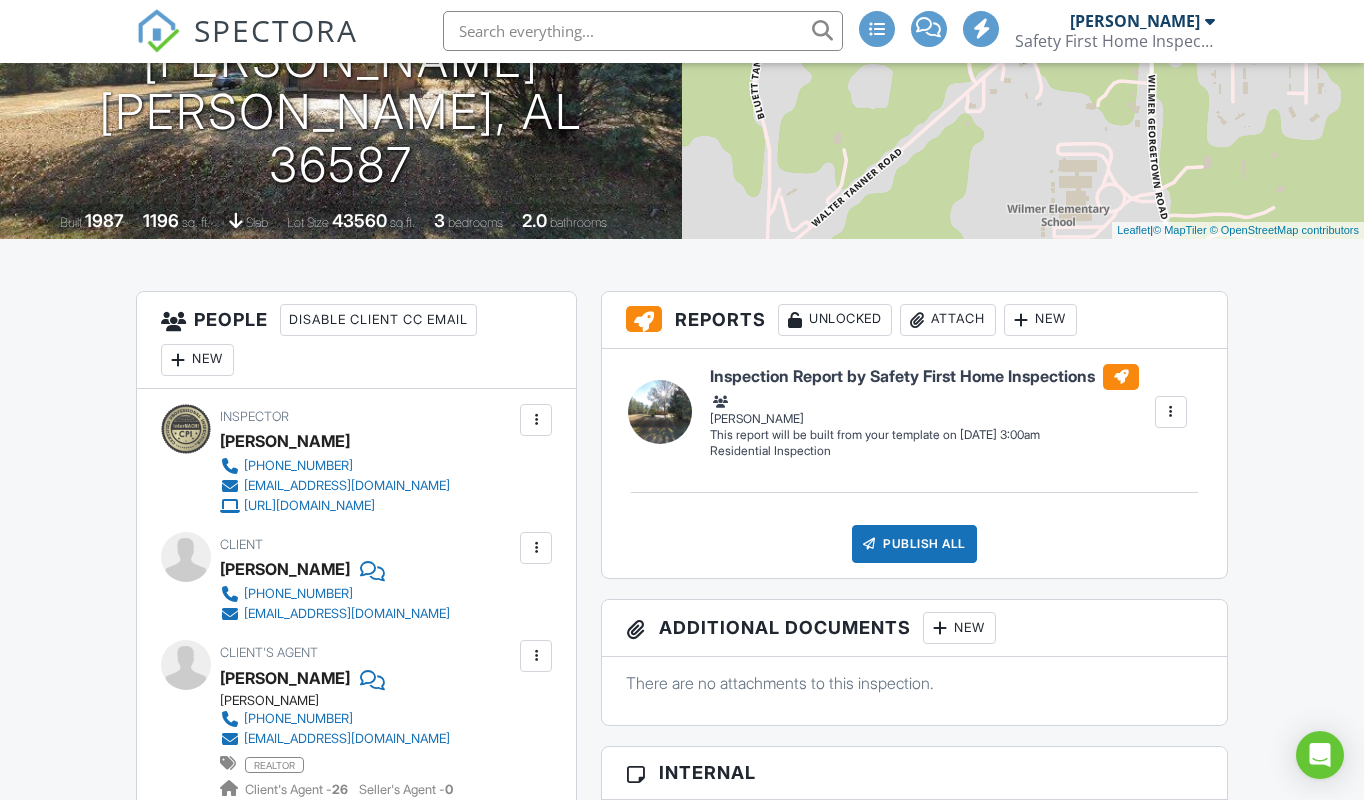 scroll, scrollTop: 375, scrollLeft: 0, axis: vertical 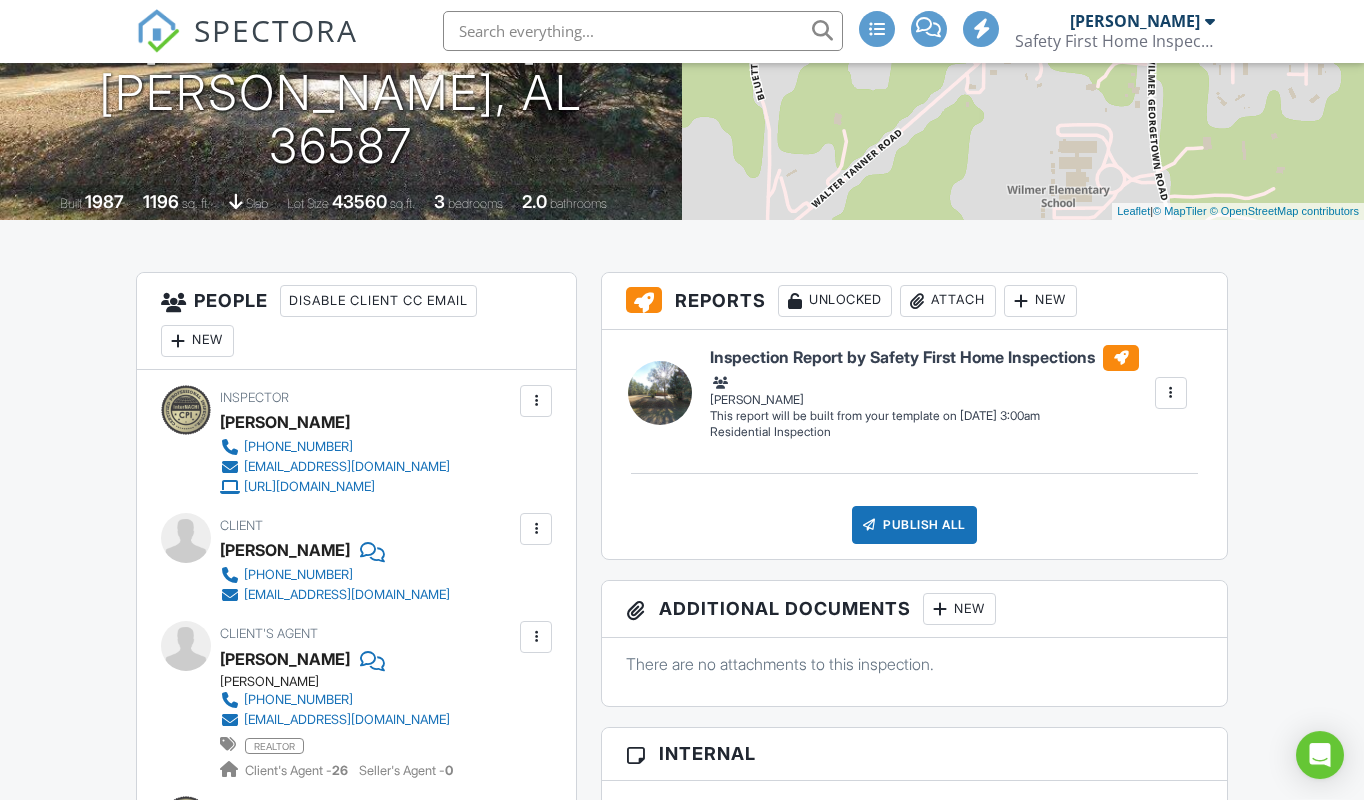 click on "New" at bounding box center (197, 342) 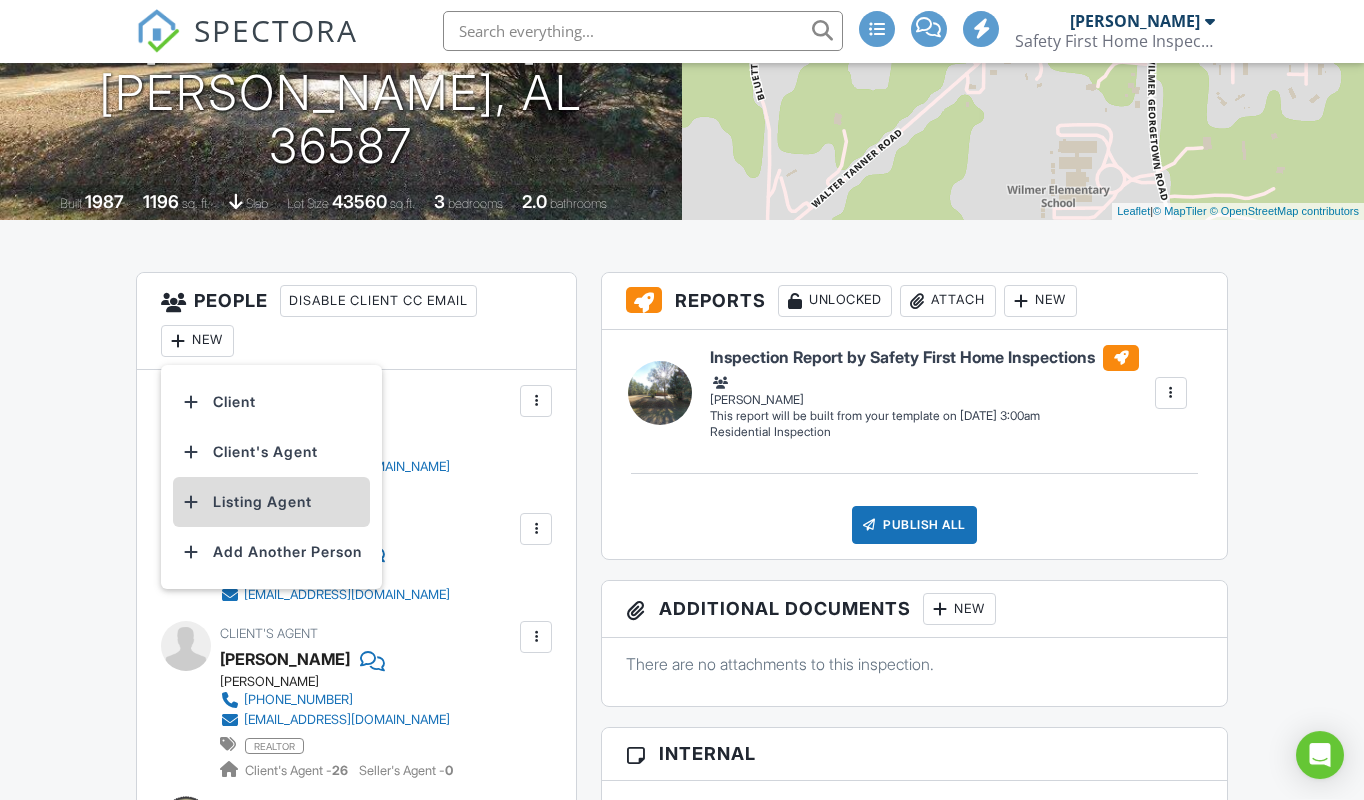 click on "Listing Agent" at bounding box center (271, 503) 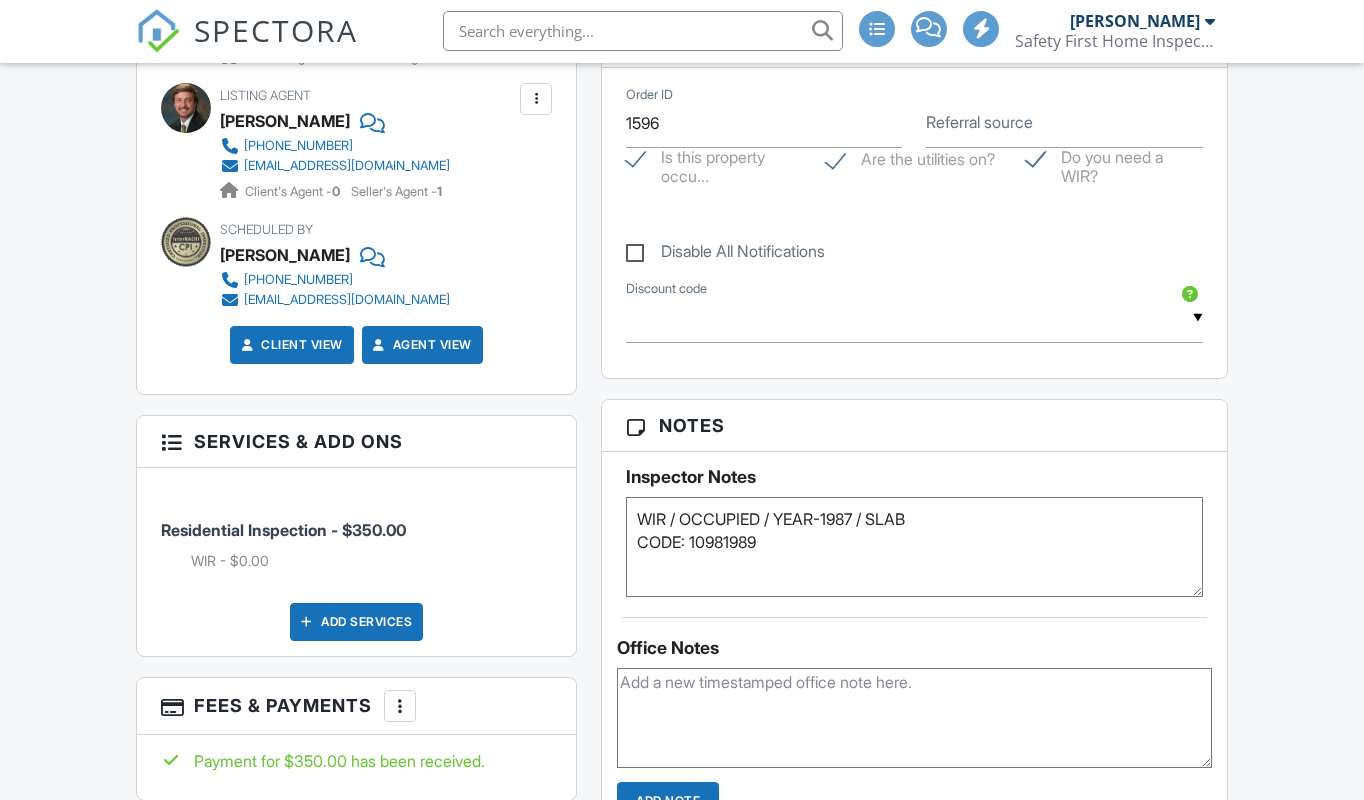 scroll, scrollTop: 1272, scrollLeft: 0, axis: vertical 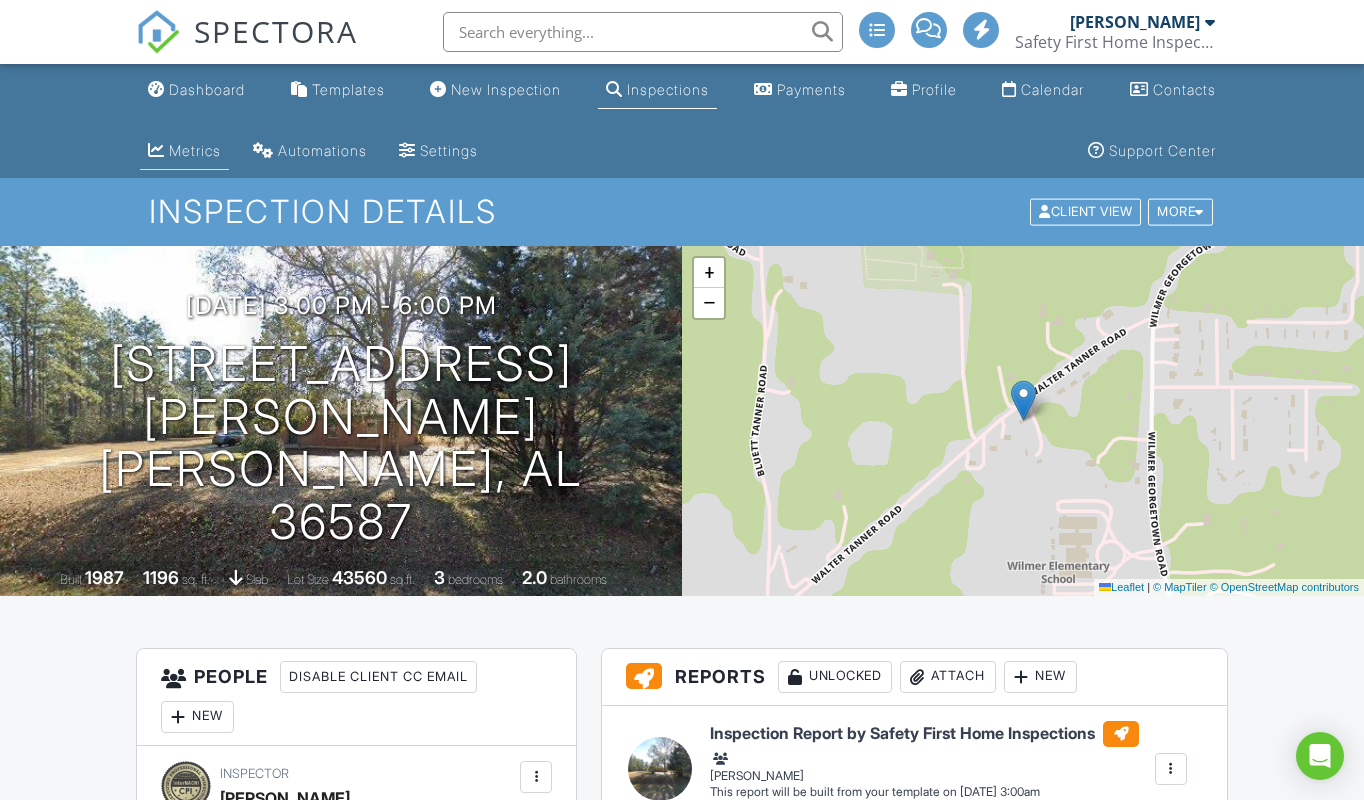 click on "Metrics" at bounding box center (195, 150) 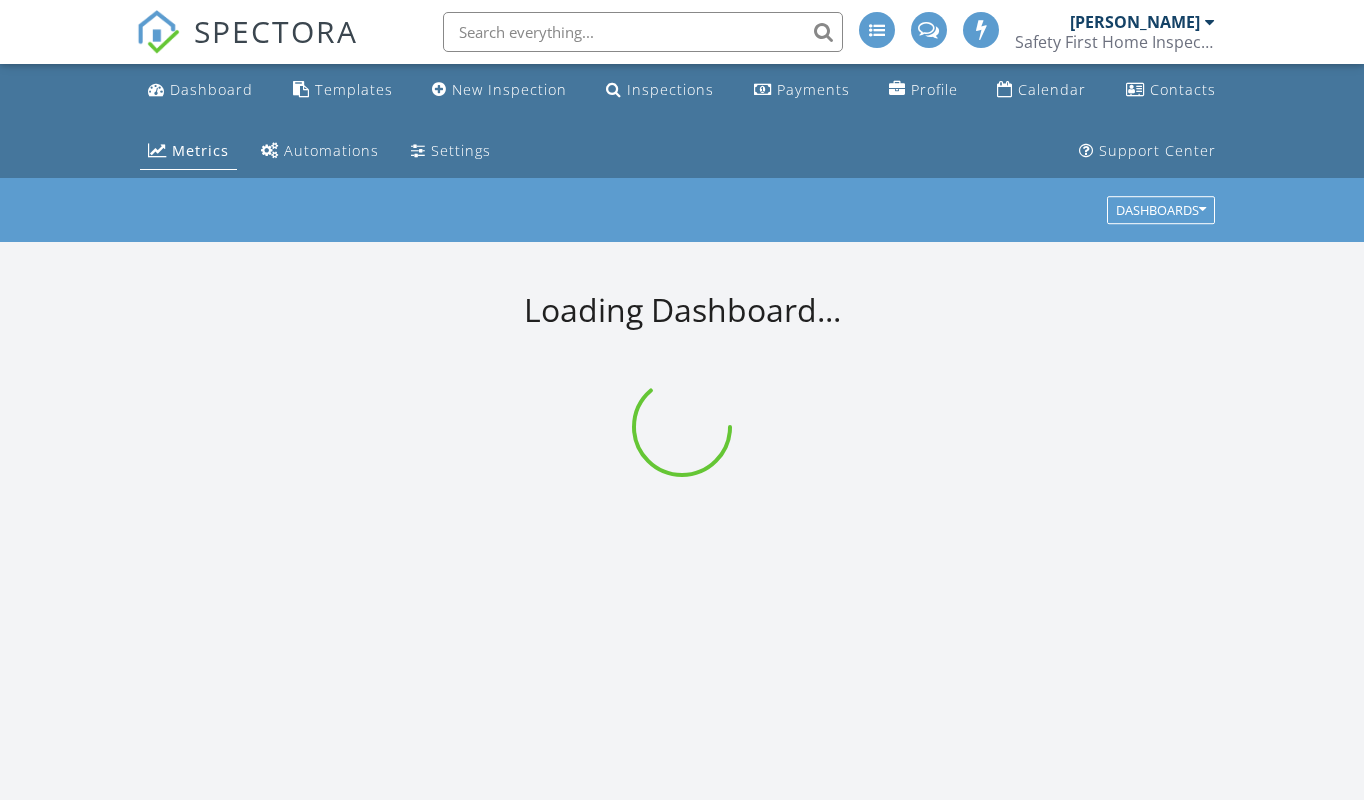 scroll, scrollTop: 0, scrollLeft: 0, axis: both 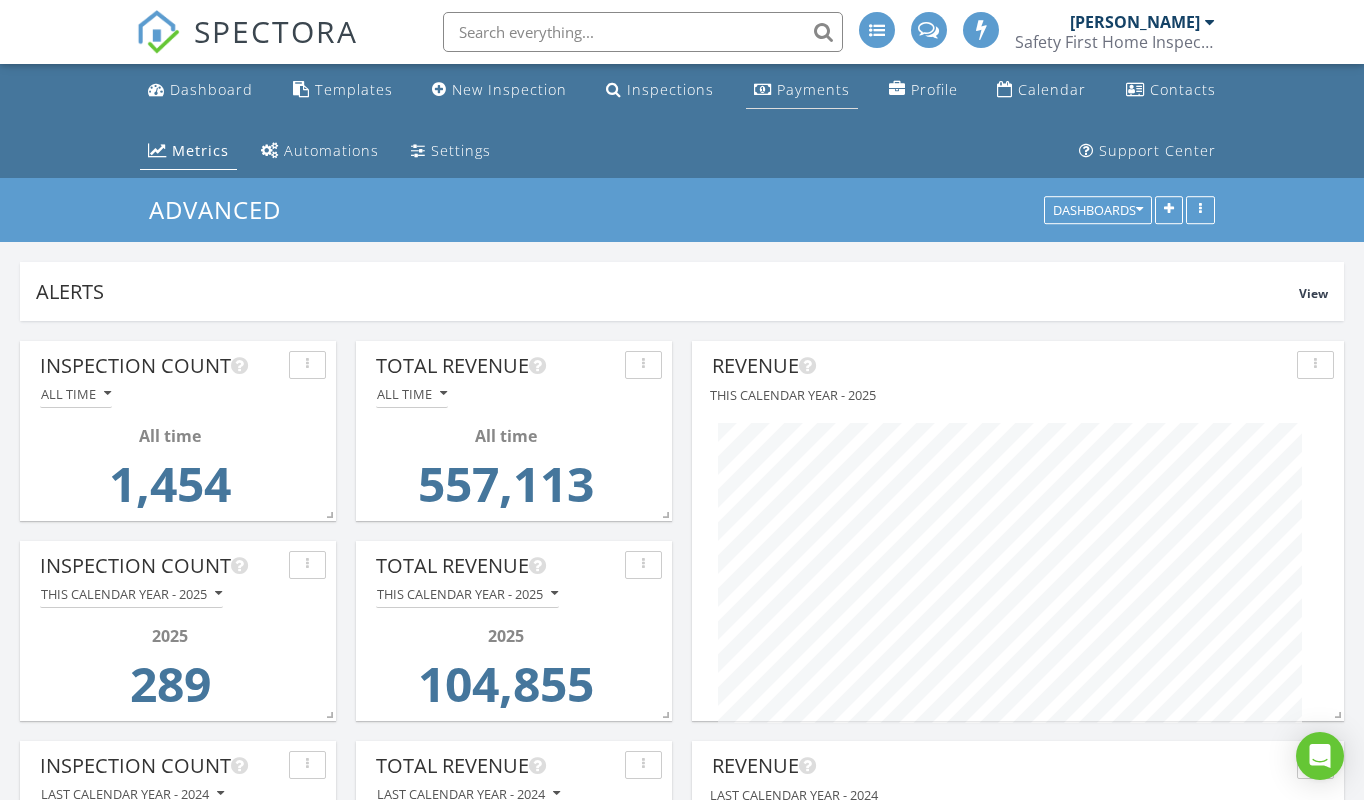 click on "Payments" at bounding box center (813, 89) 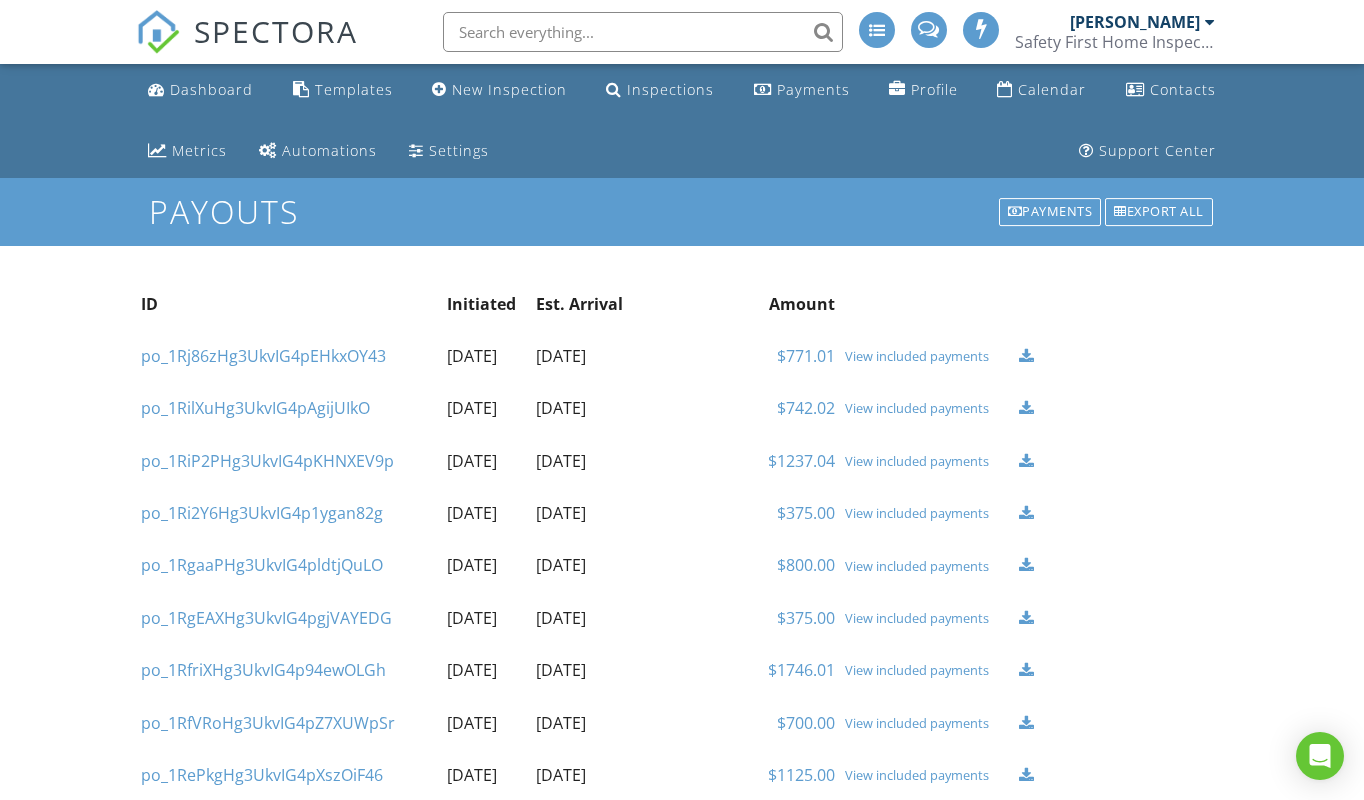 scroll, scrollTop: 0, scrollLeft: 0, axis: both 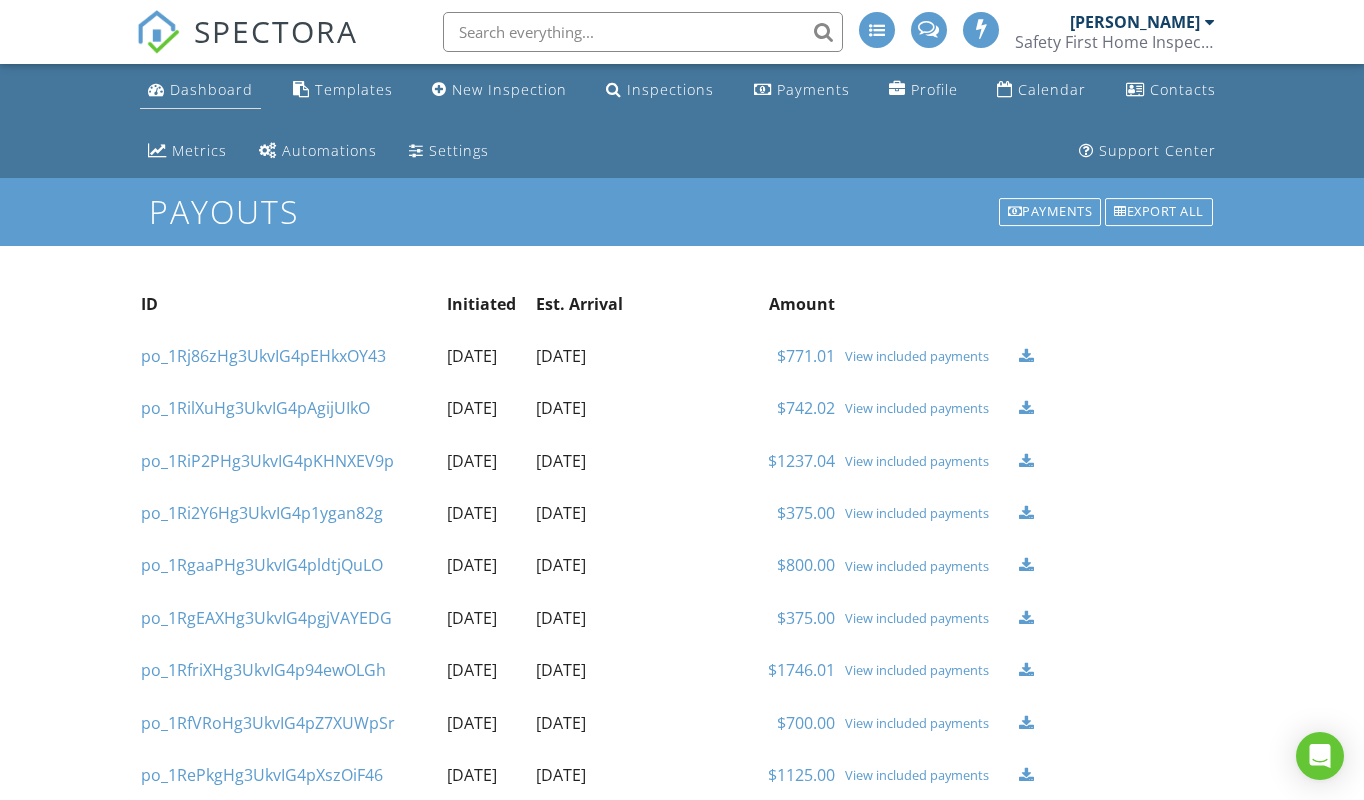 click on "Dashboard" at bounding box center [211, 89] 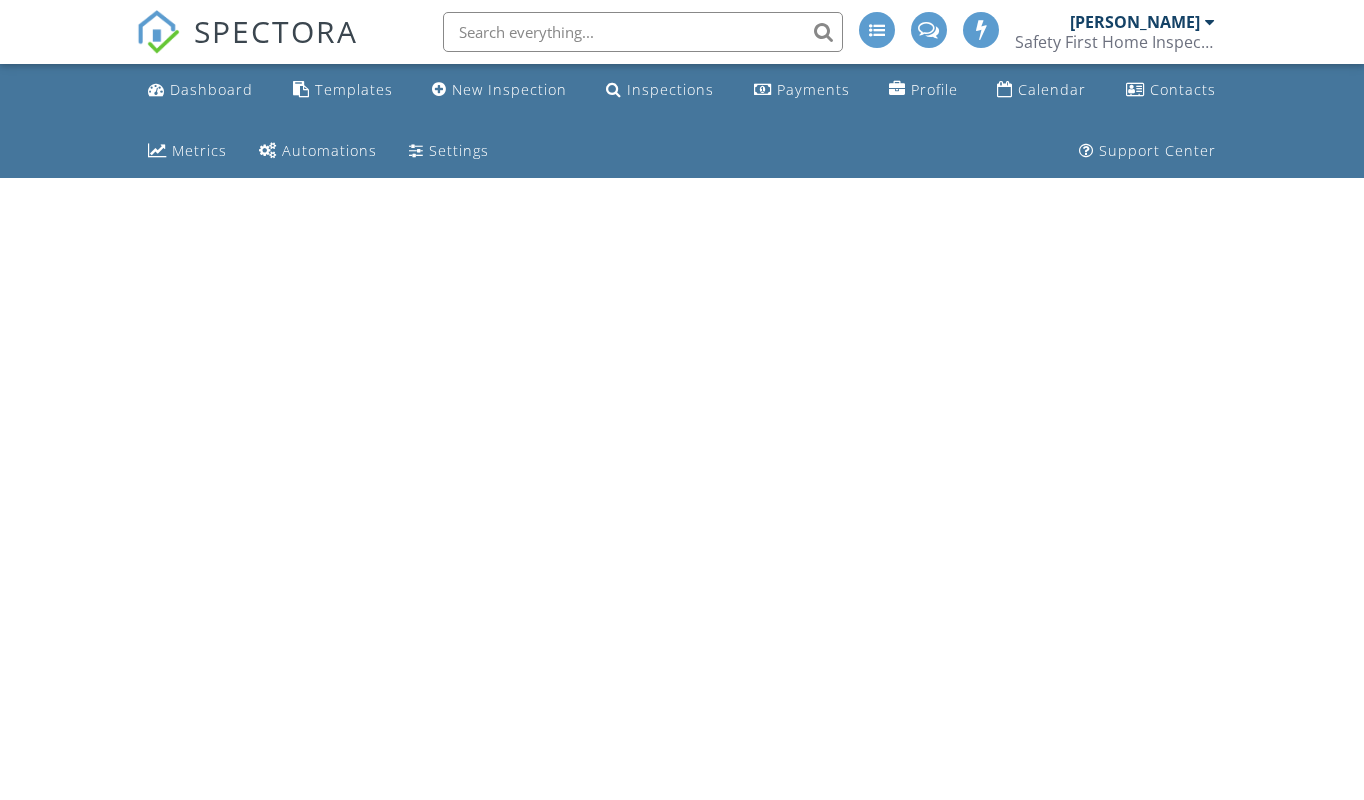 scroll, scrollTop: 0, scrollLeft: 0, axis: both 